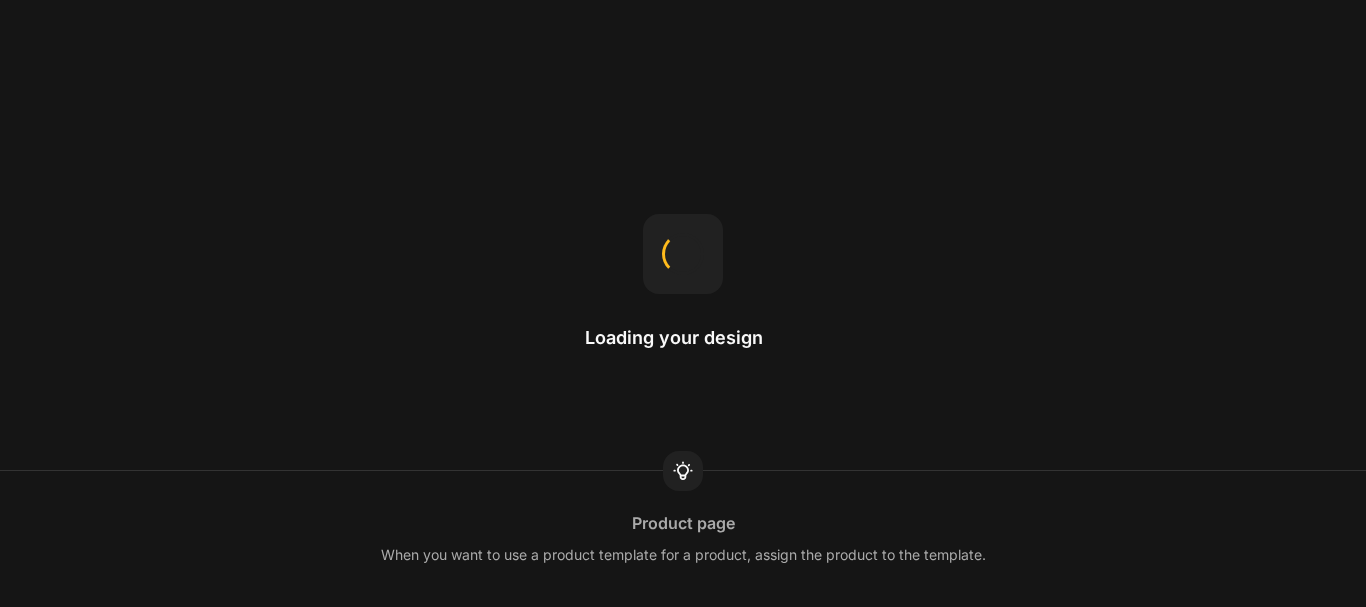 scroll, scrollTop: 0, scrollLeft: 0, axis: both 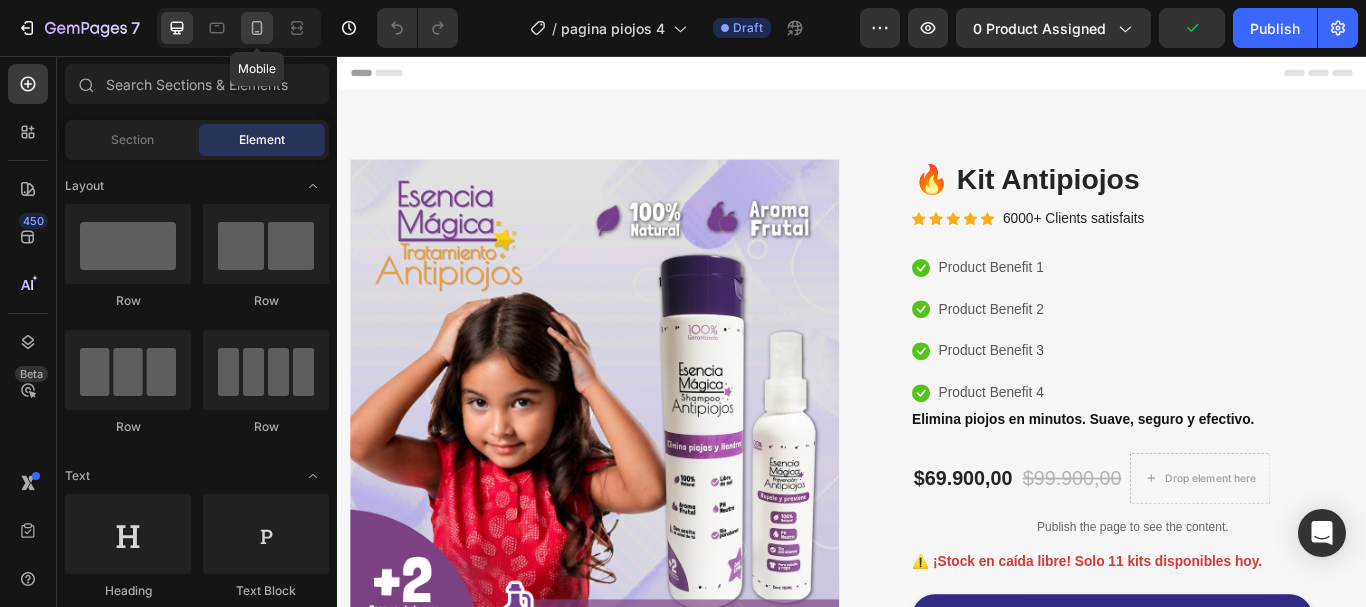click 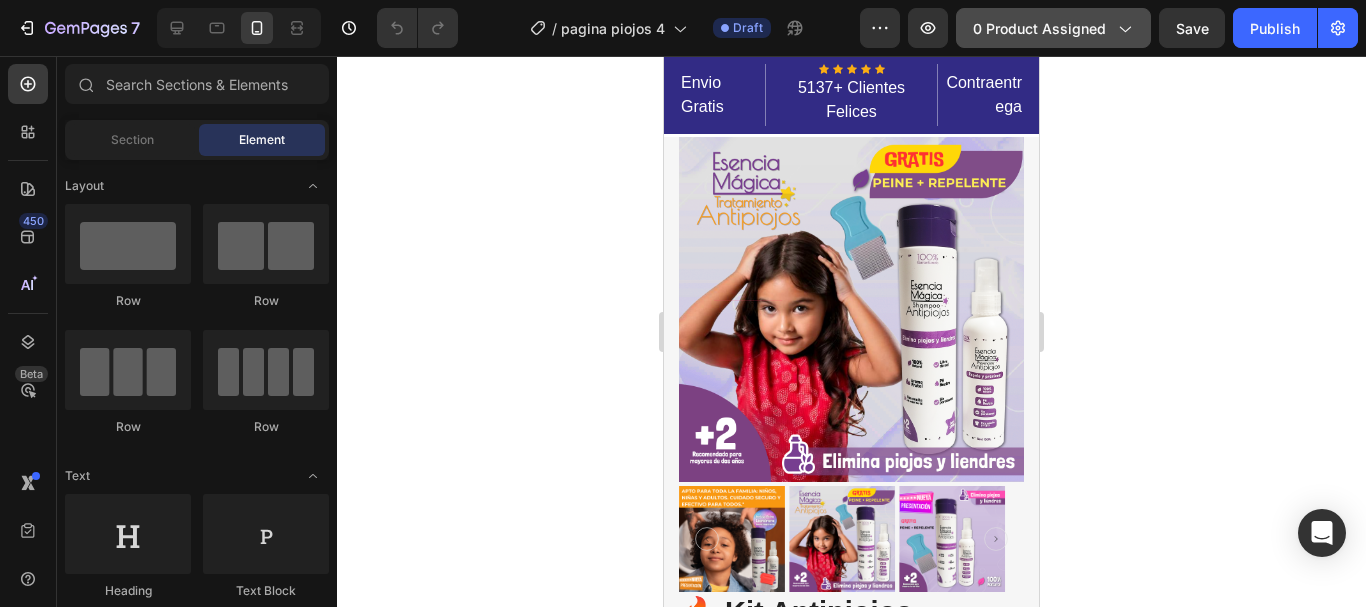 click on "0 product assigned" 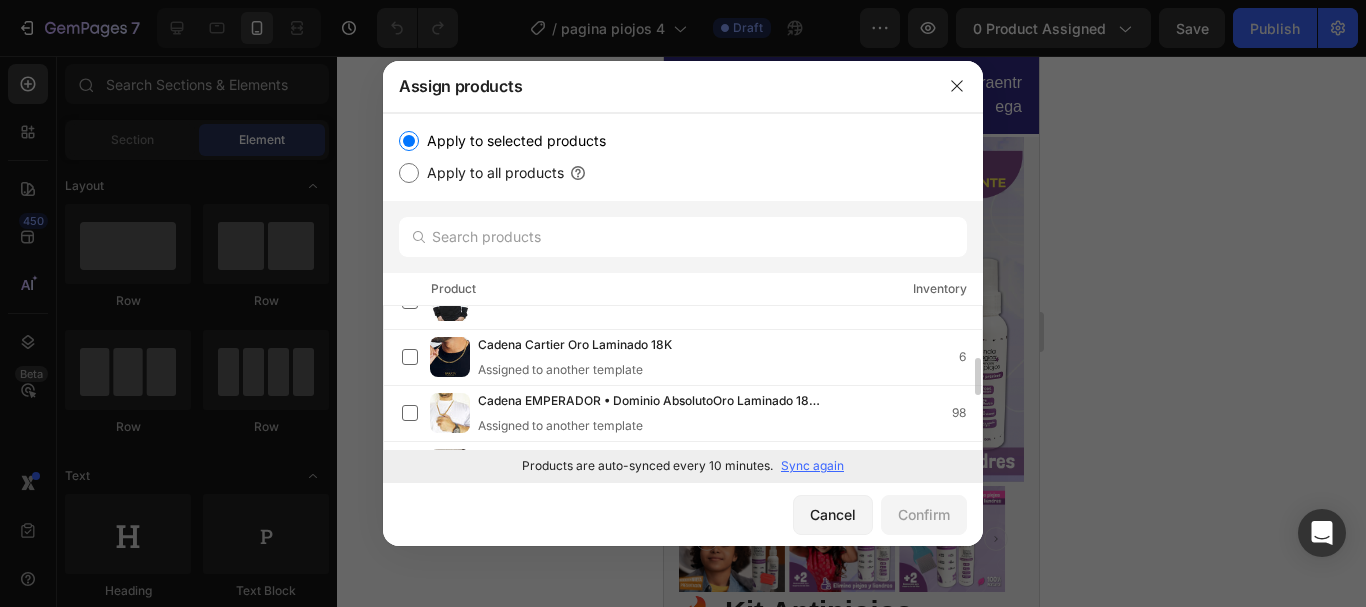scroll, scrollTop: 0, scrollLeft: 0, axis: both 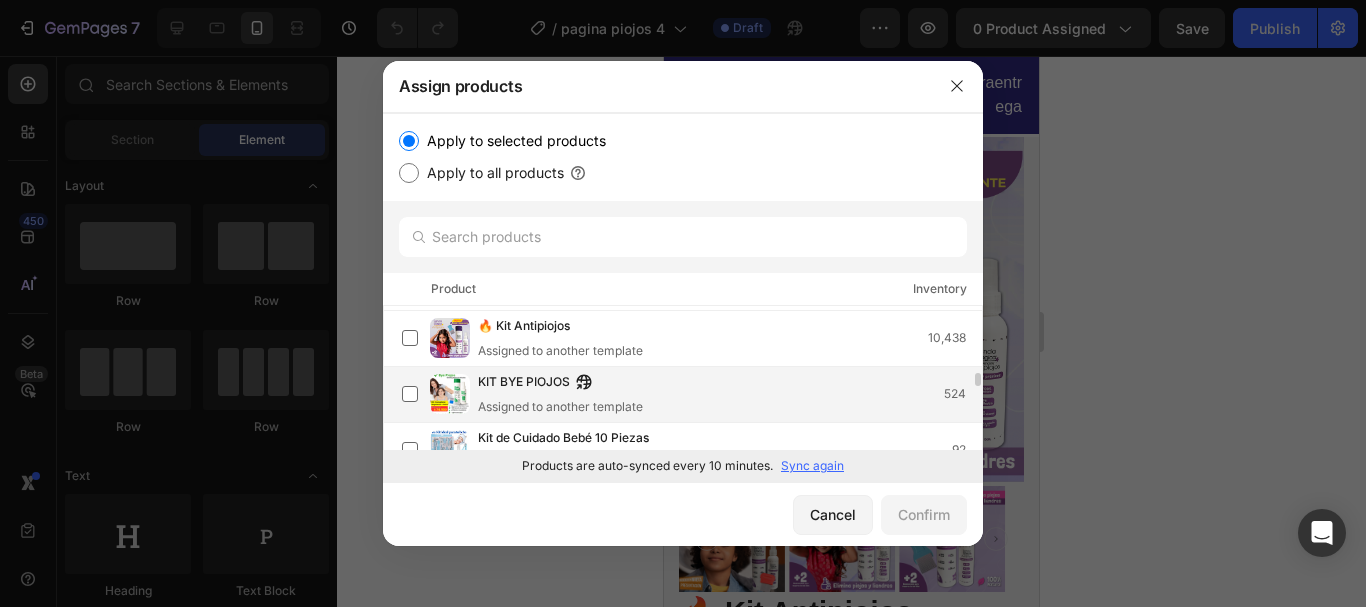 click on "Assigned to another template" at bounding box center (560, 407) 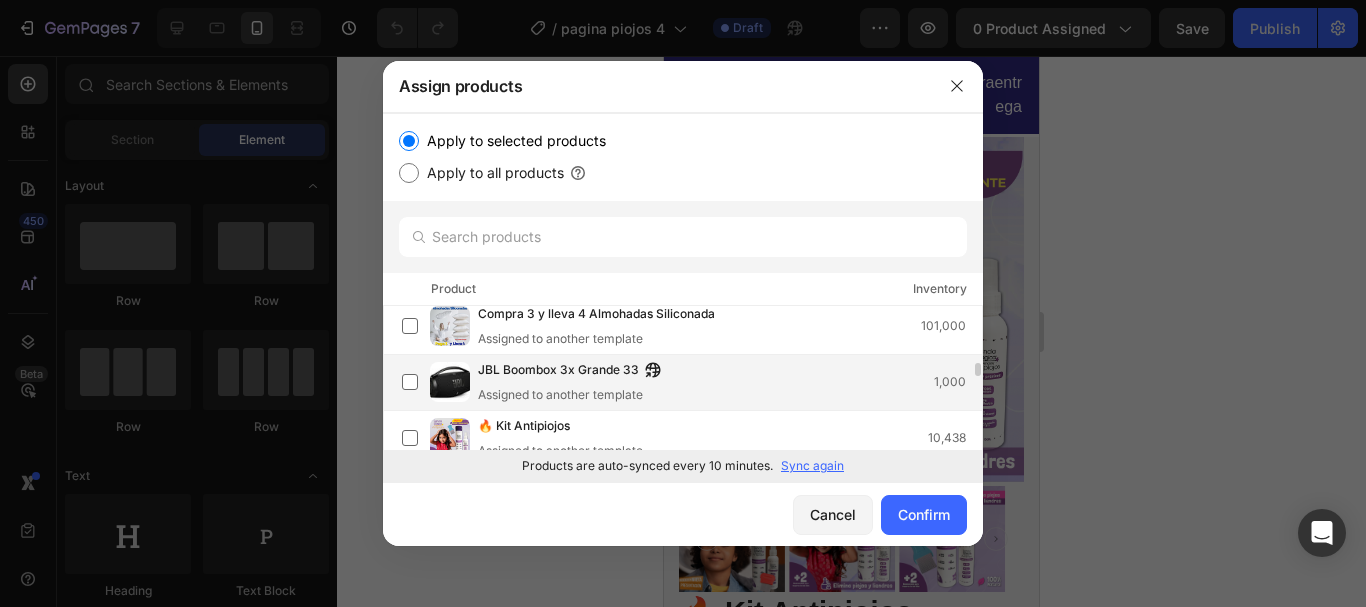 scroll, scrollTop: 723, scrollLeft: 0, axis: vertical 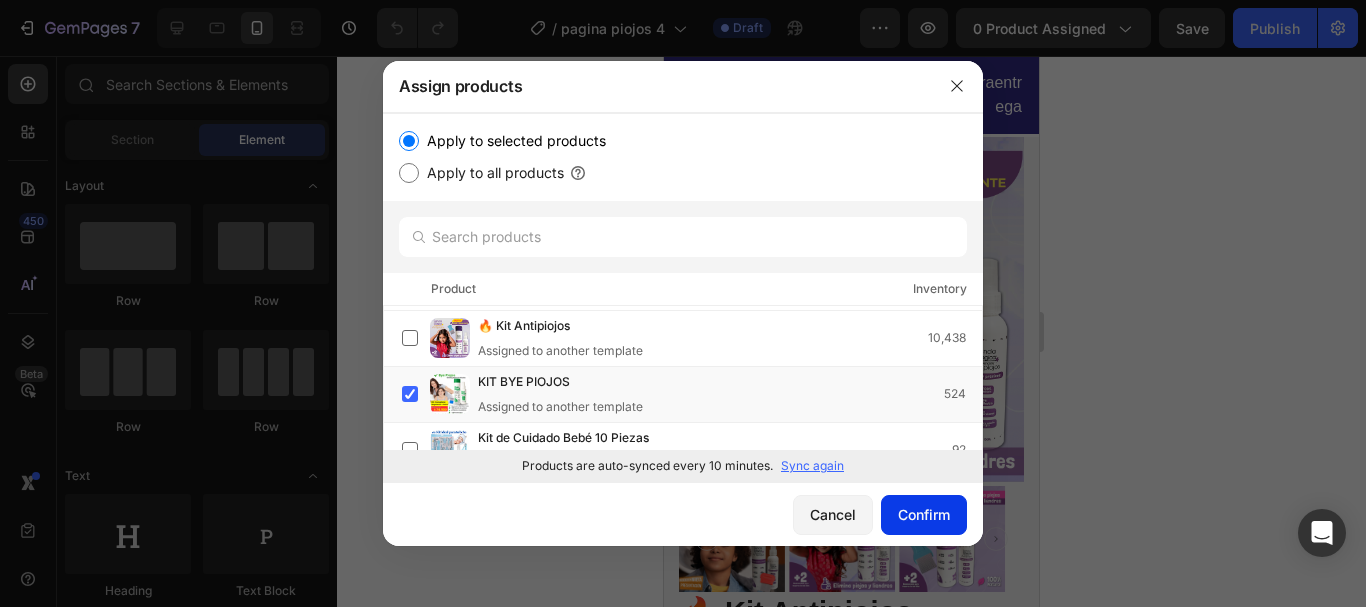 click on "Confirm" at bounding box center [924, 514] 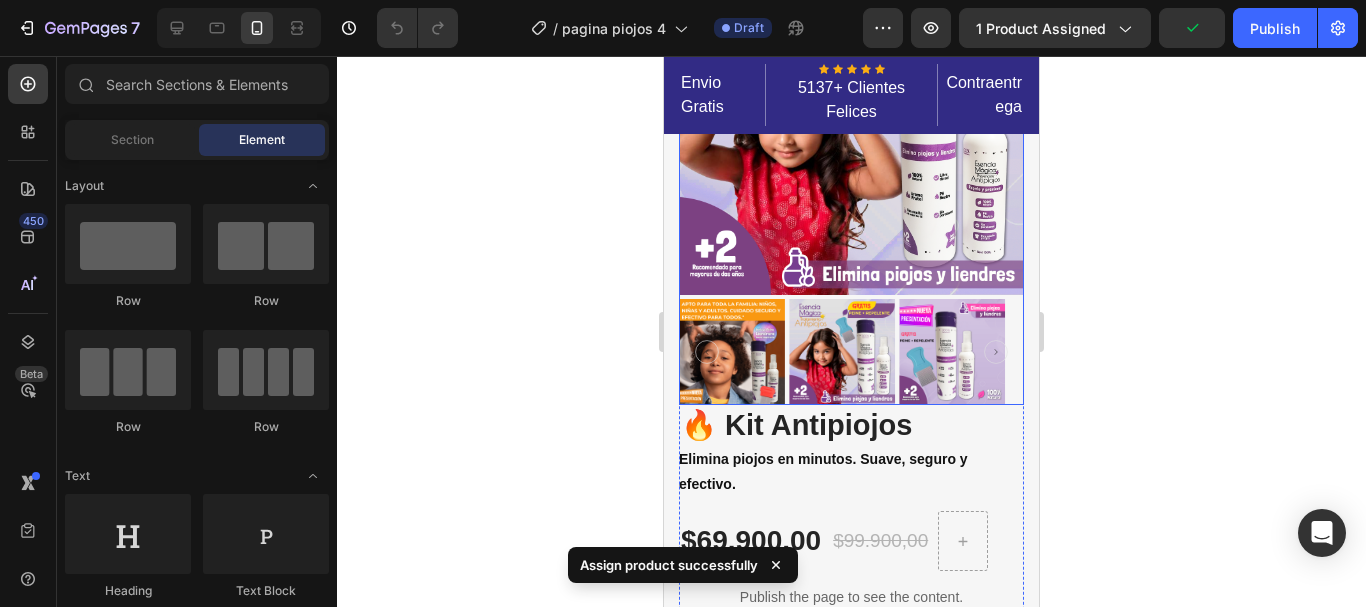 scroll, scrollTop: 200, scrollLeft: 0, axis: vertical 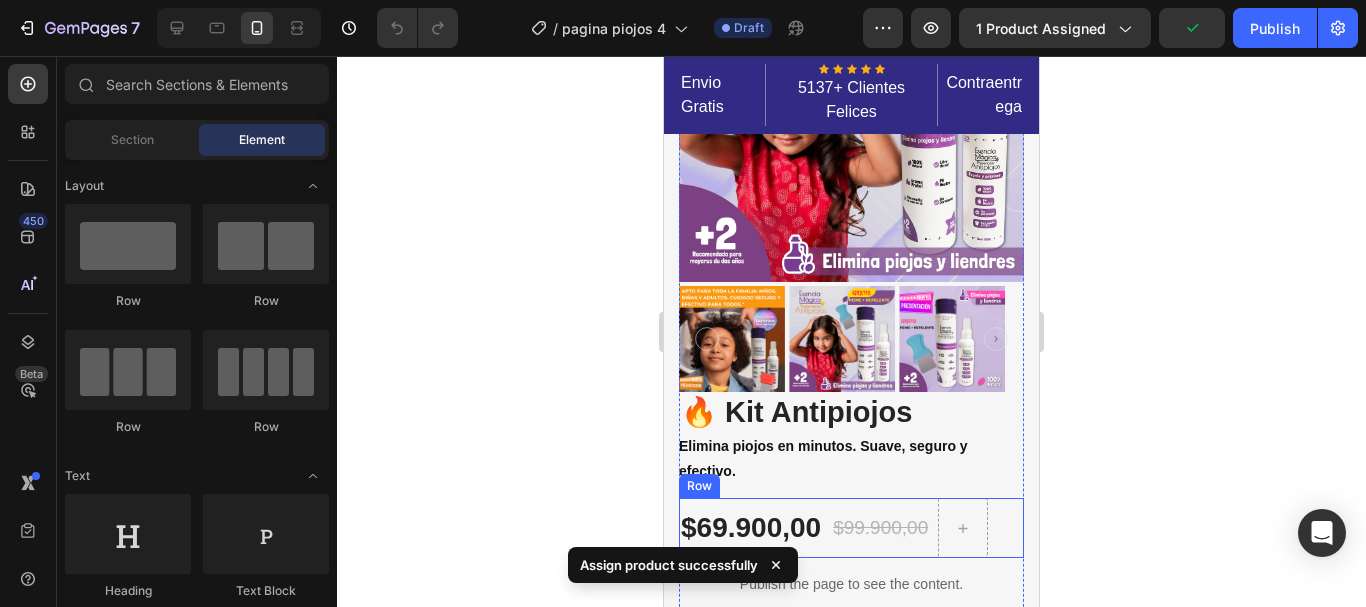 click on "$99.900,00 (P) Price (P) Price" at bounding box center [880, 528] 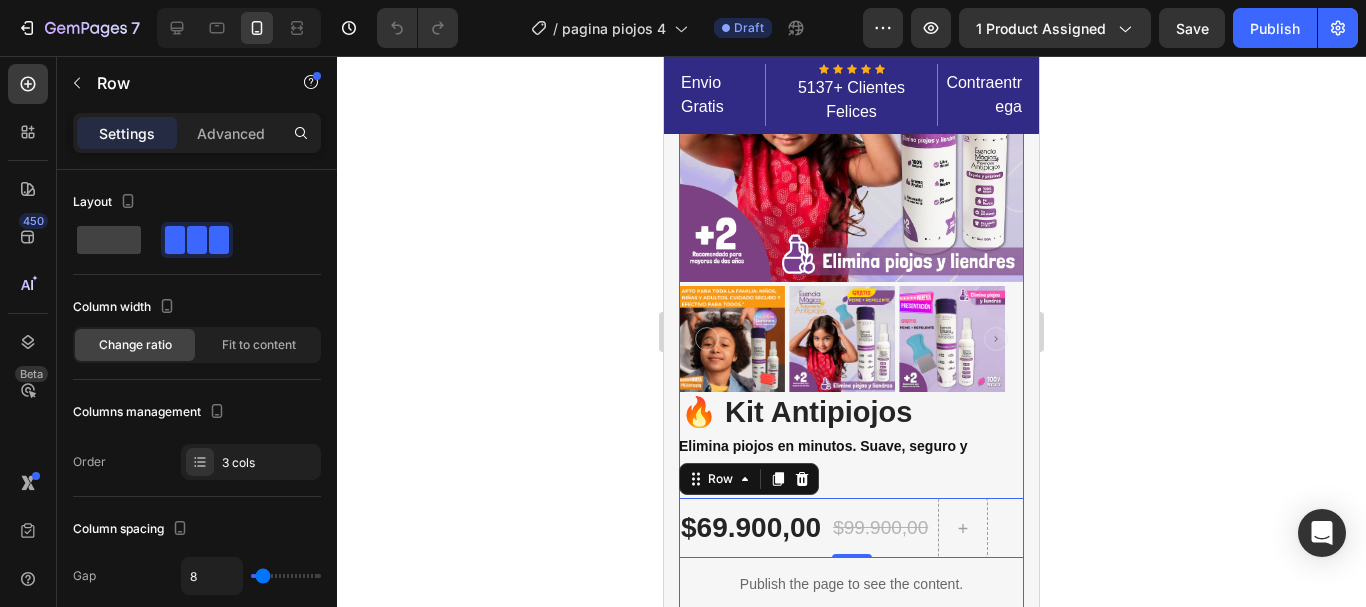 click on "(P) Images & Gallery 🔥 Kit Antipiojos (P) Title                Icon                Icon                Icon                Icon                Icon Icon List Hoz 6000+ Clients satisfaits Text block Row
Icon Product Benefit 1 Text block
Icon Product Benefit 2 Text block
Icon Product Benefit 3 Text block
Icon Product Benefit 4 Text block Icon List Elimina piojos en minutos. Suave, seguro y efectivo. Stock Counter $69.900,00 (P) Price (P) Price $99.900,00 (P) Price (P) Price
Row   0
Publish the page to see the content.
Custom Code ⚠️ ¡Stock en caída libre! Solo 11 kits disponibles hoy. Stock Counter REVEAL OFFER (P) Cart Button Image Image Image Image Image Row" at bounding box center [851, 299] 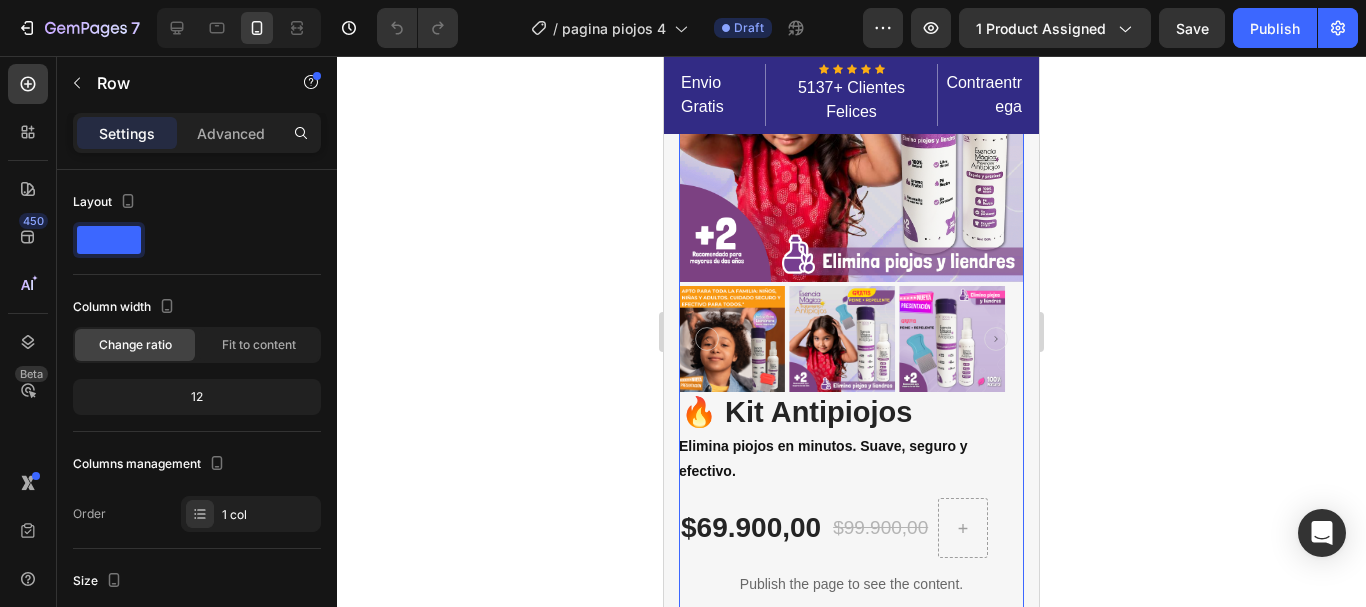 scroll, scrollTop: 300, scrollLeft: 0, axis: vertical 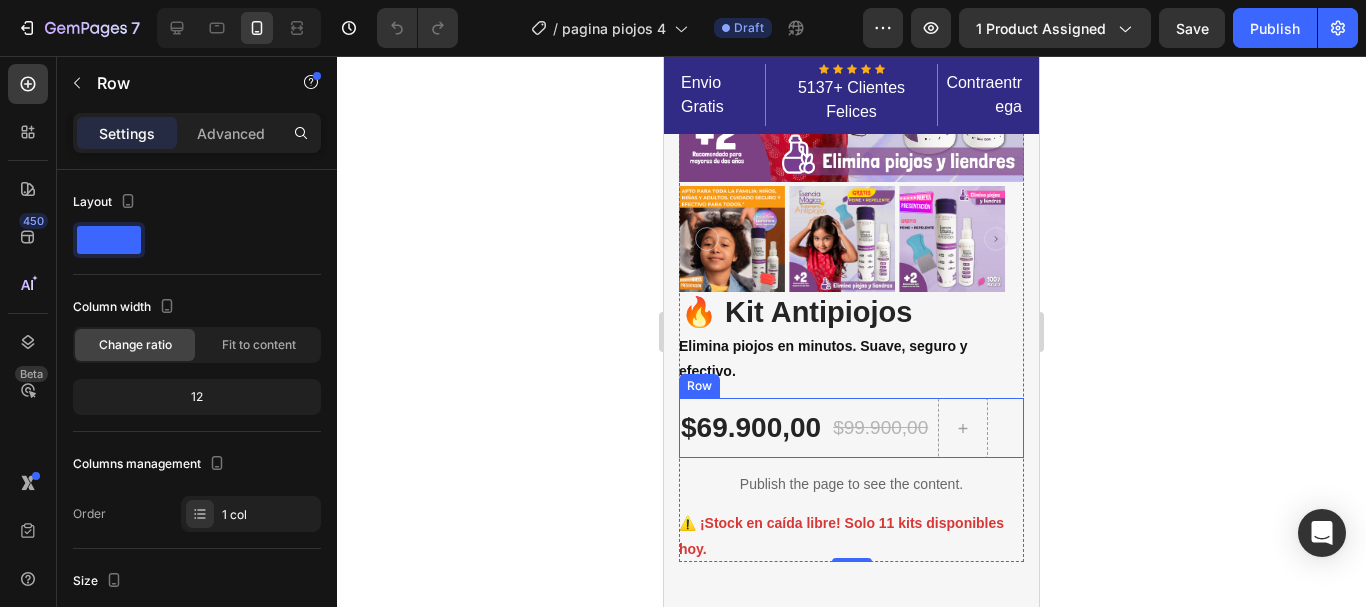 click on "$69.900,00 (P) Price (P) Price $99.900,00 (P) Price (P) Price
Row" at bounding box center [851, 428] 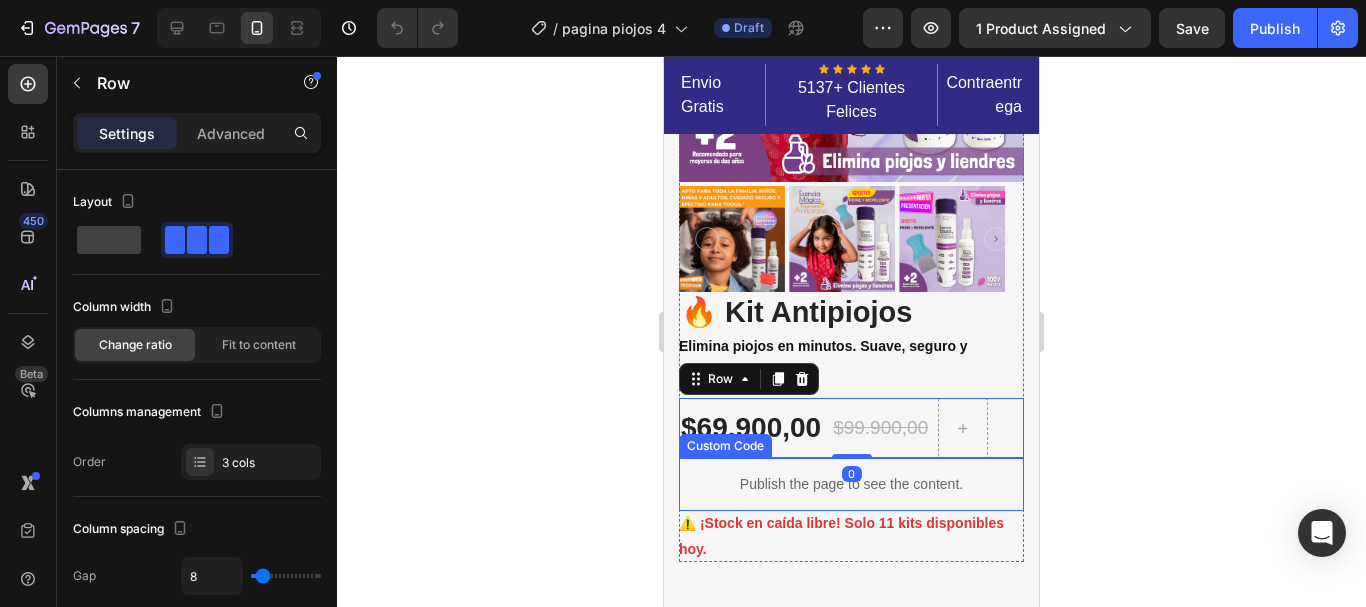 click on "Publish the page to see the content." at bounding box center (851, 484) 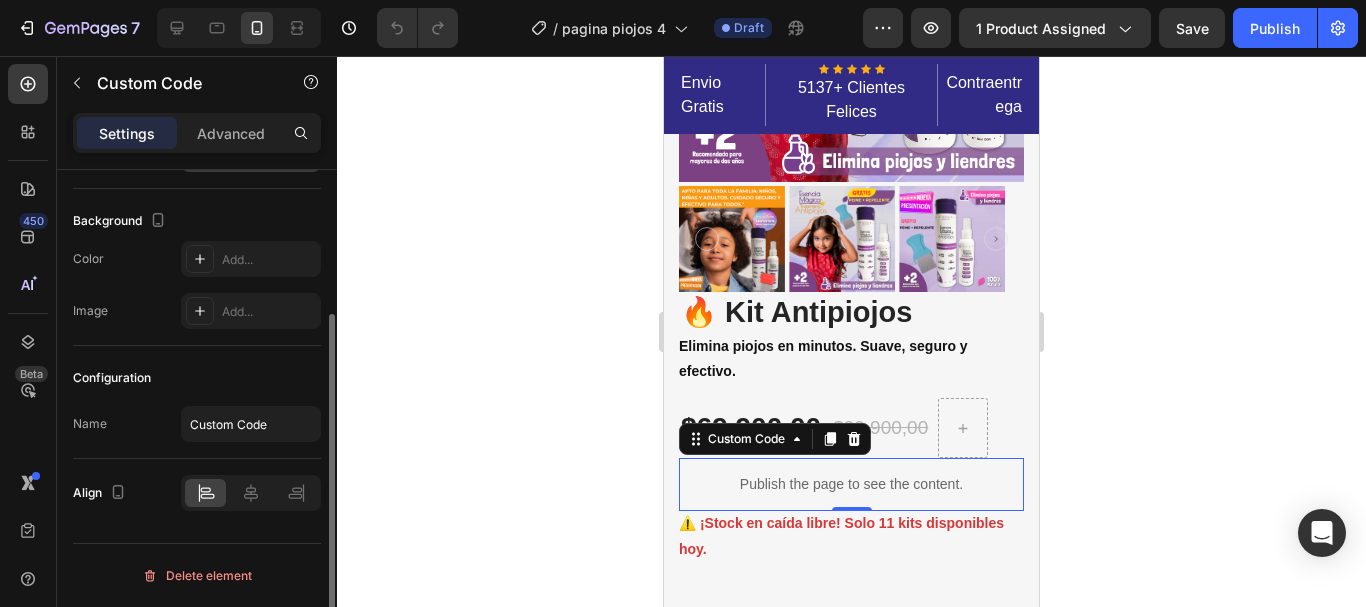 scroll, scrollTop: 0, scrollLeft: 0, axis: both 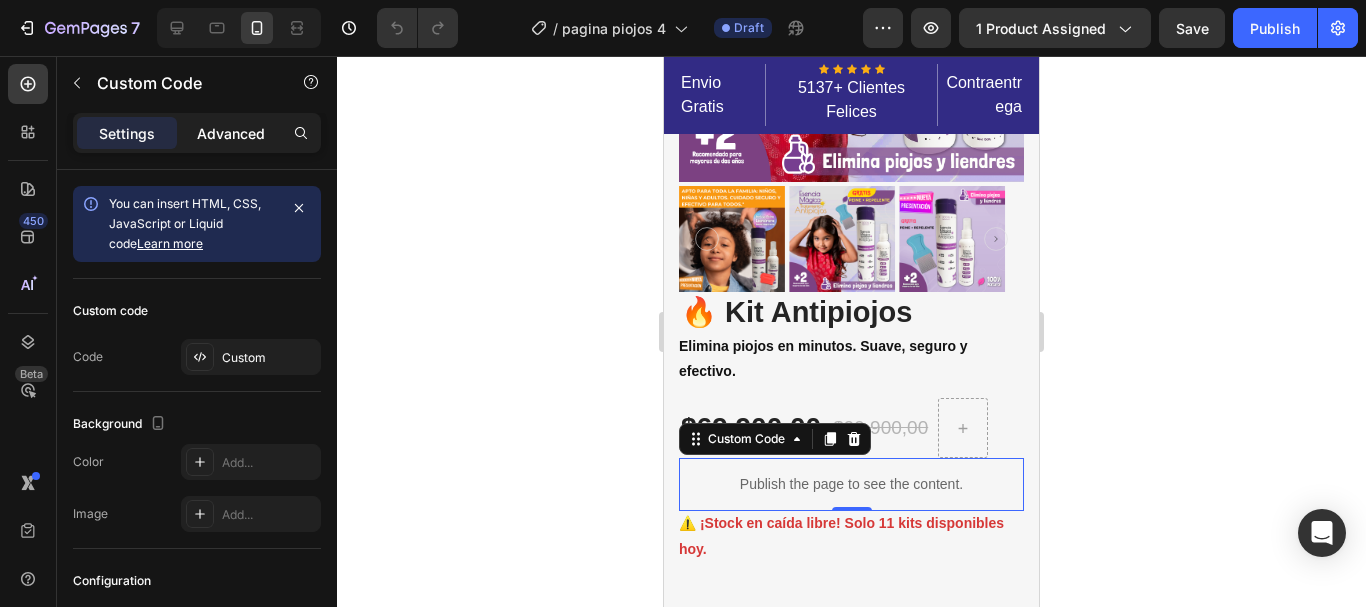 click on "Advanced" at bounding box center (231, 133) 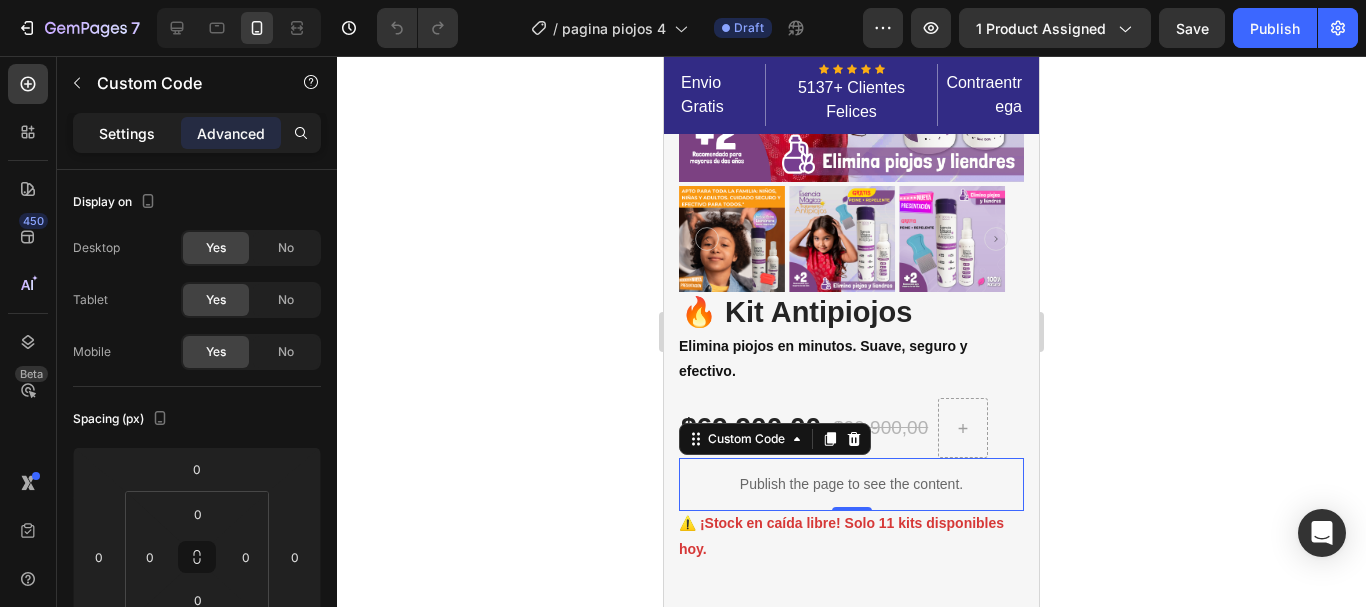 click on "Settings" at bounding box center [127, 133] 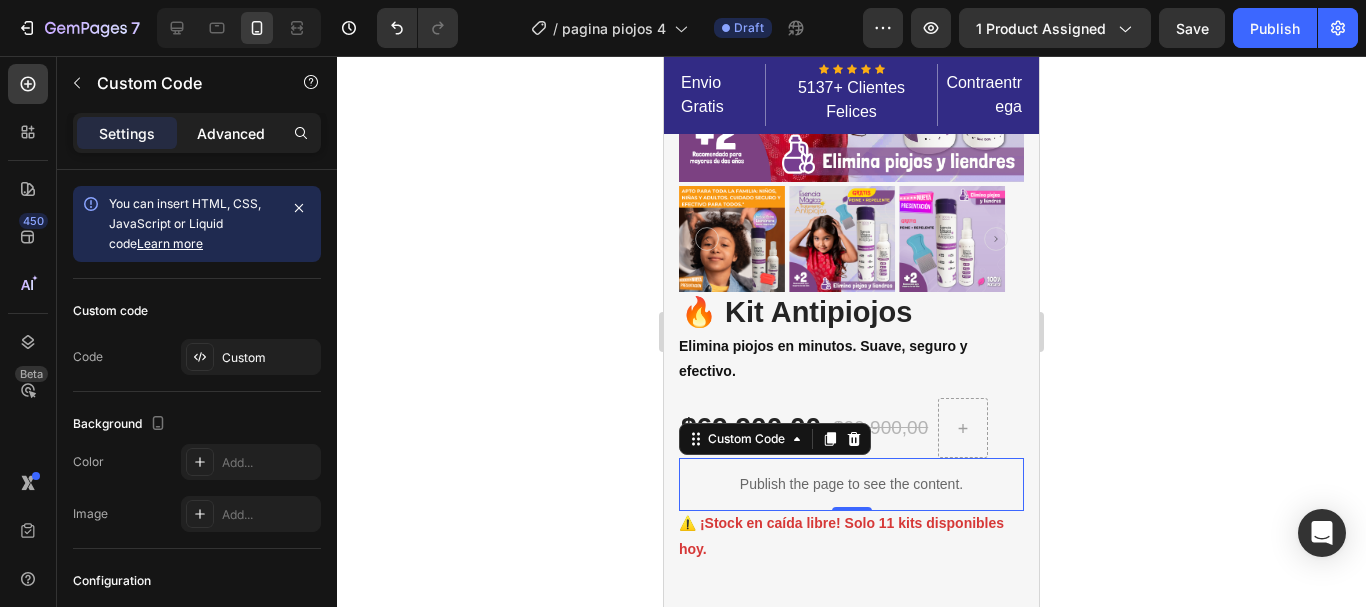 click on "Advanced" at bounding box center [231, 133] 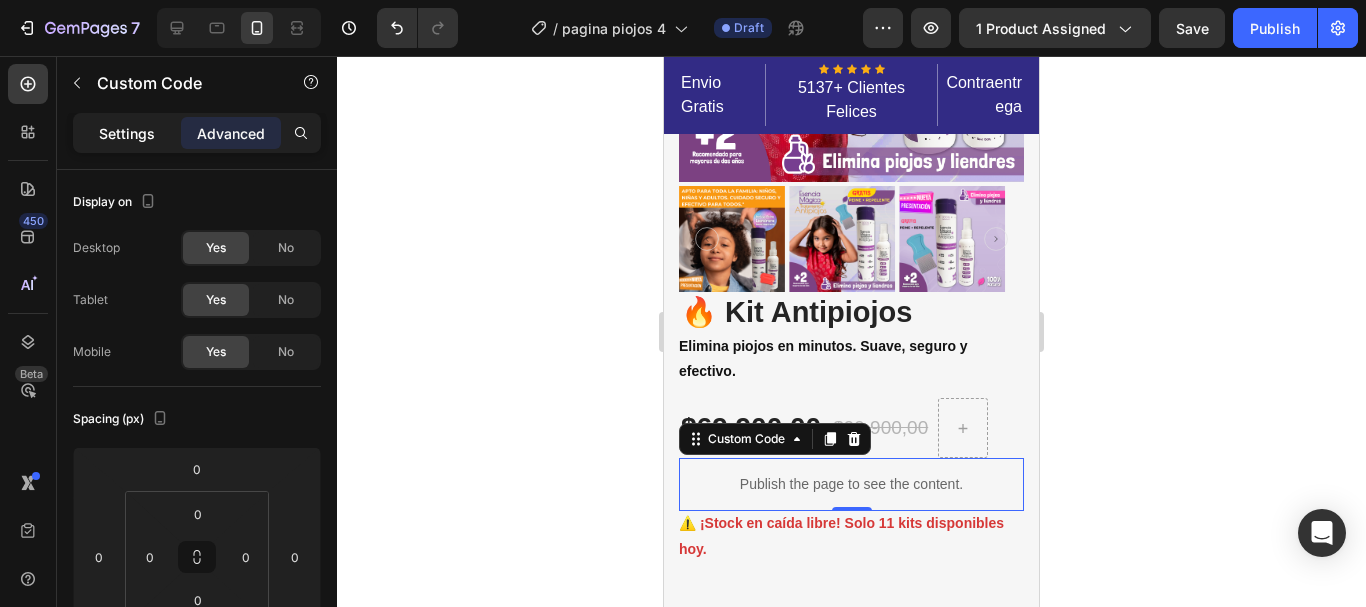 click on "Settings" at bounding box center [127, 133] 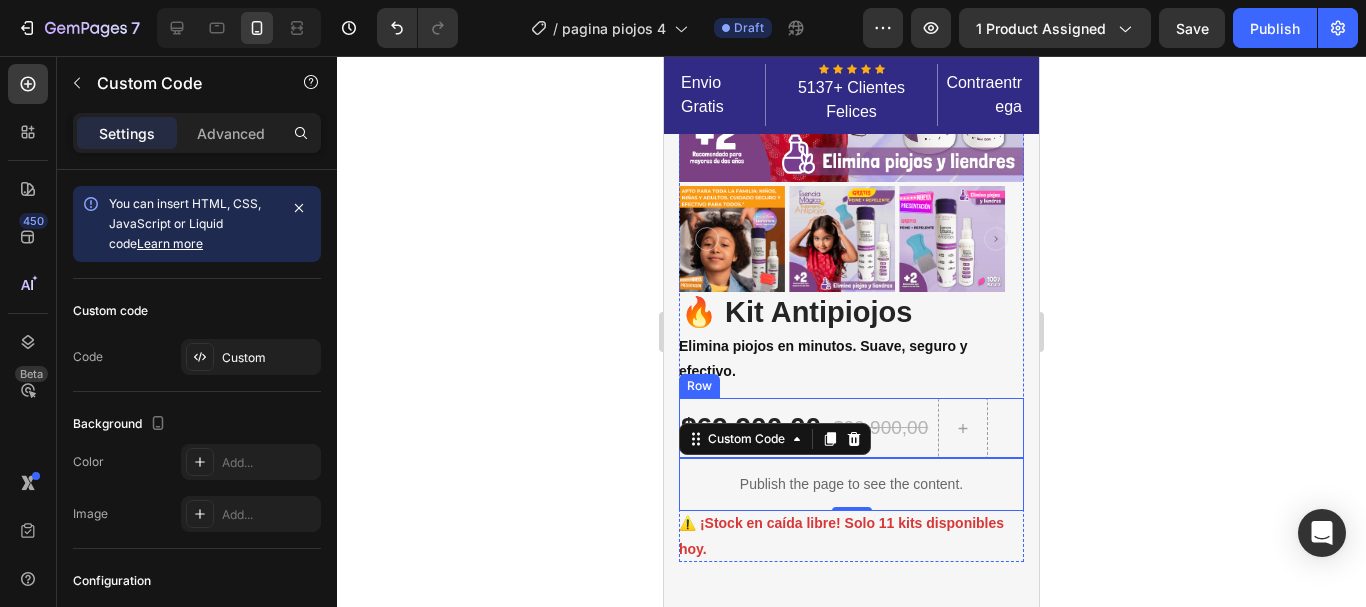 click on "$99.900,00 (P) Price (P) Price" at bounding box center [880, 428] 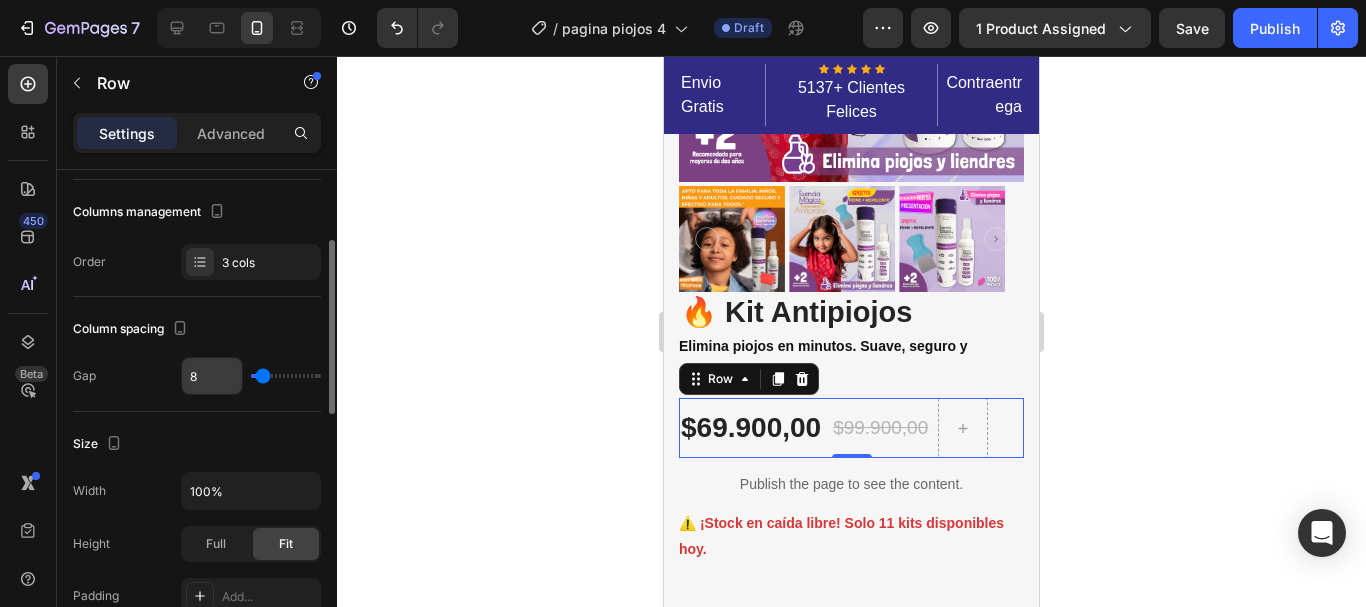 scroll, scrollTop: 0, scrollLeft: 0, axis: both 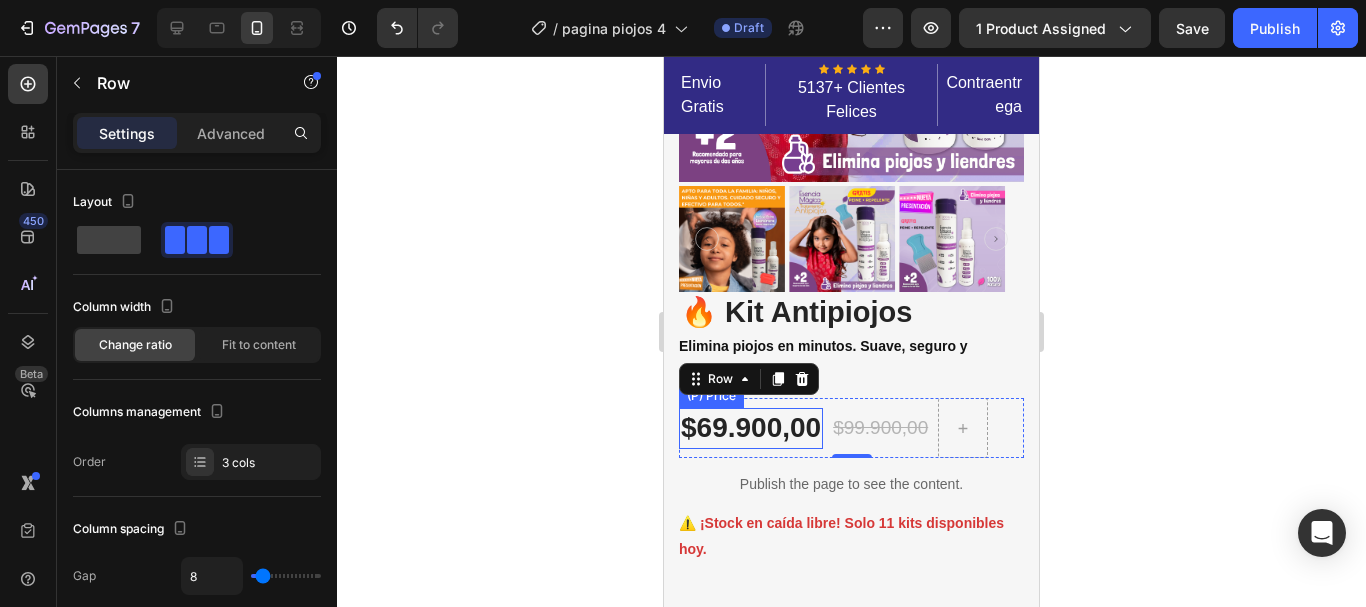click on "$69.900,00" at bounding box center [751, 428] 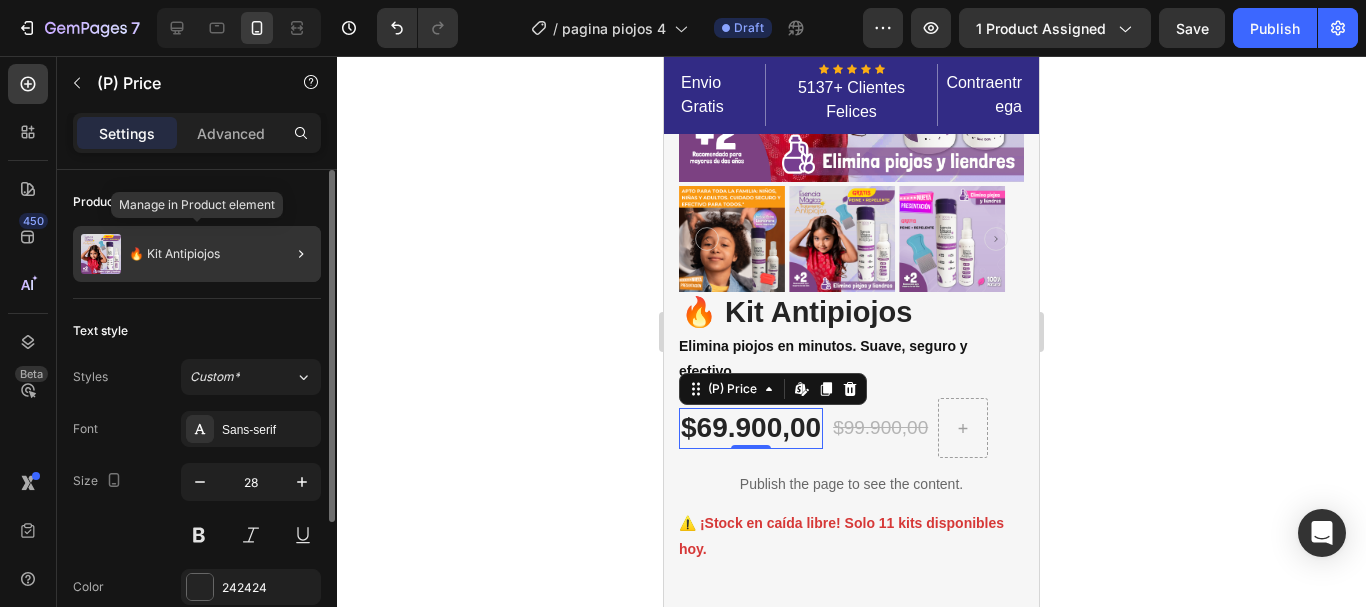 click on "🔥 Kit Antipiojos" 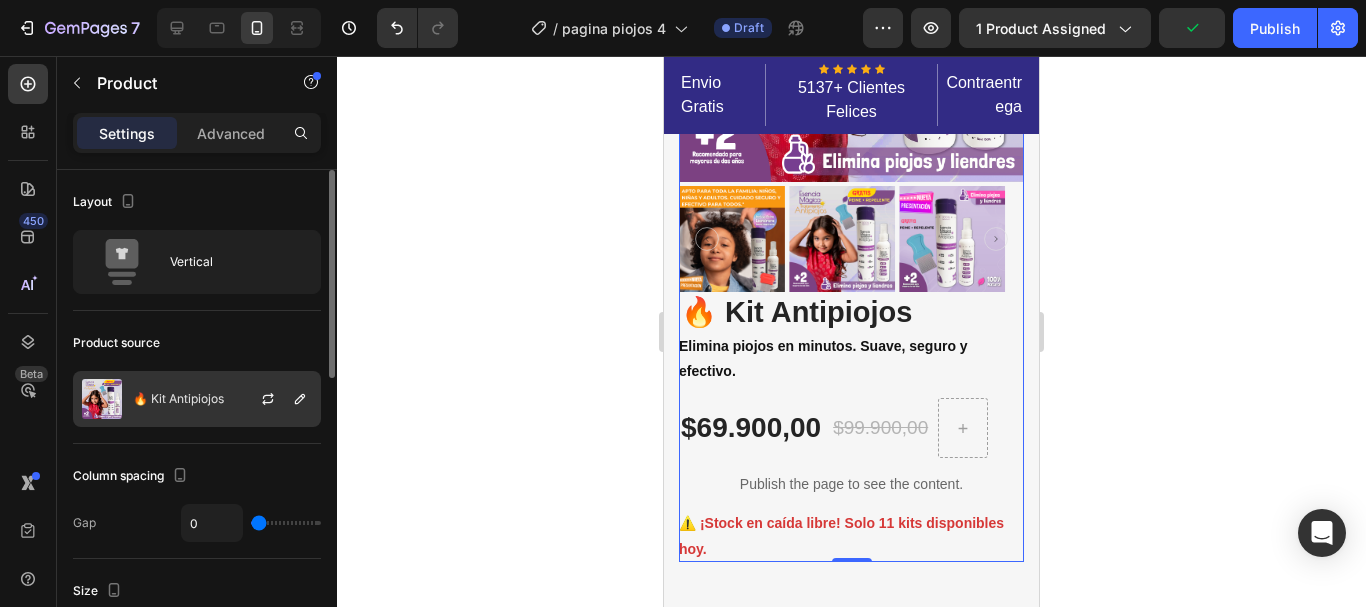 click on "🔥 Kit Antipiojos" at bounding box center (178, 399) 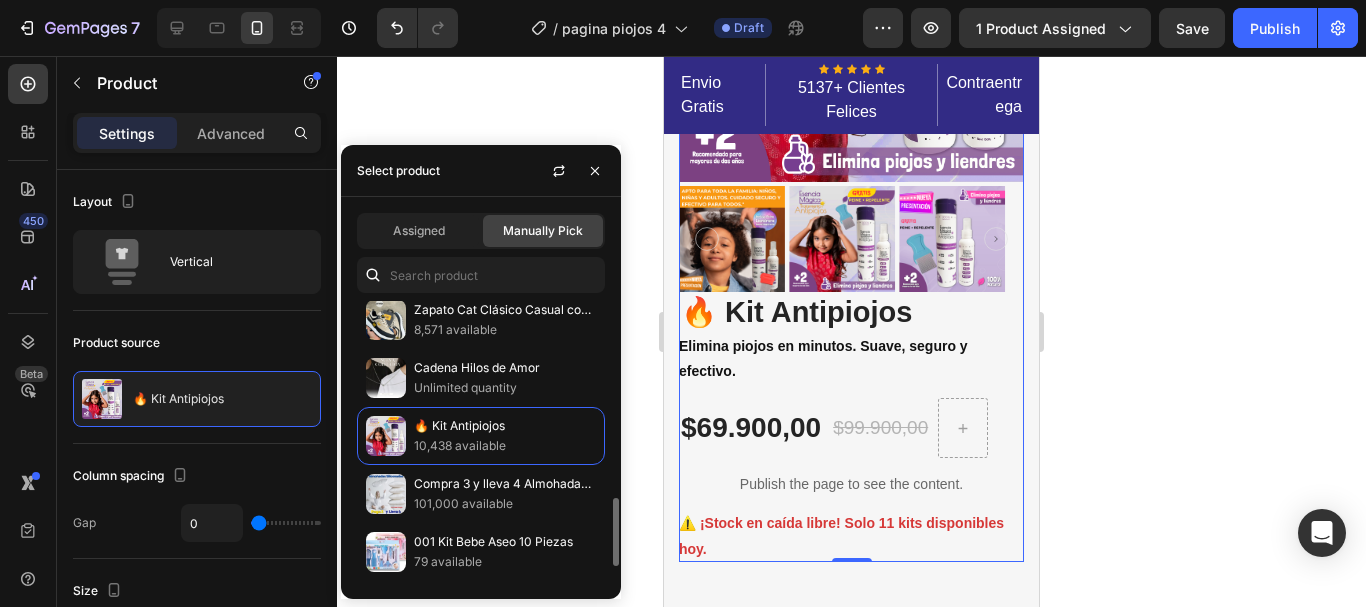 scroll, scrollTop: 400, scrollLeft: 0, axis: vertical 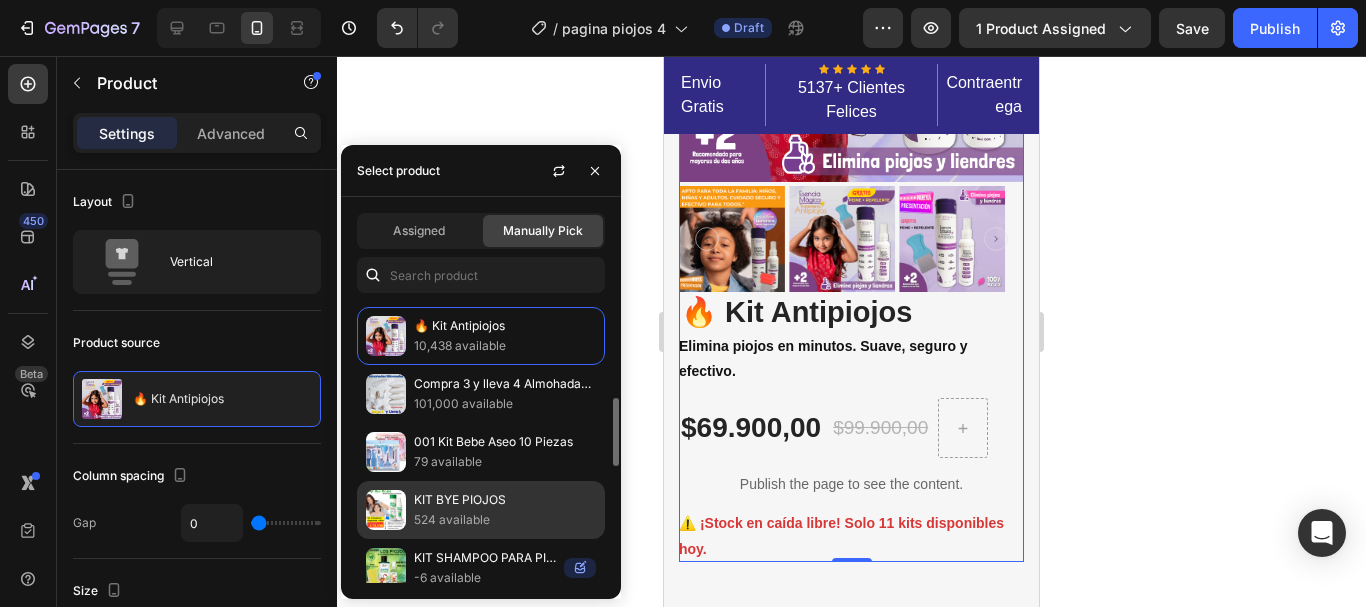 click on "KIT BYE PIOJOS" at bounding box center [505, 500] 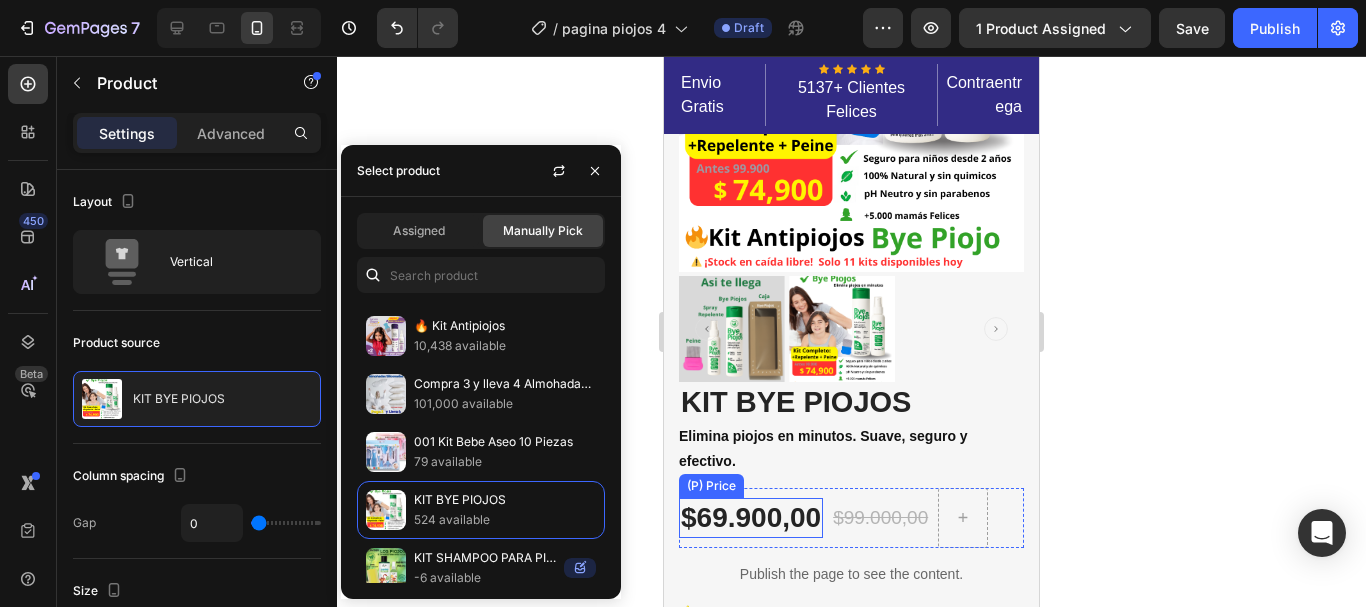 click 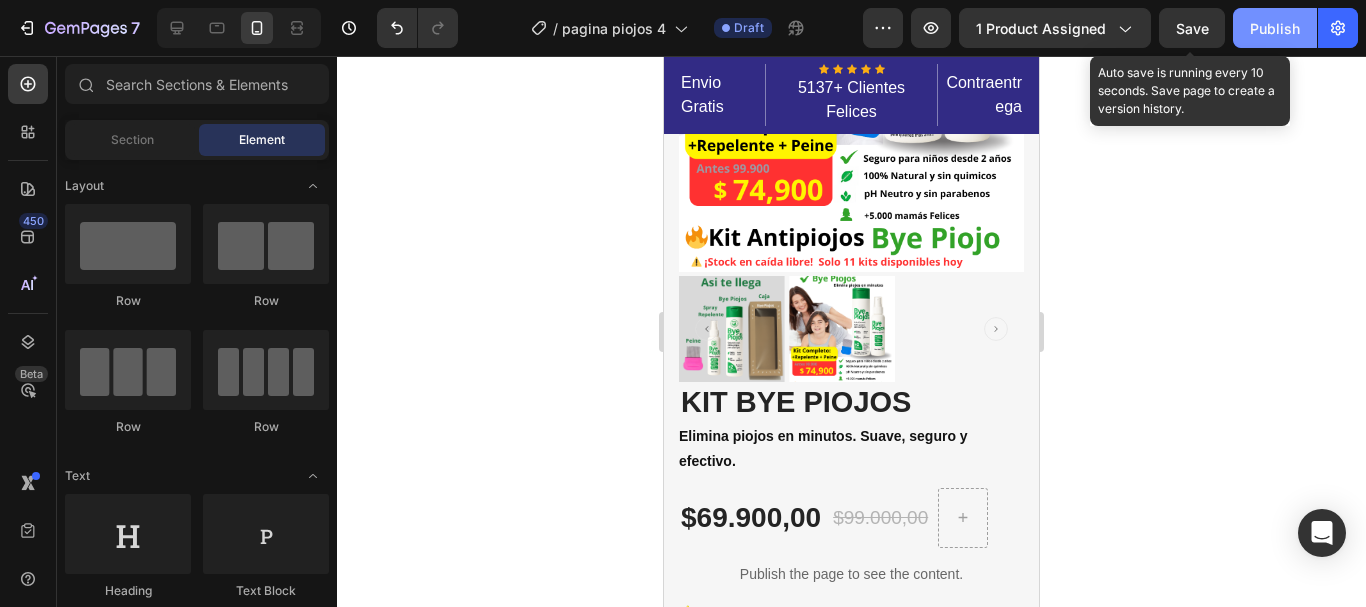 click on "Save" at bounding box center (1192, 28) 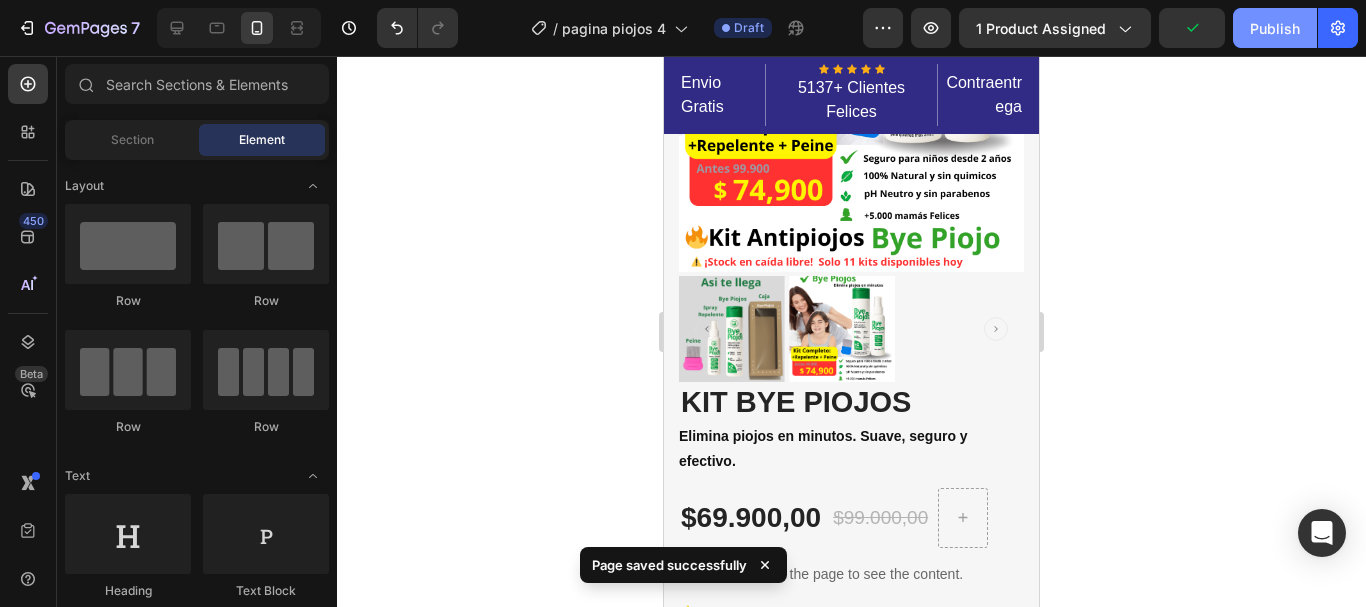 click on "Publish" at bounding box center (1275, 28) 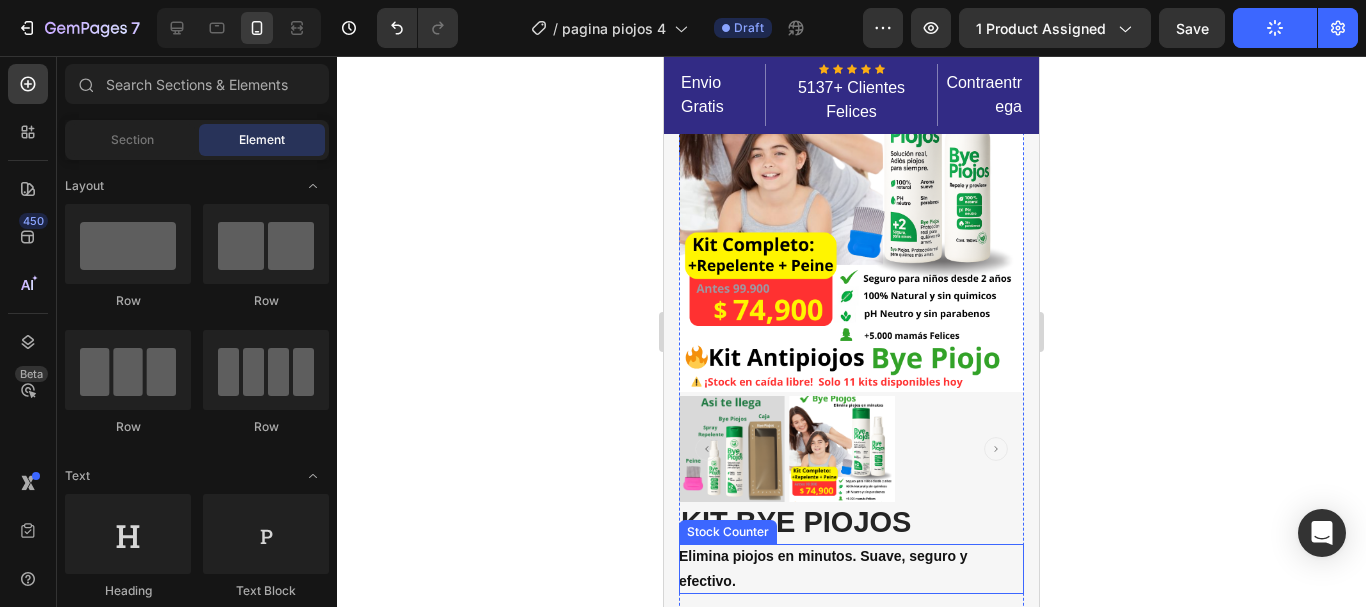 scroll, scrollTop: 0, scrollLeft: 0, axis: both 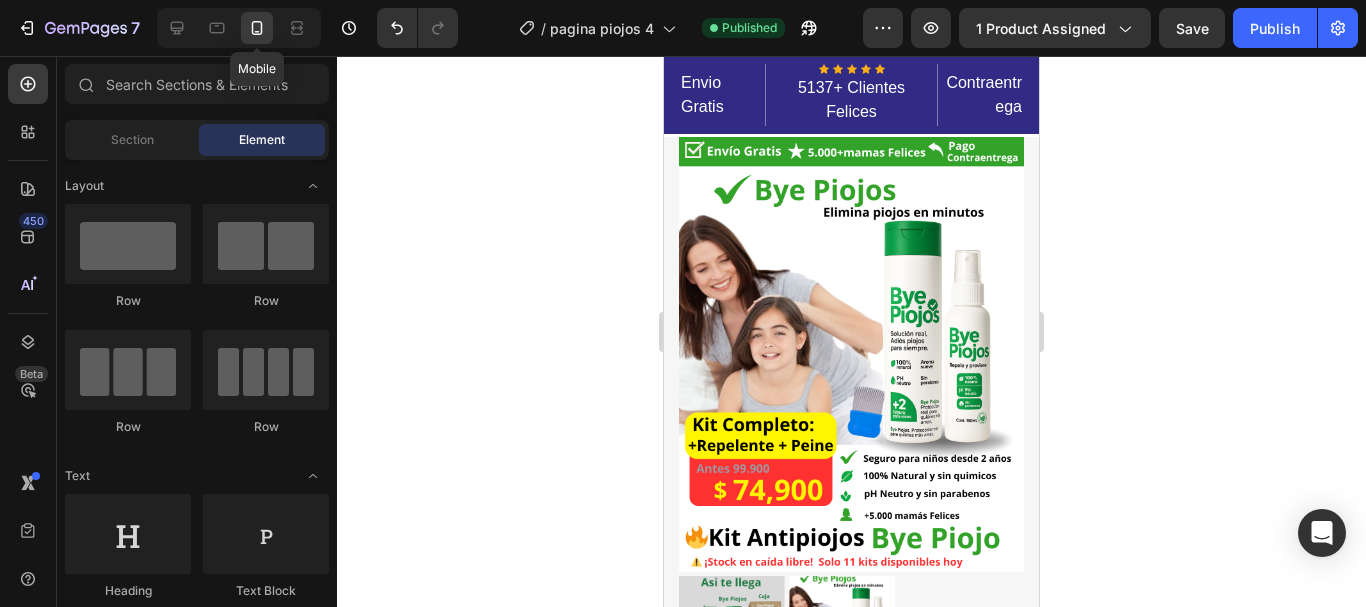 click 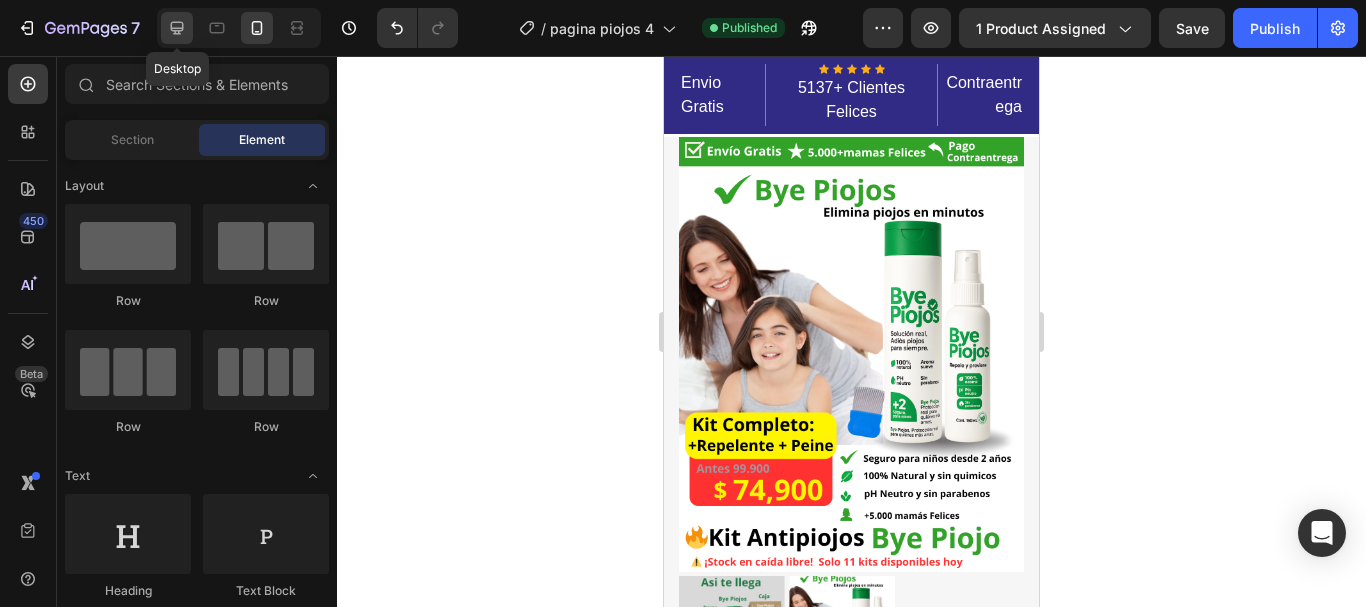 click 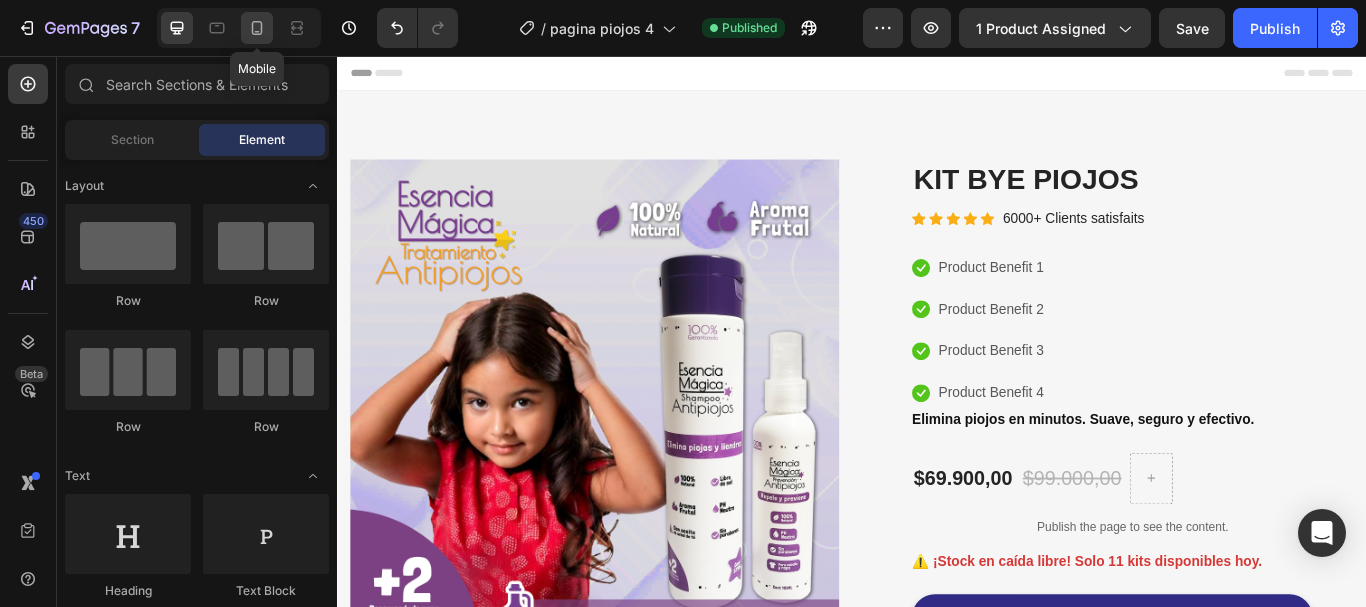 click 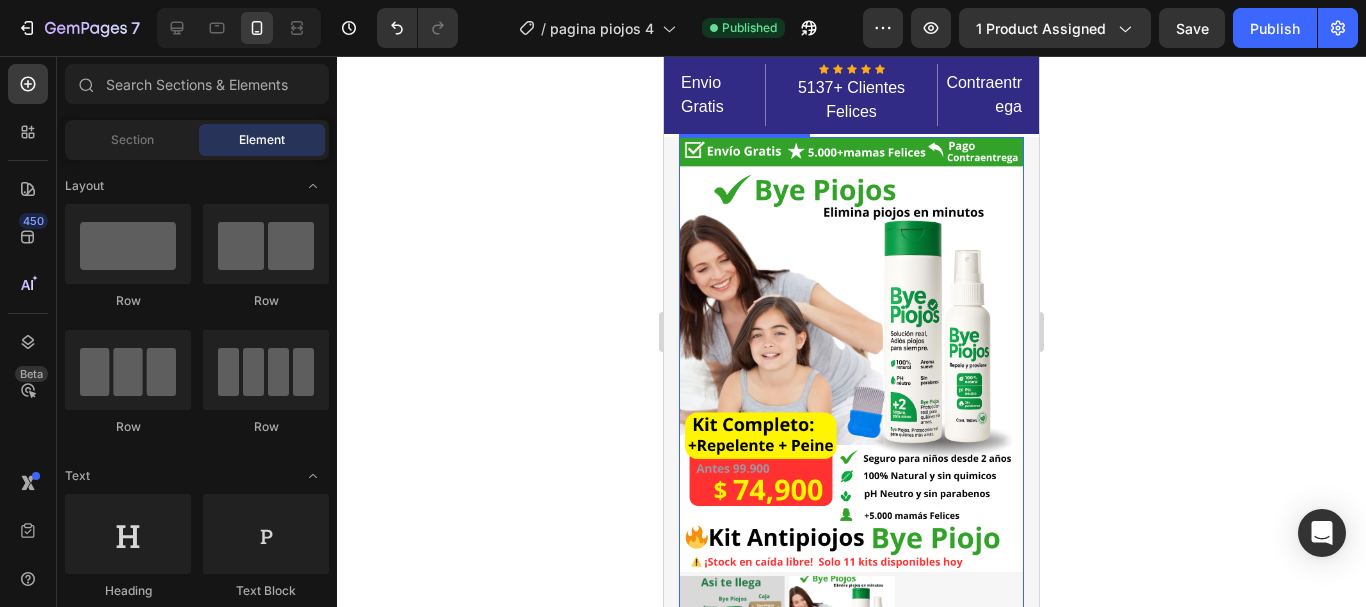 click at bounding box center [851, 354] 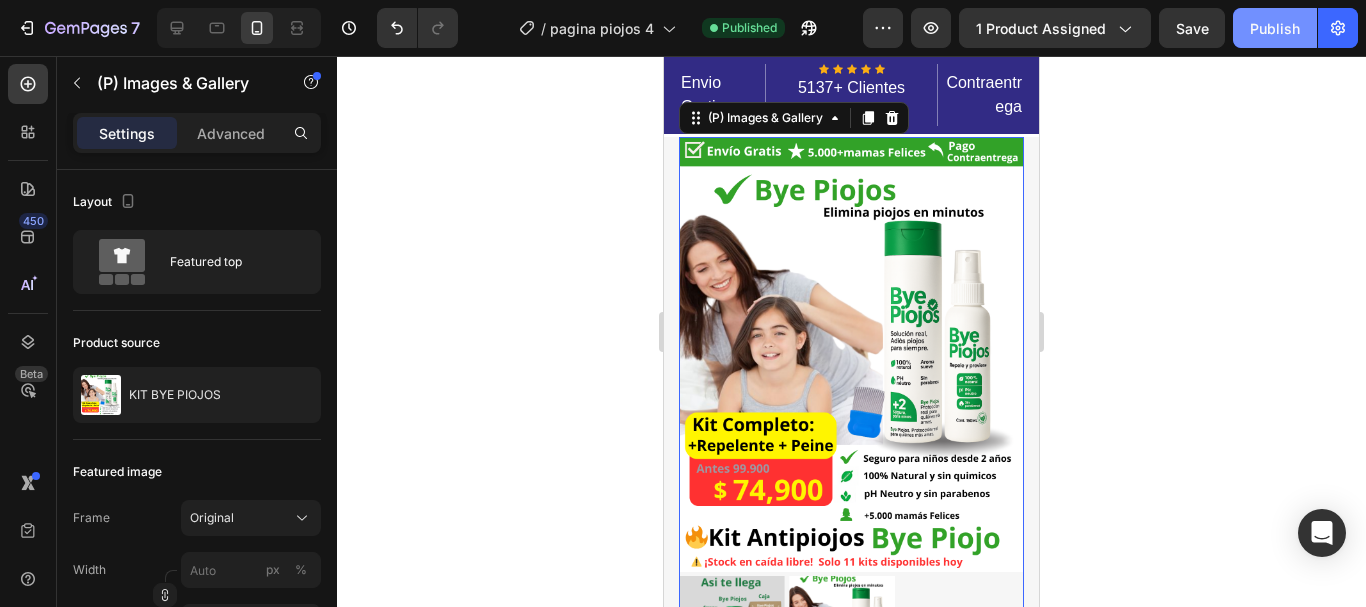 click on "Publish" at bounding box center (1275, 28) 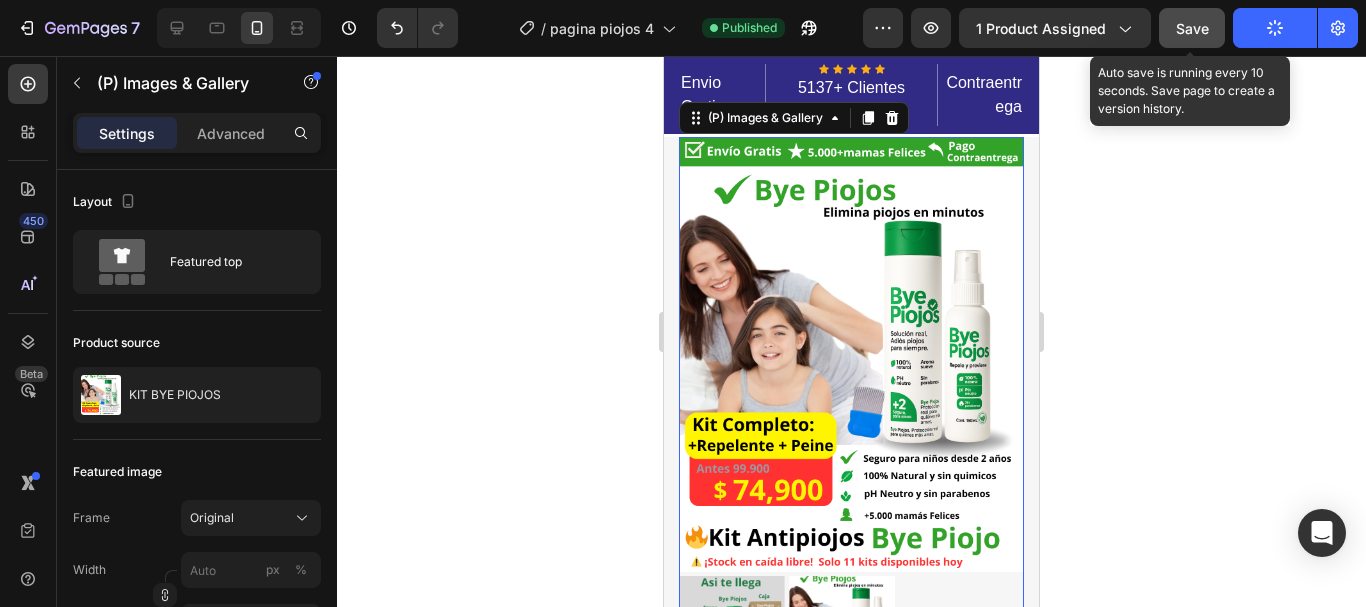 click on "Save" at bounding box center (1192, 28) 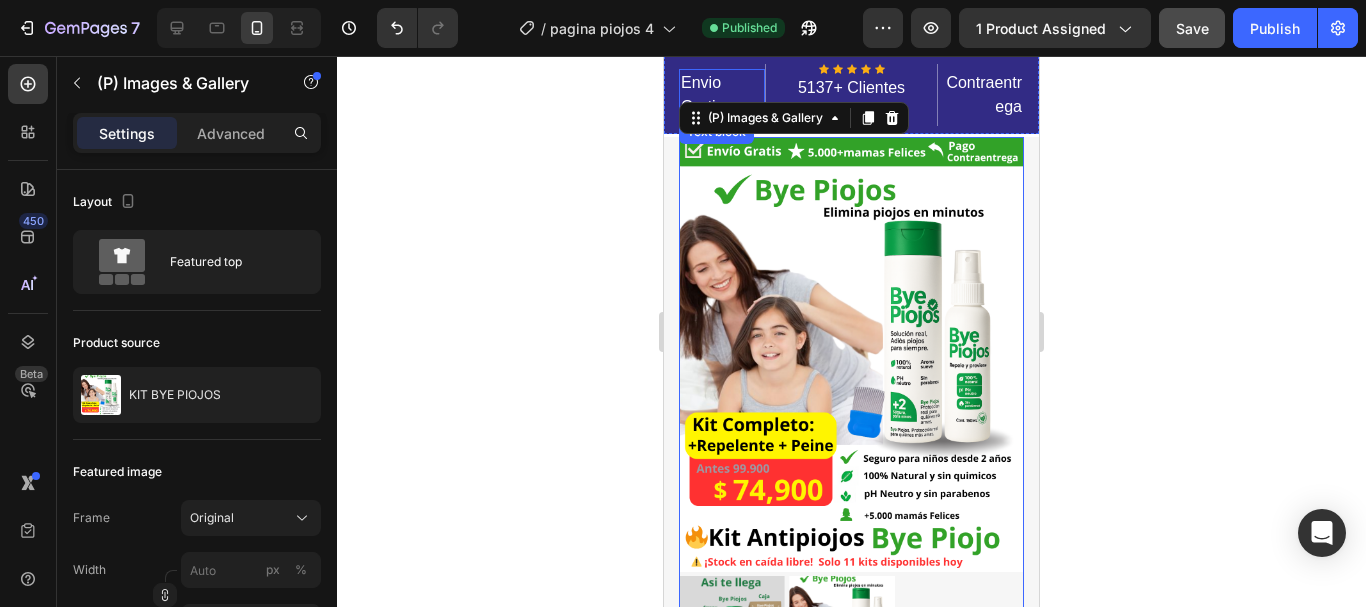 click on "Envio Gratis" at bounding box center [722, 95] 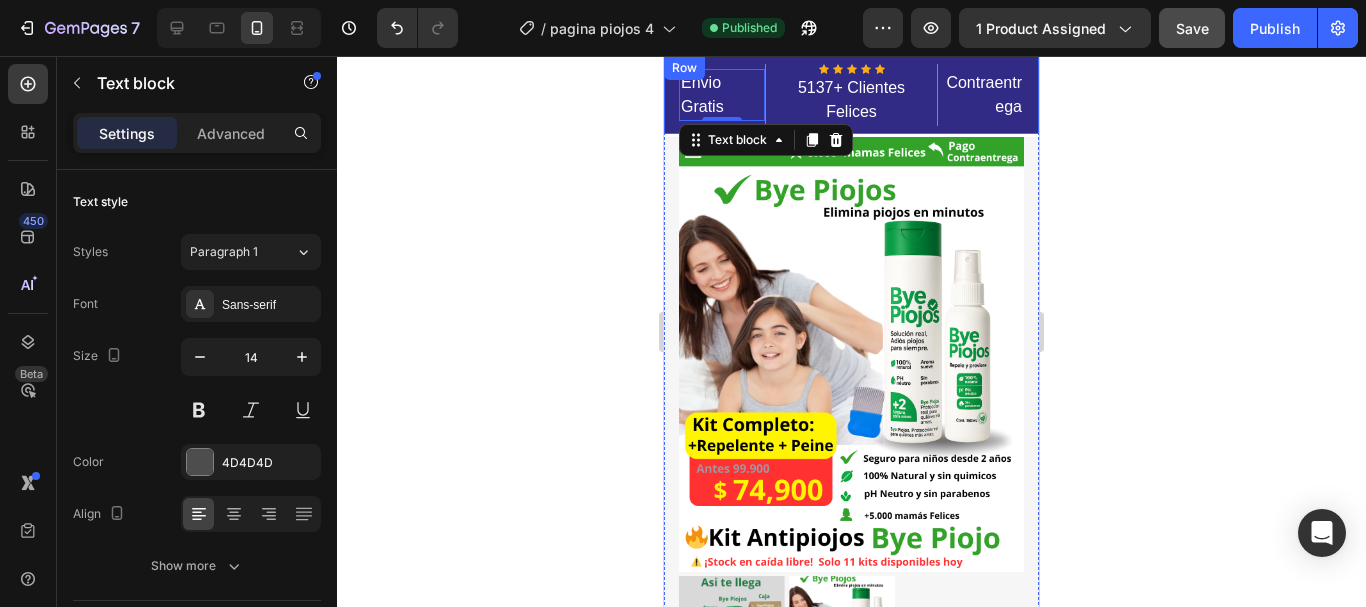 click on "Envio Gratis Text block 5 Icon Icon Icon Icon Icon Icon List Hoz 5137+ Clientes Felices Text block Row Contraentrega Text block Row" at bounding box center [851, 95] 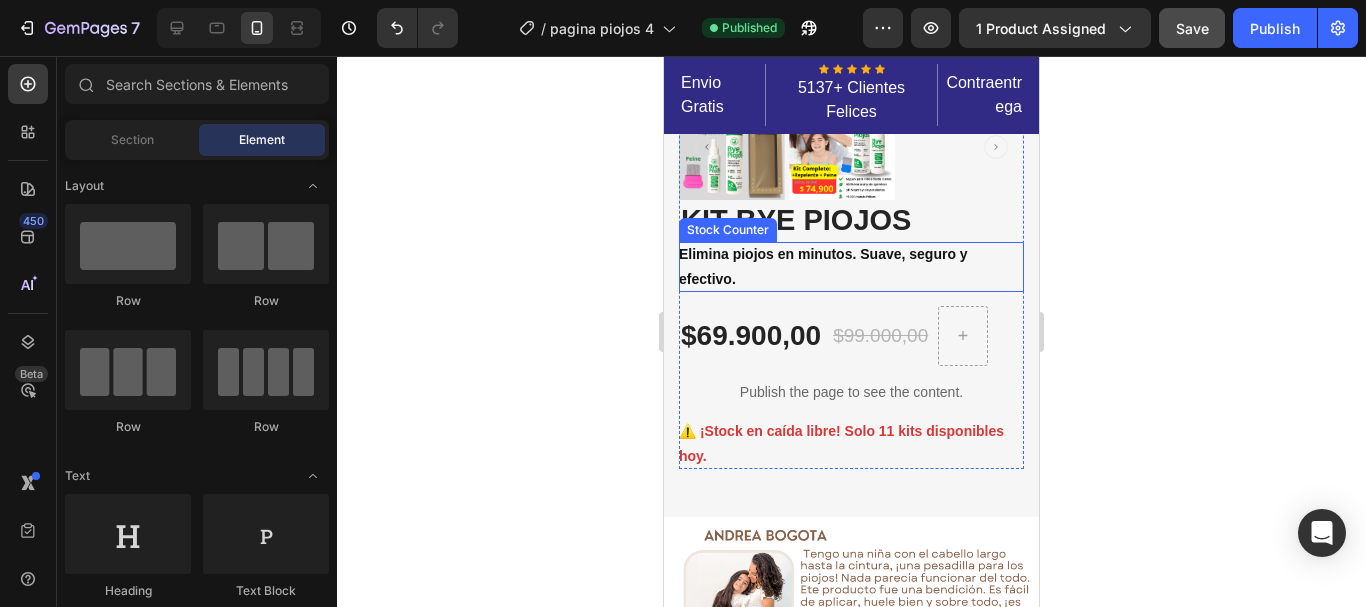 scroll, scrollTop: 0, scrollLeft: 0, axis: both 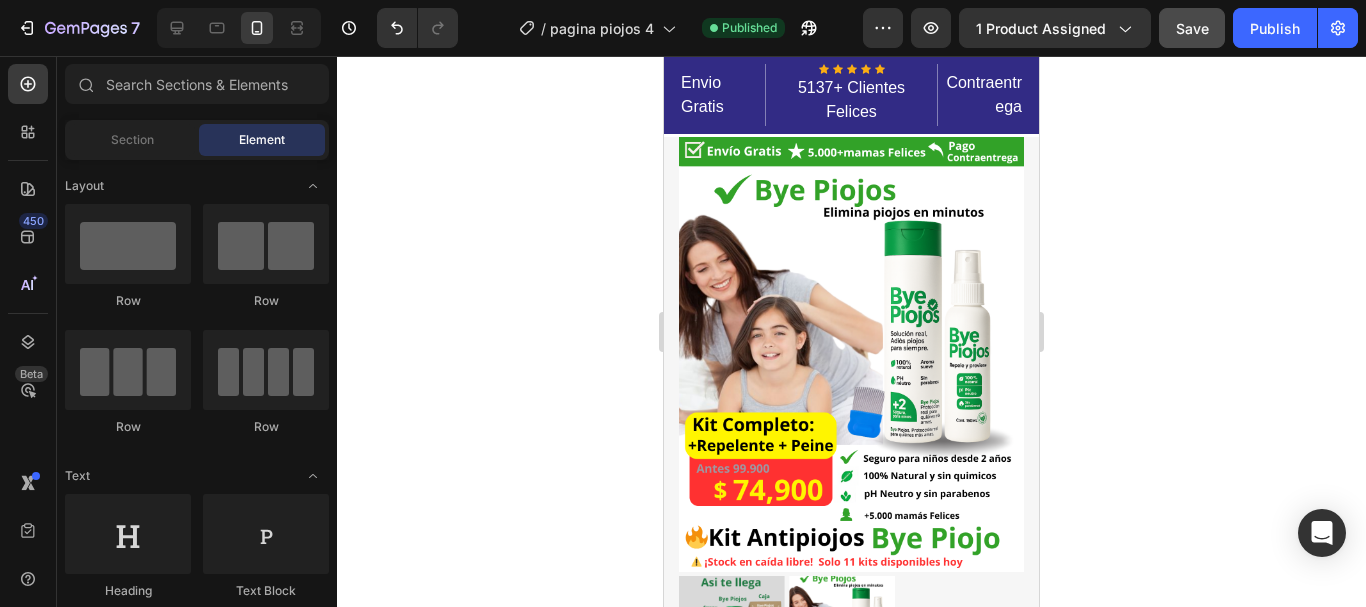 click 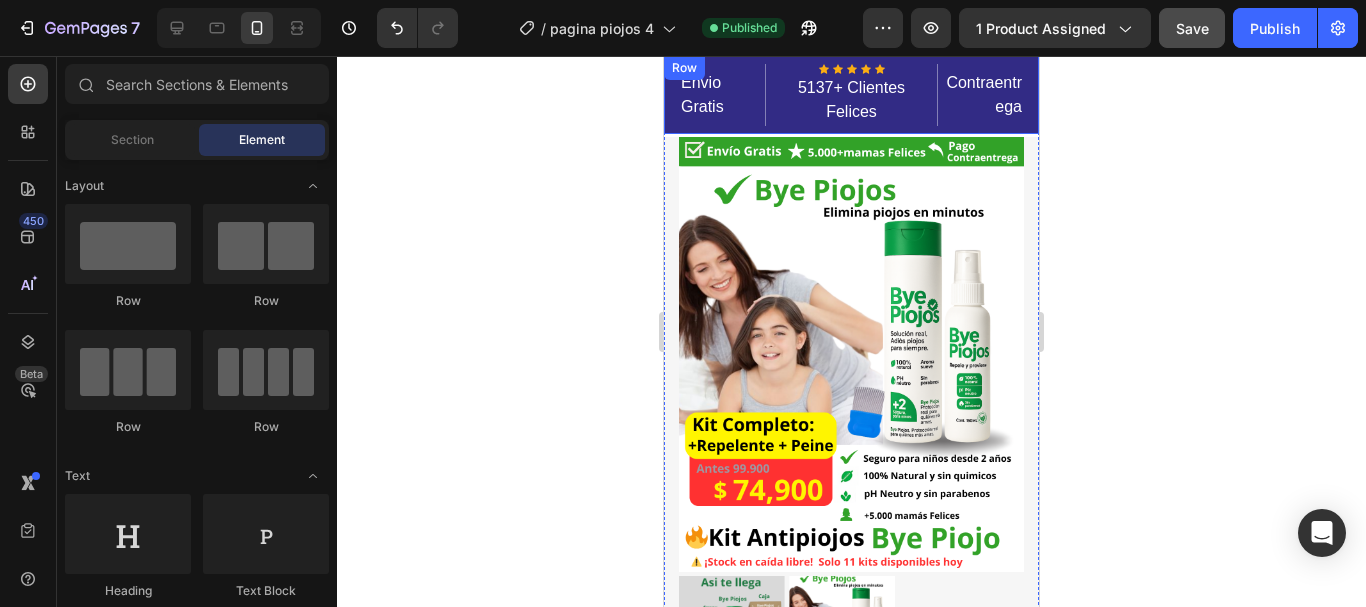 click on "Envio Gratis Text block                Icon                Icon                Icon                Icon                Icon Icon List Hoz 5137+ Clientes Felices Text block Row Contraentrega Text block Row" at bounding box center [851, 95] 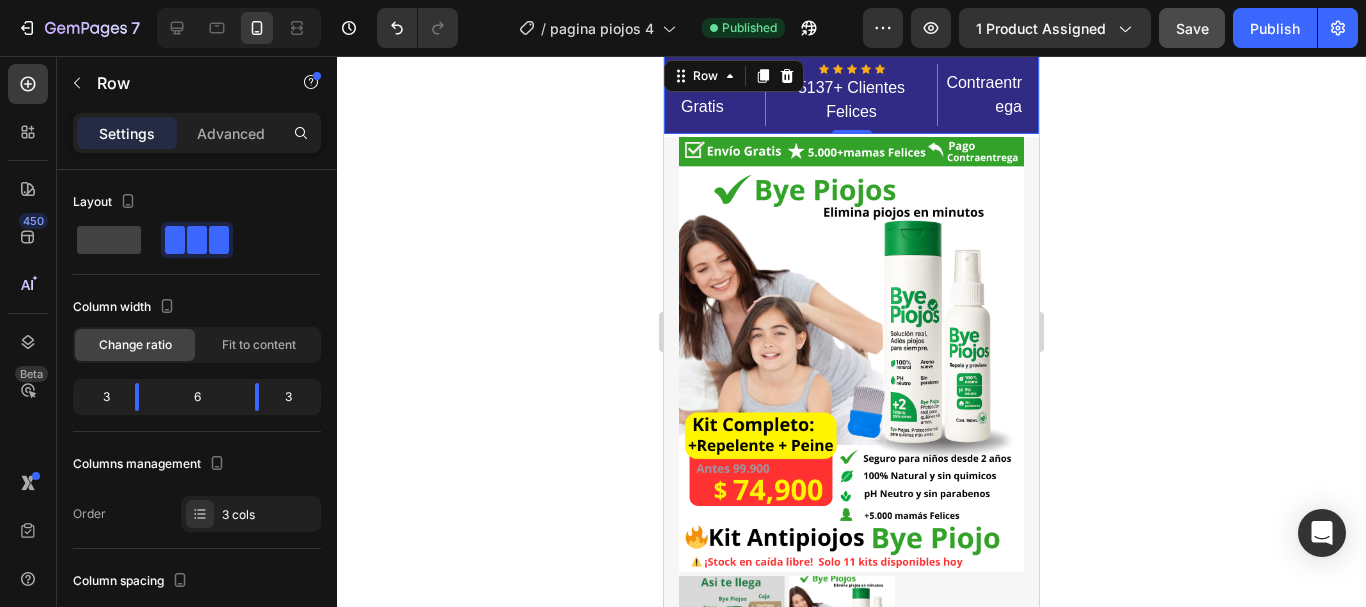 click 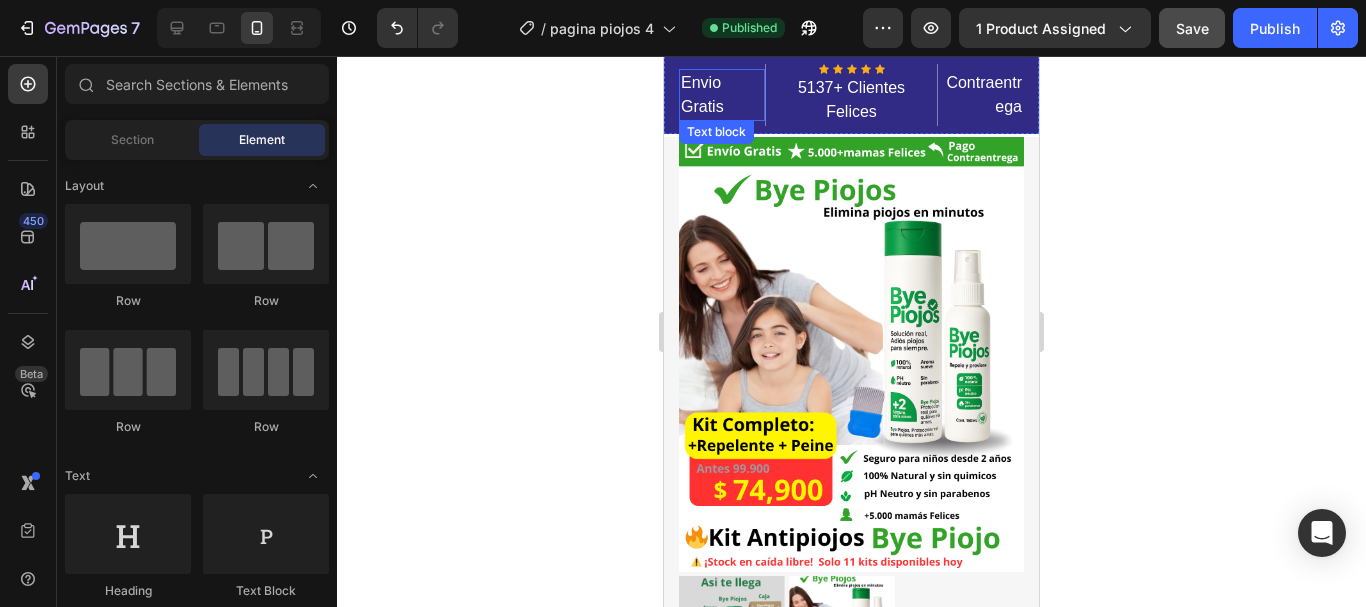 click on "Envio Gratis" at bounding box center [722, 95] 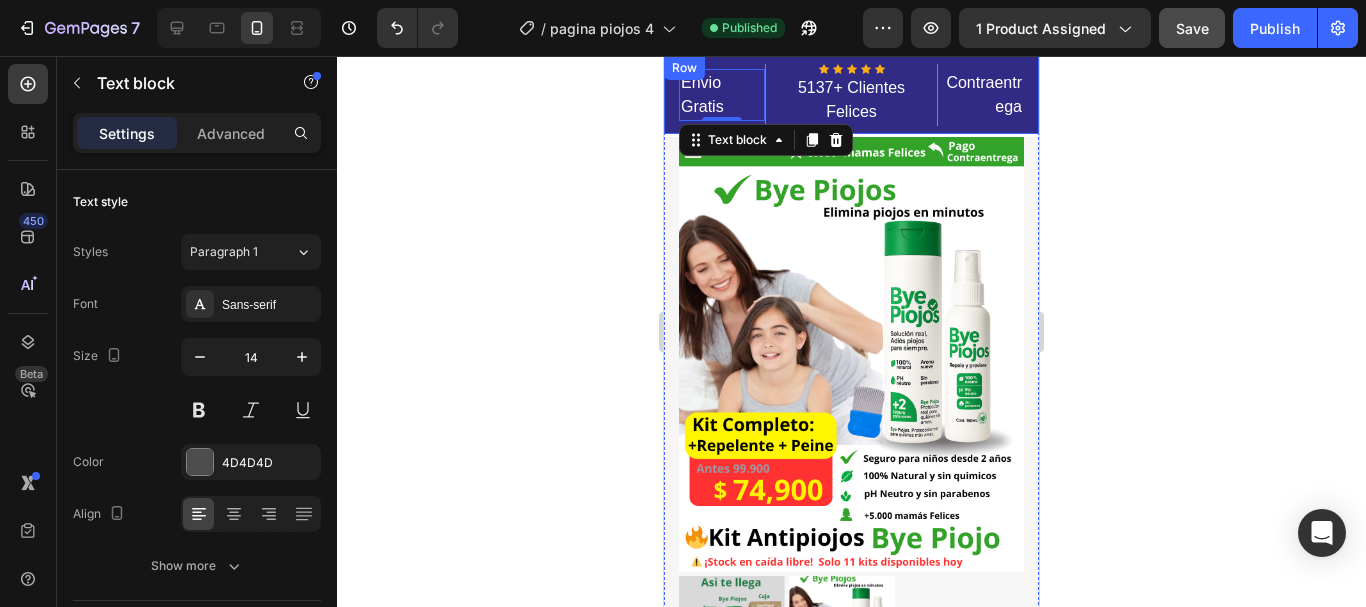 click on "Envio Gratis Text block 5 Icon Icon Icon Icon Icon Icon List Hoz 5137+ Clientes Felices Text block Row Contraentrega Text block Row" at bounding box center (851, 95) 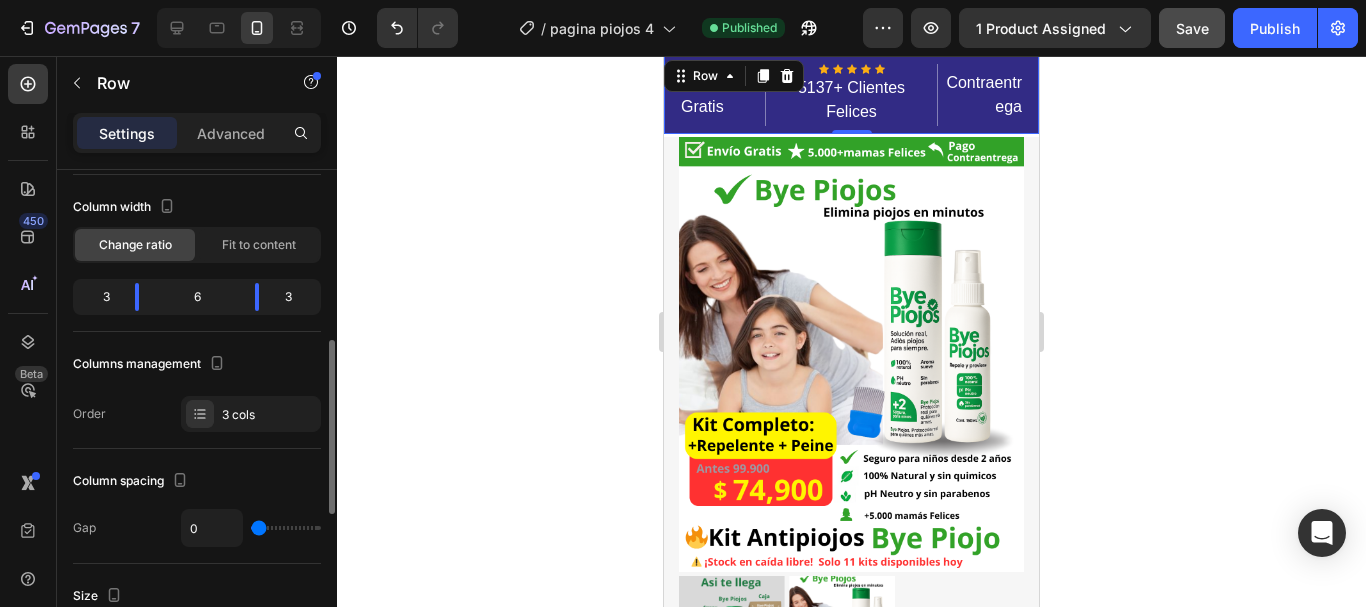 scroll, scrollTop: 200, scrollLeft: 0, axis: vertical 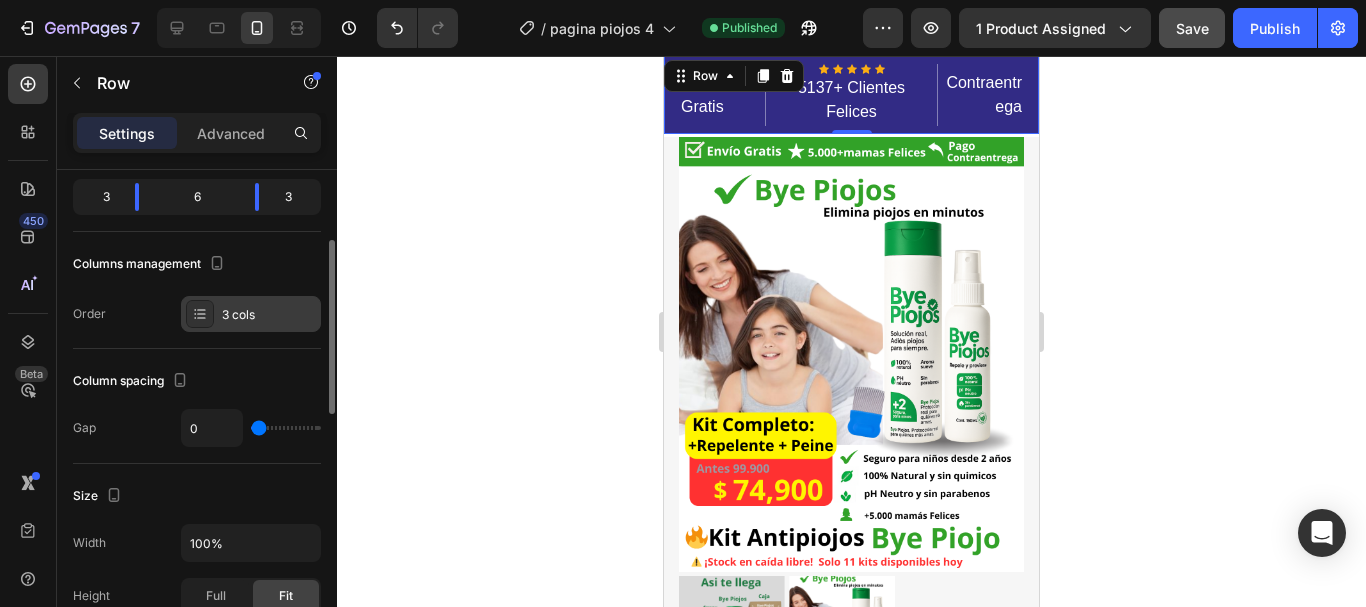 click on "3 cols" at bounding box center (269, 315) 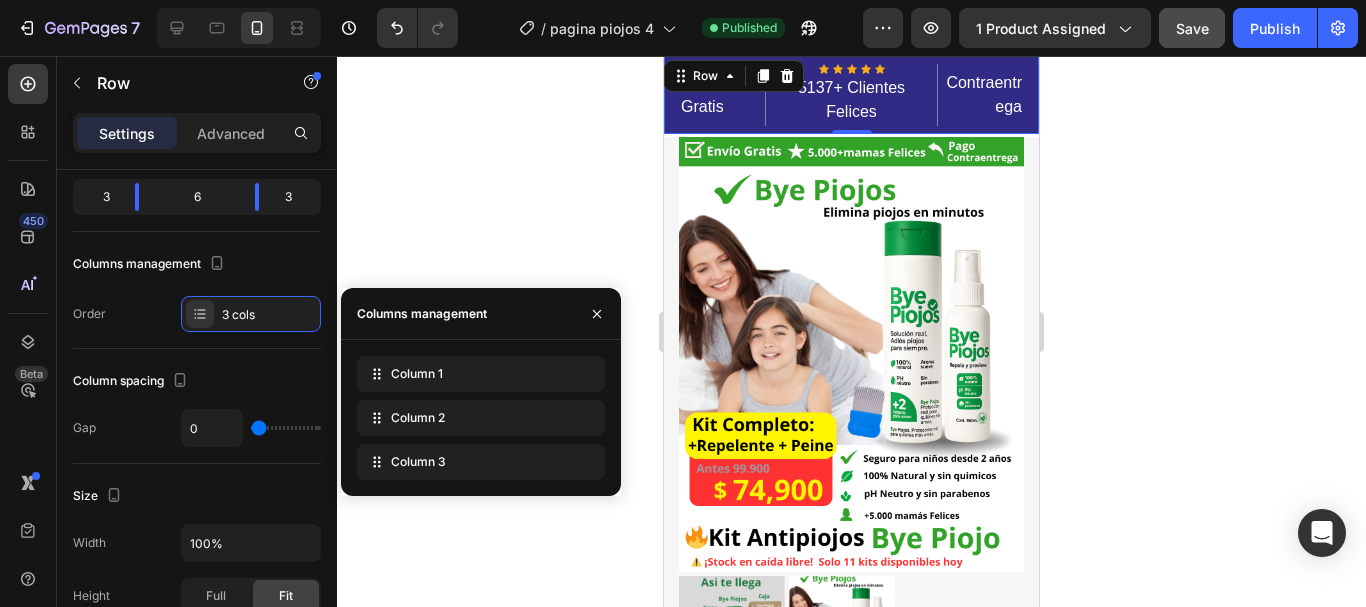 click 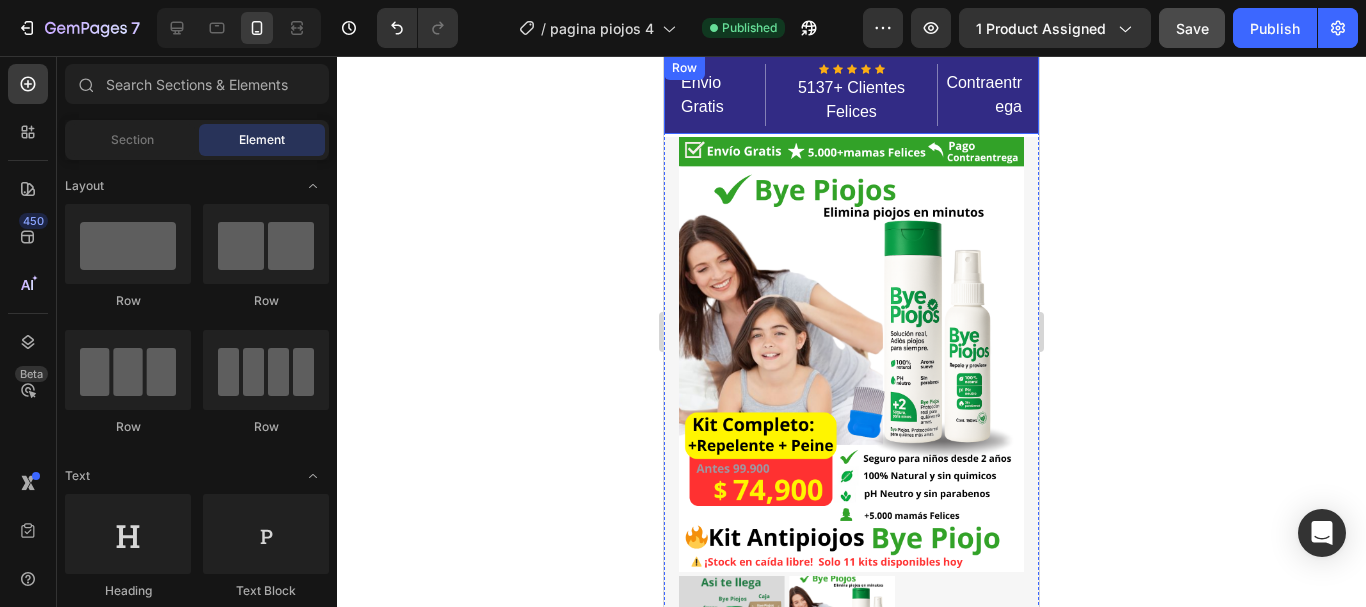 click on "Envio Gratis Text block                Icon                Icon                Icon                Icon                Icon Icon List Hoz 5137+ Clientes Felices Text block Row Contraentrega Text block Row" at bounding box center (851, 95) 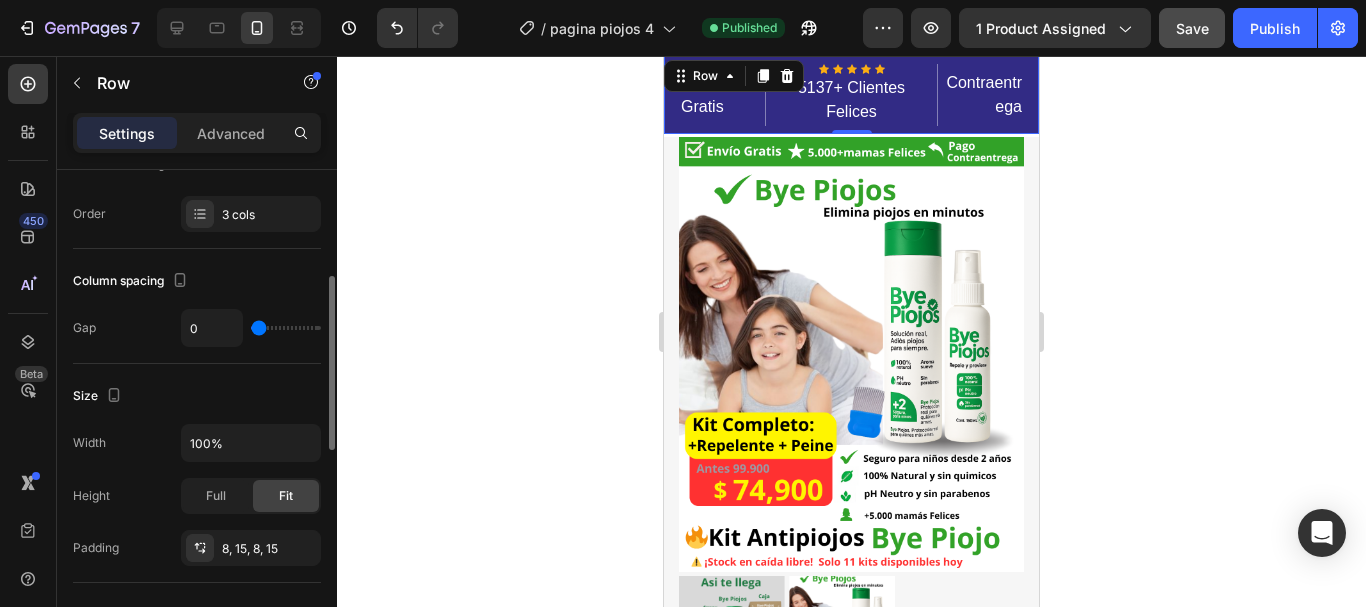 scroll, scrollTop: 400, scrollLeft: 0, axis: vertical 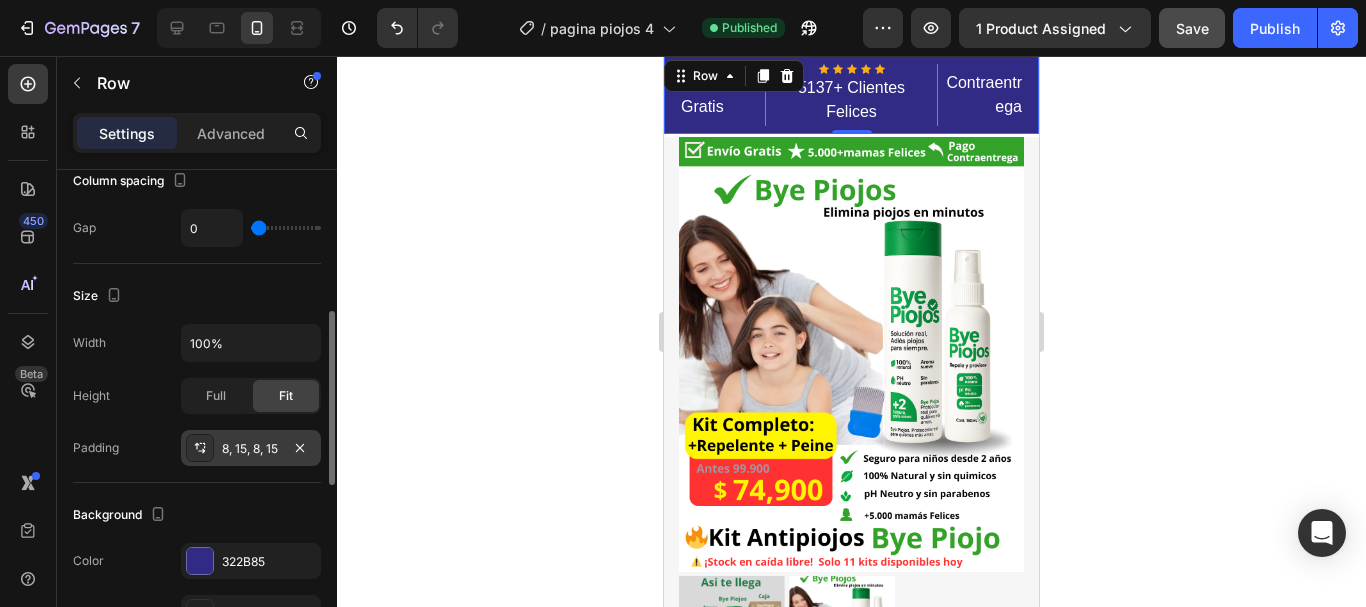 click on "8, 15, 8, 15" at bounding box center [251, 449] 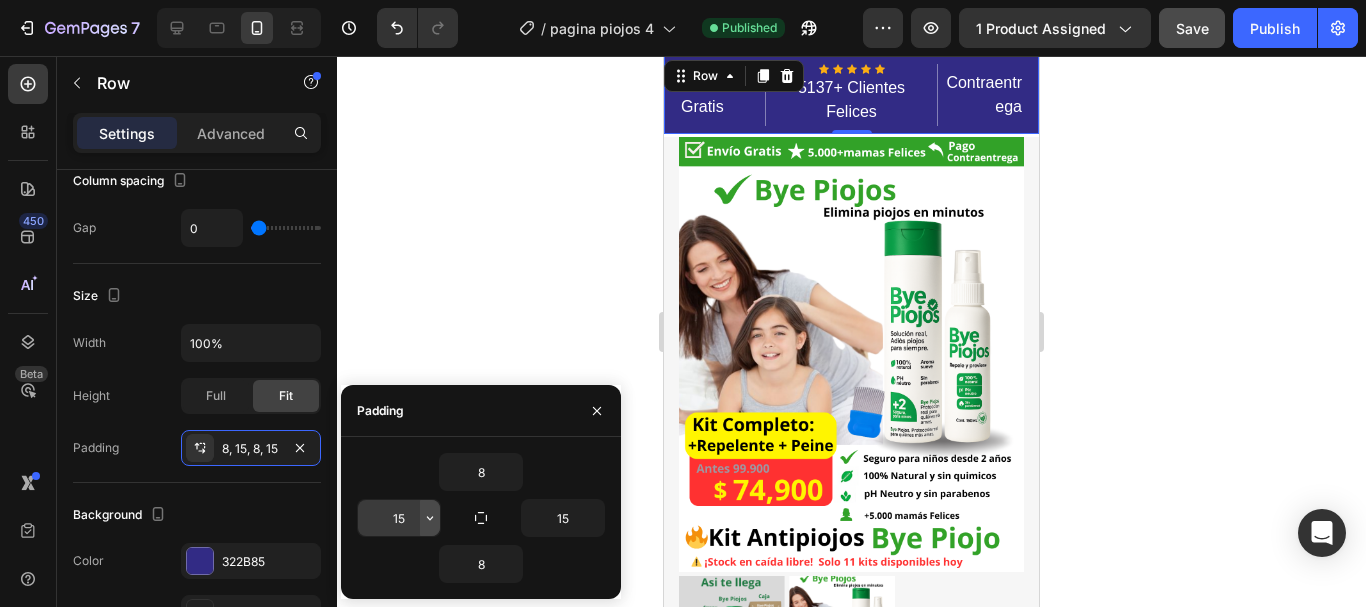 click 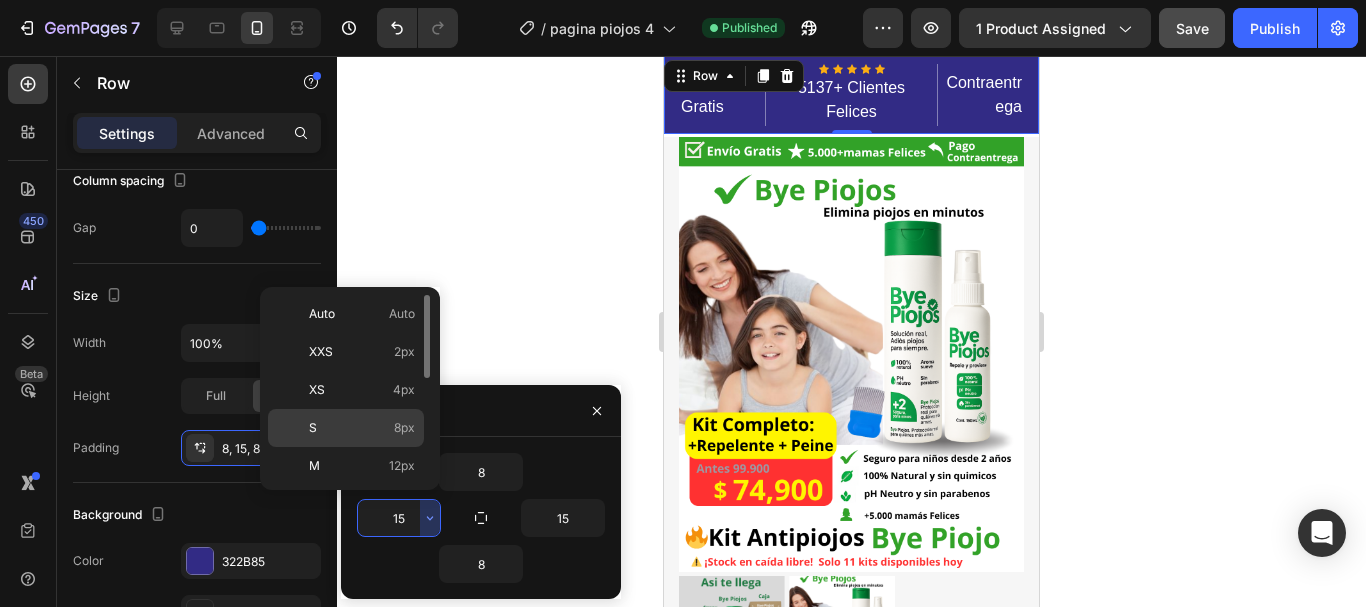 click on "S 8px" 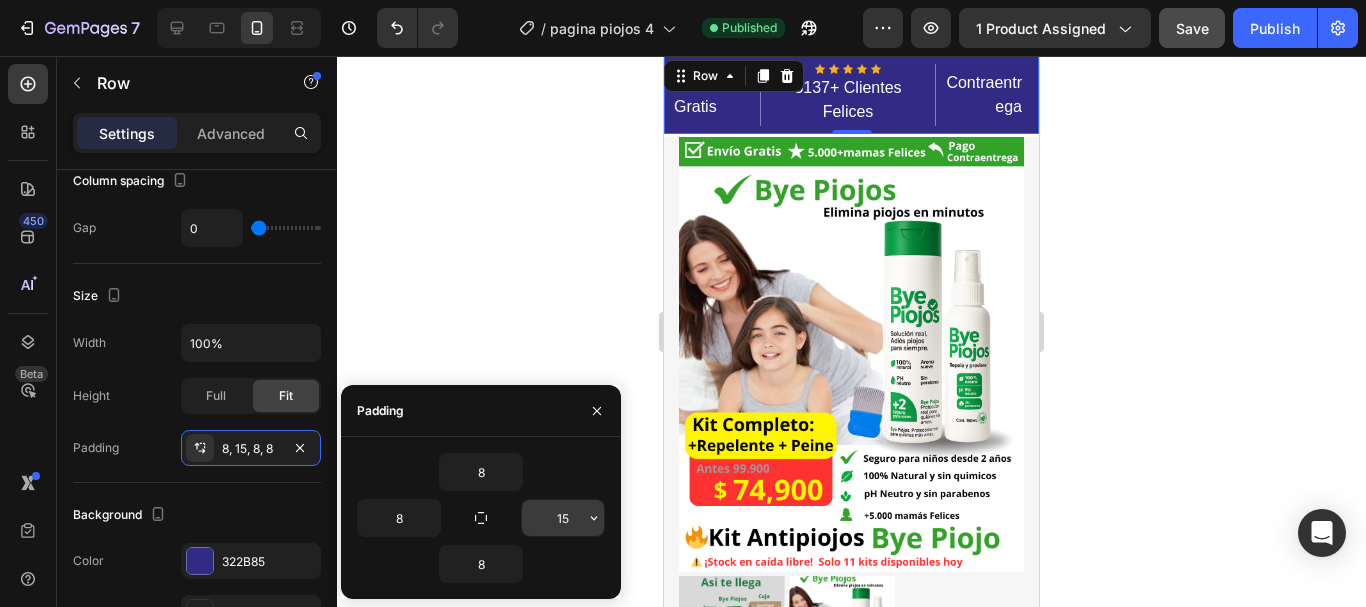 click on "15" at bounding box center (563, 518) 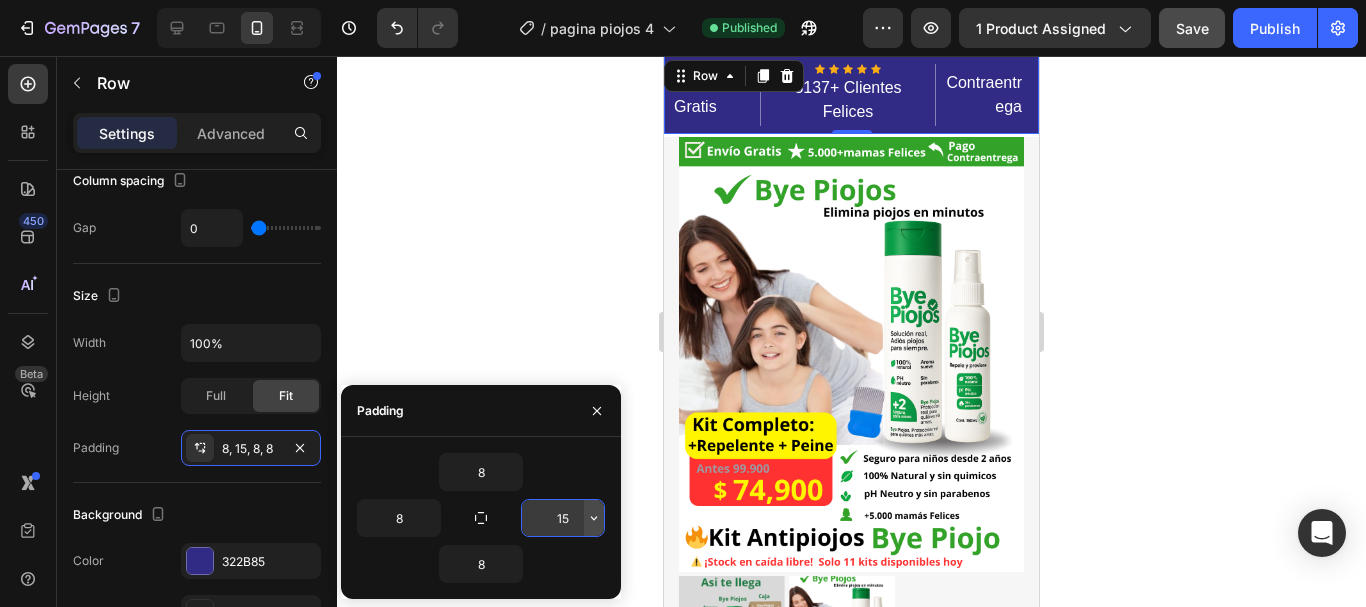 click 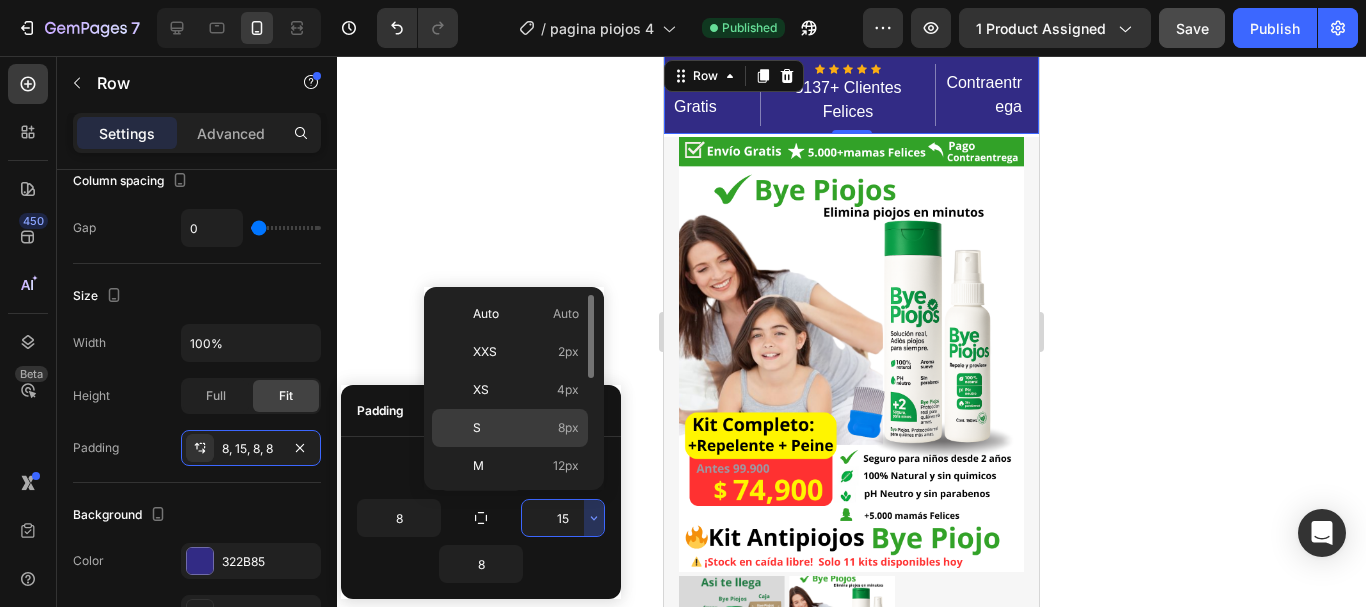 click on "8px" at bounding box center (568, 428) 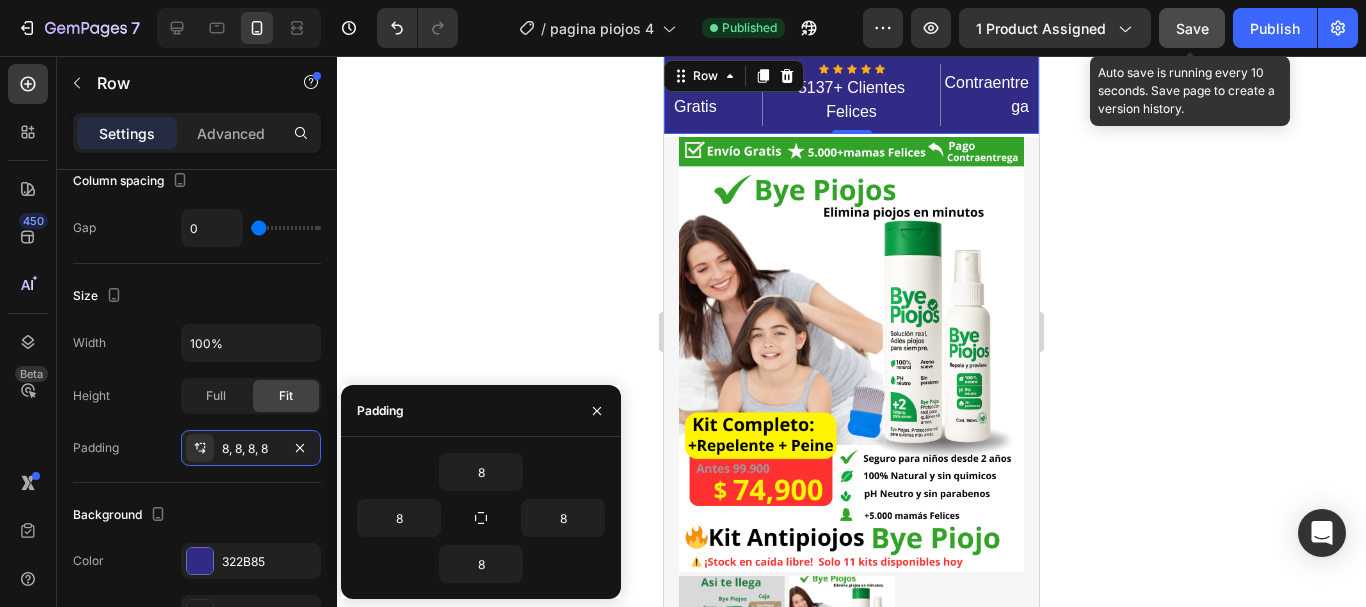 click on "Save" at bounding box center (1192, 28) 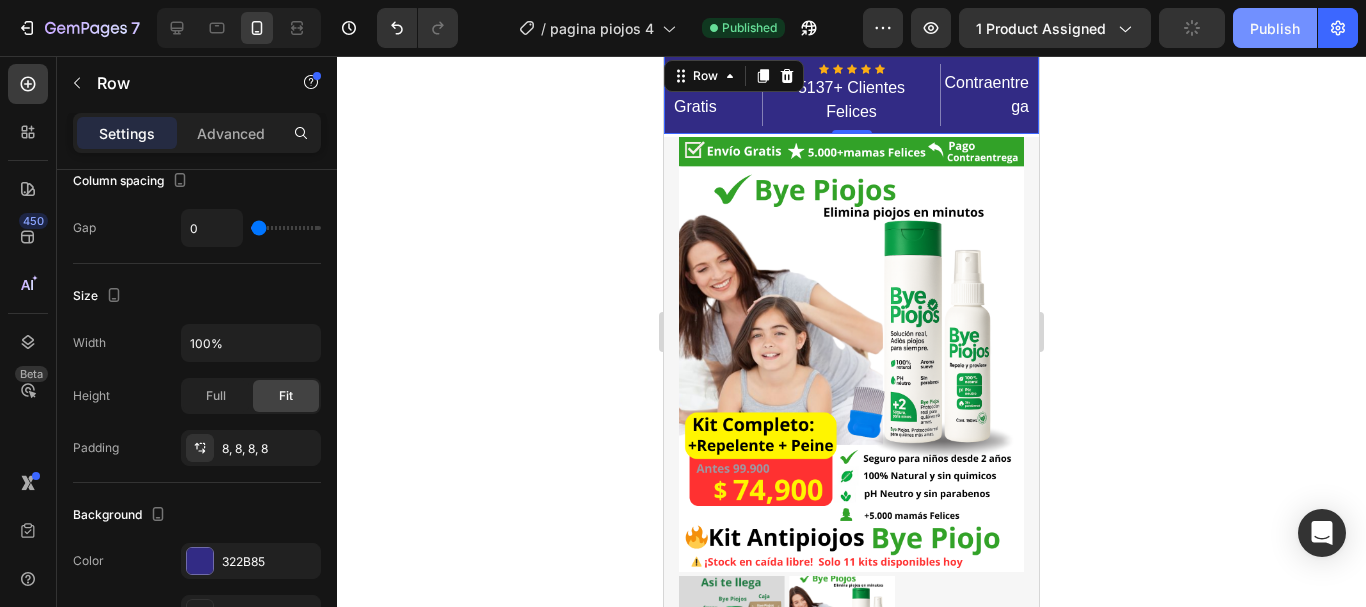 click on "Publish" 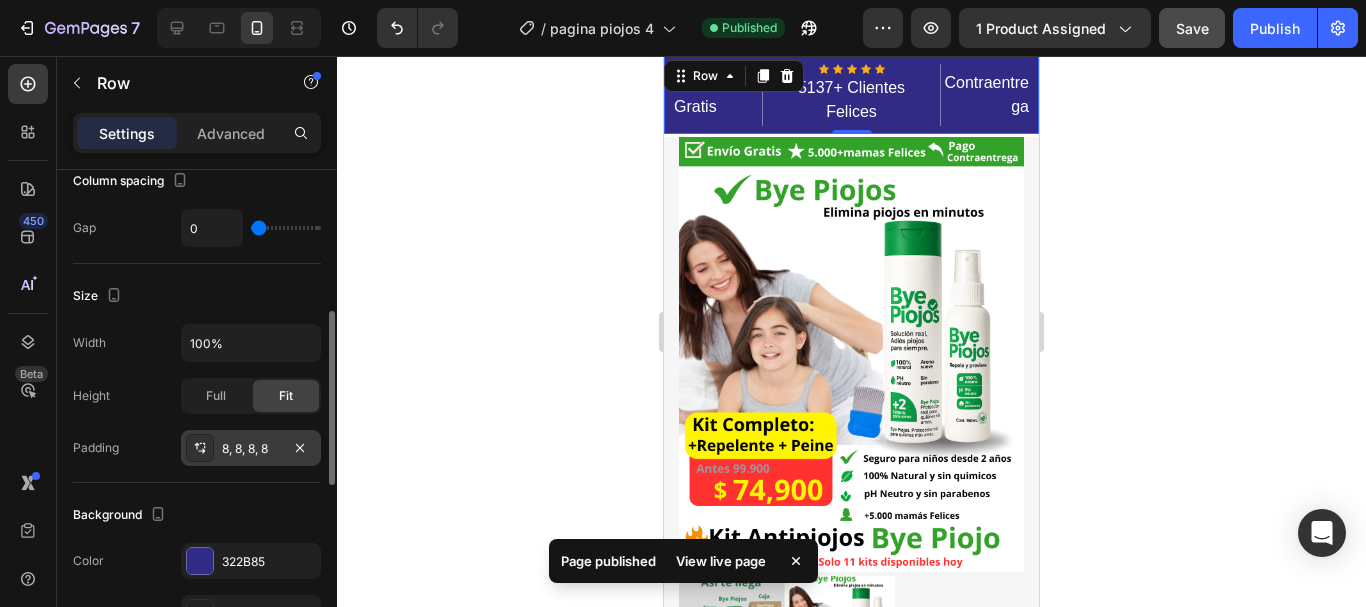 click on "8, 8, 8, 8" at bounding box center [251, 449] 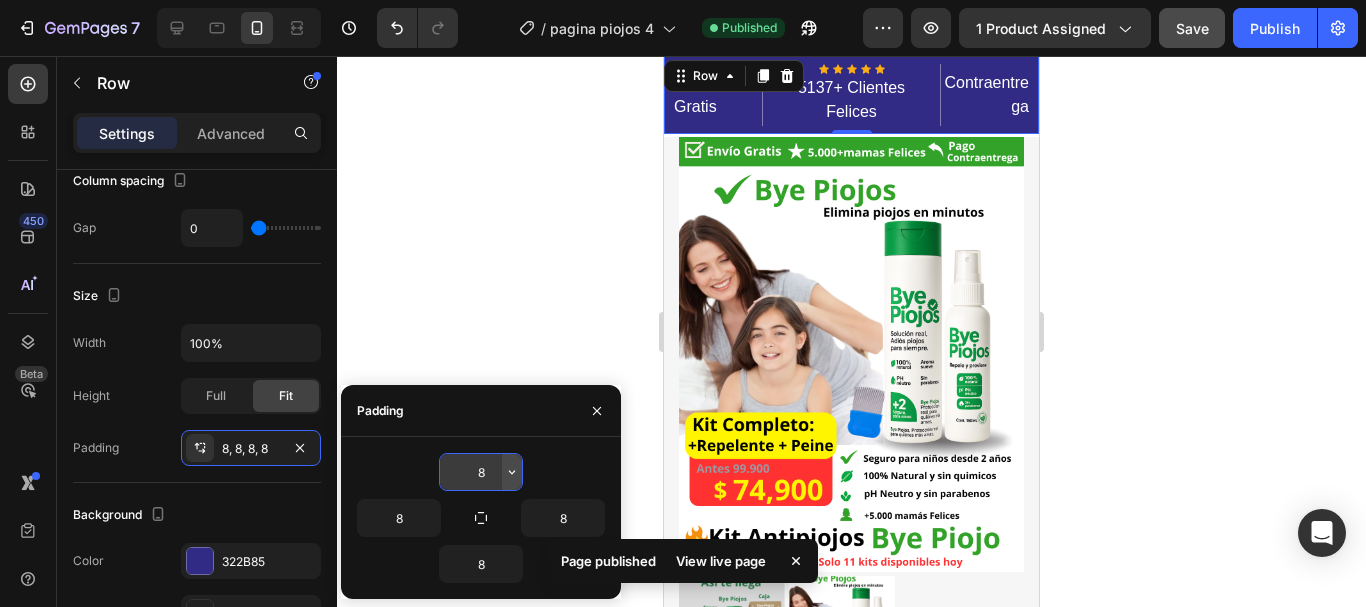 click 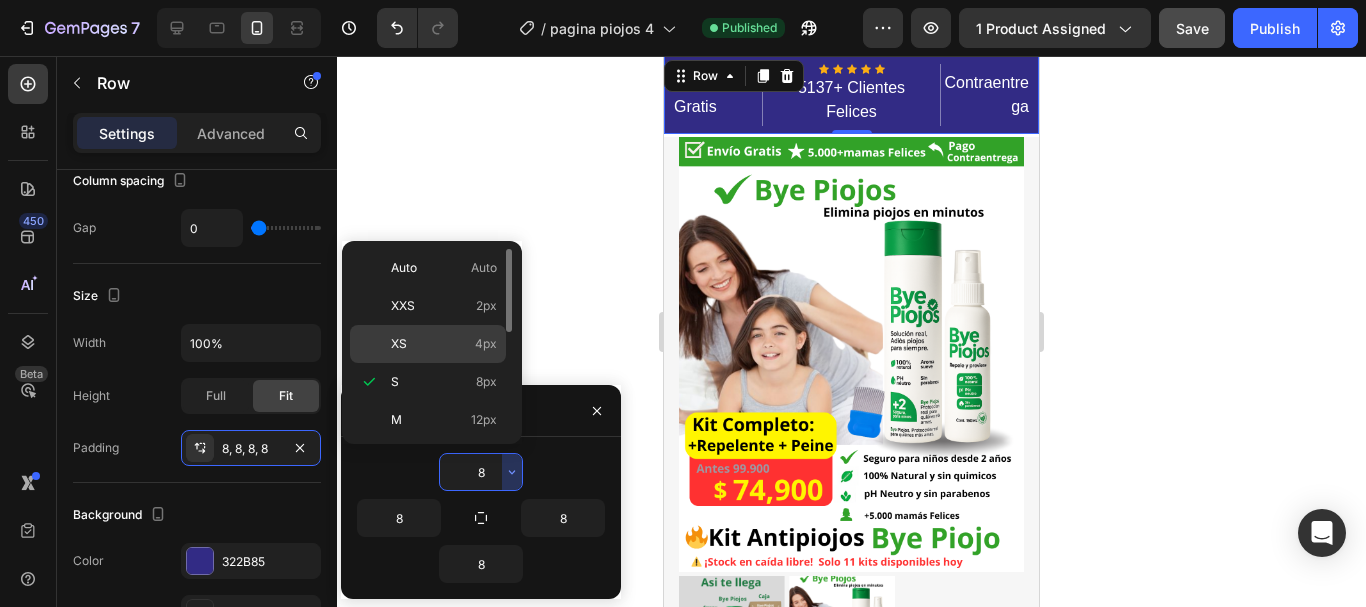 click on "4px" at bounding box center (486, 344) 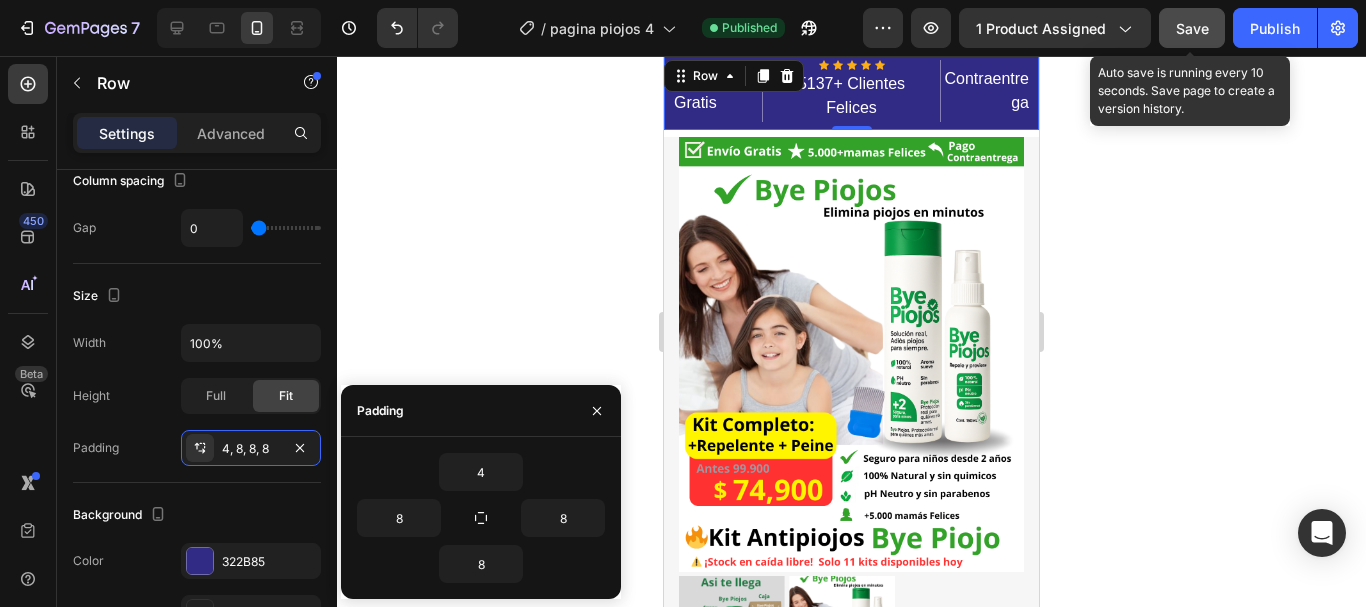 click on "Save" 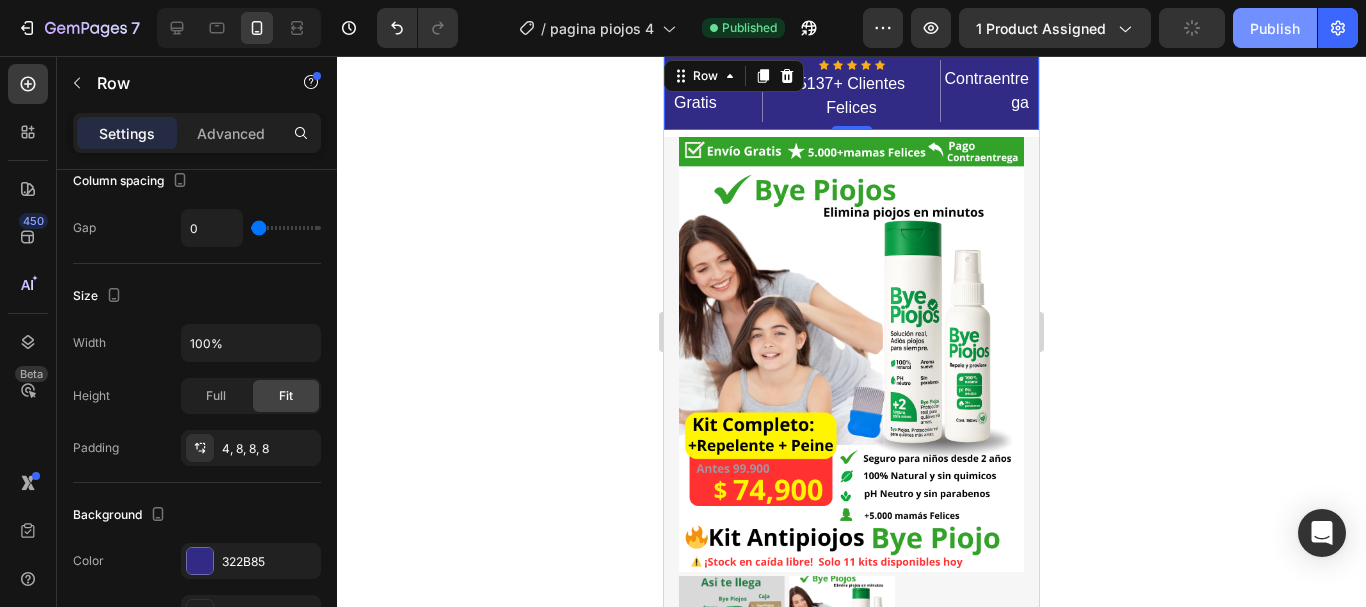 click on "Publish" at bounding box center [1275, 28] 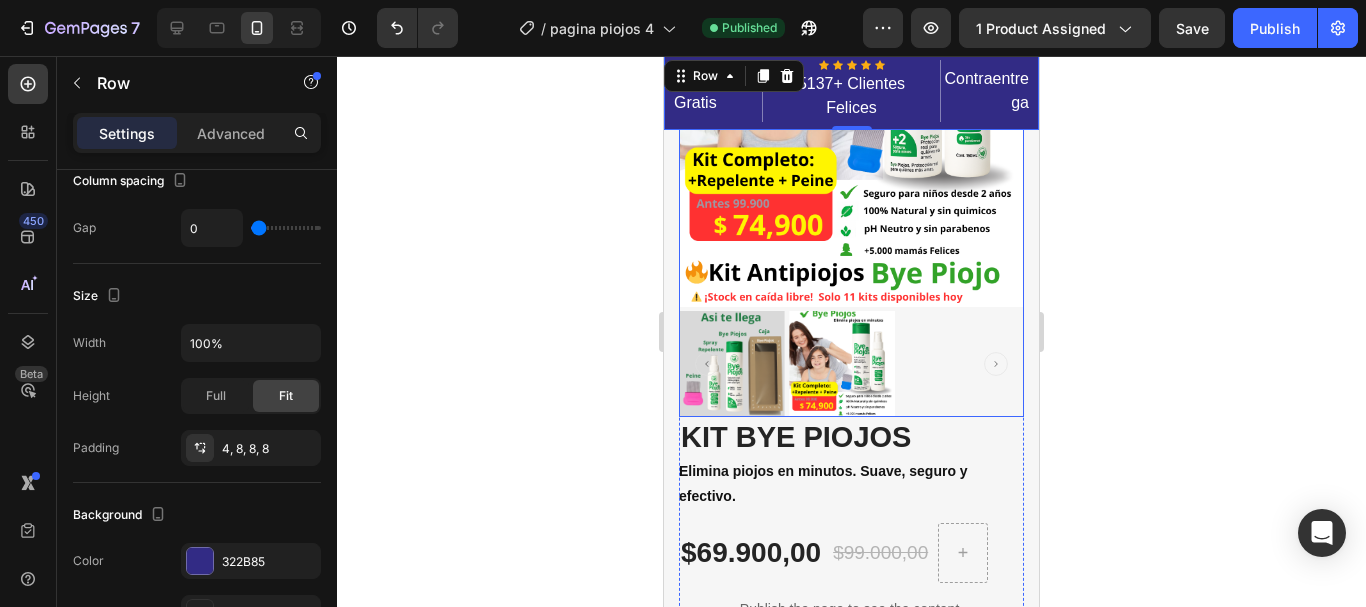 scroll, scrollTop: 300, scrollLeft: 0, axis: vertical 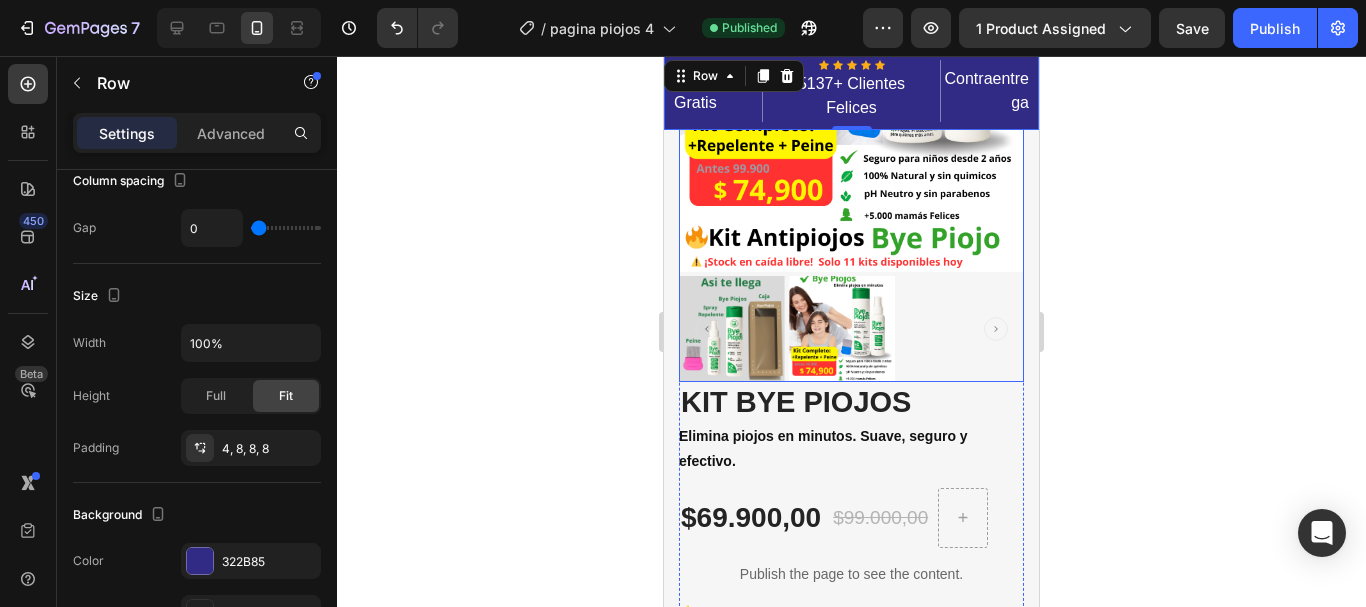 click at bounding box center (851, 329) 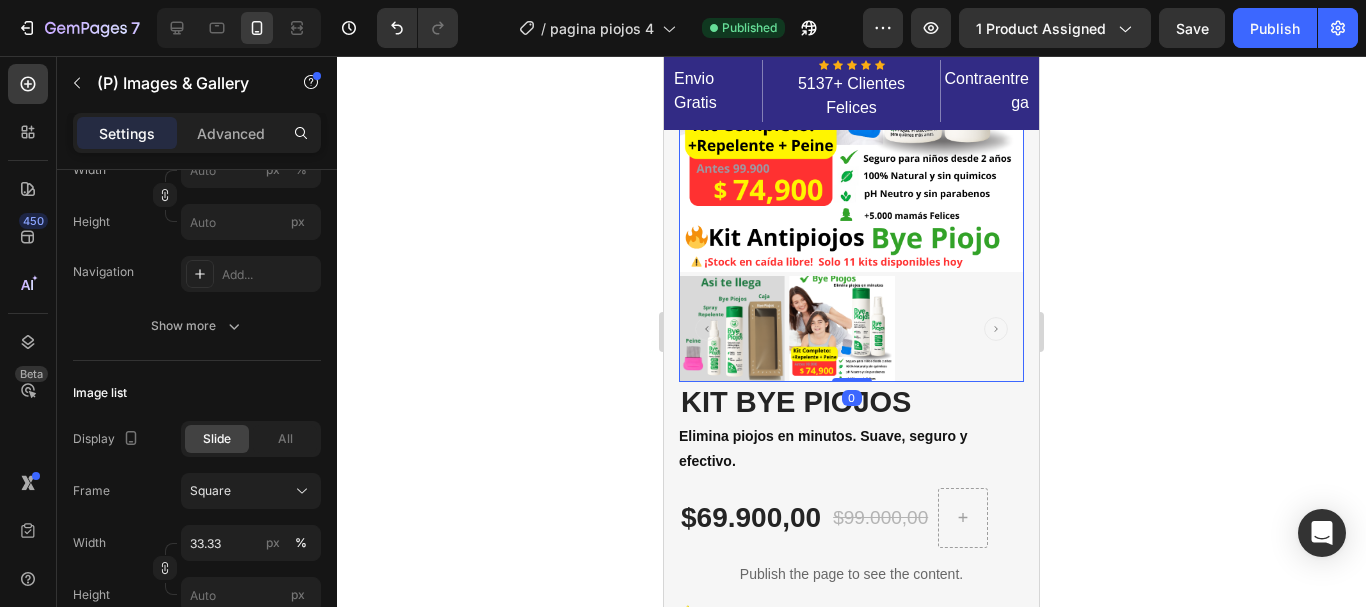 scroll, scrollTop: 0, scrollLeft: 0, axis: both 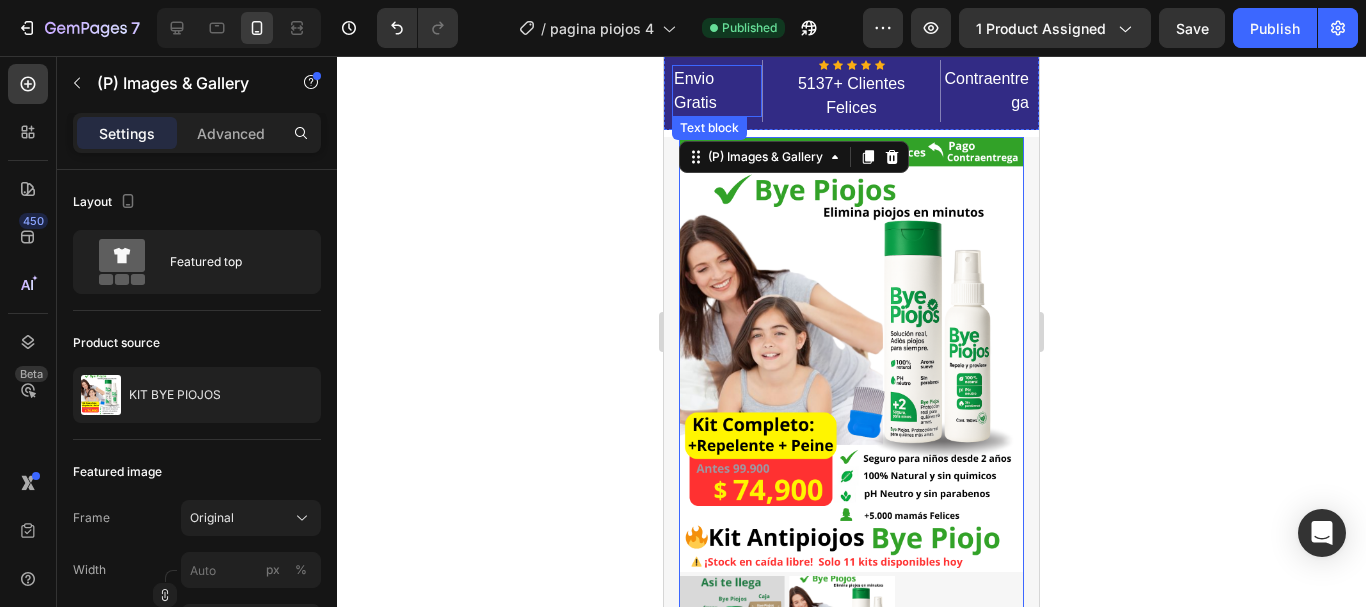 click on "Envio Gratis" at bounding box center (717, 91) 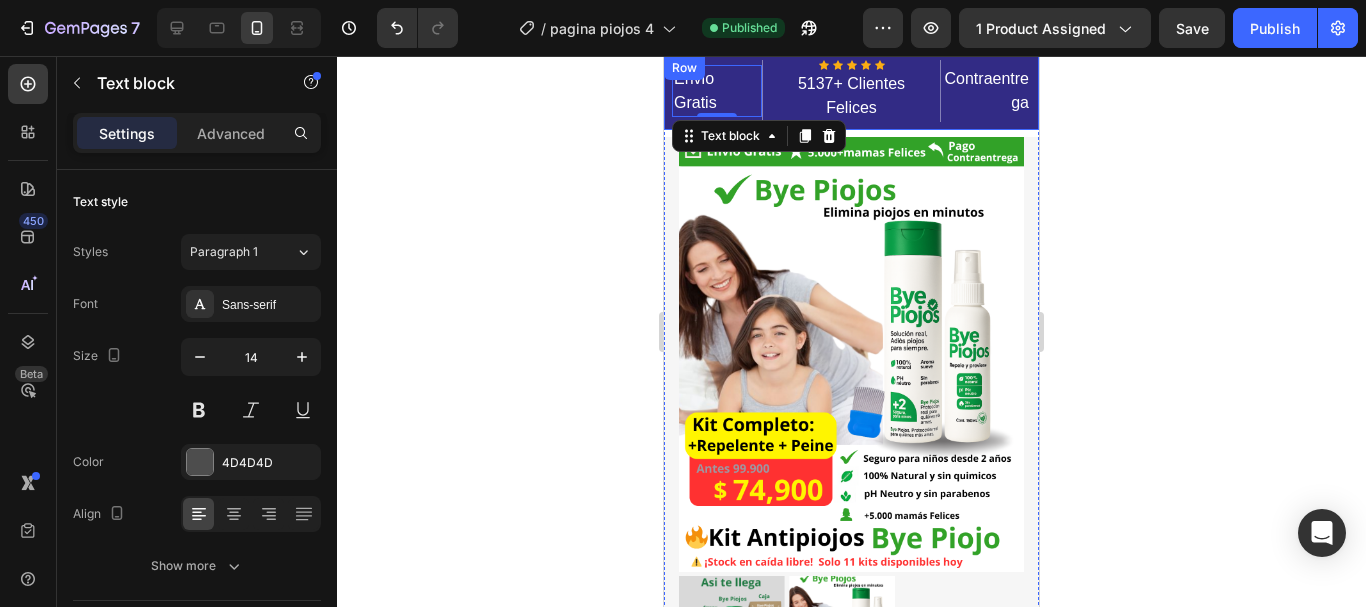 click on "Envio Gratis Text block   5" at bounding box center (717, 91) 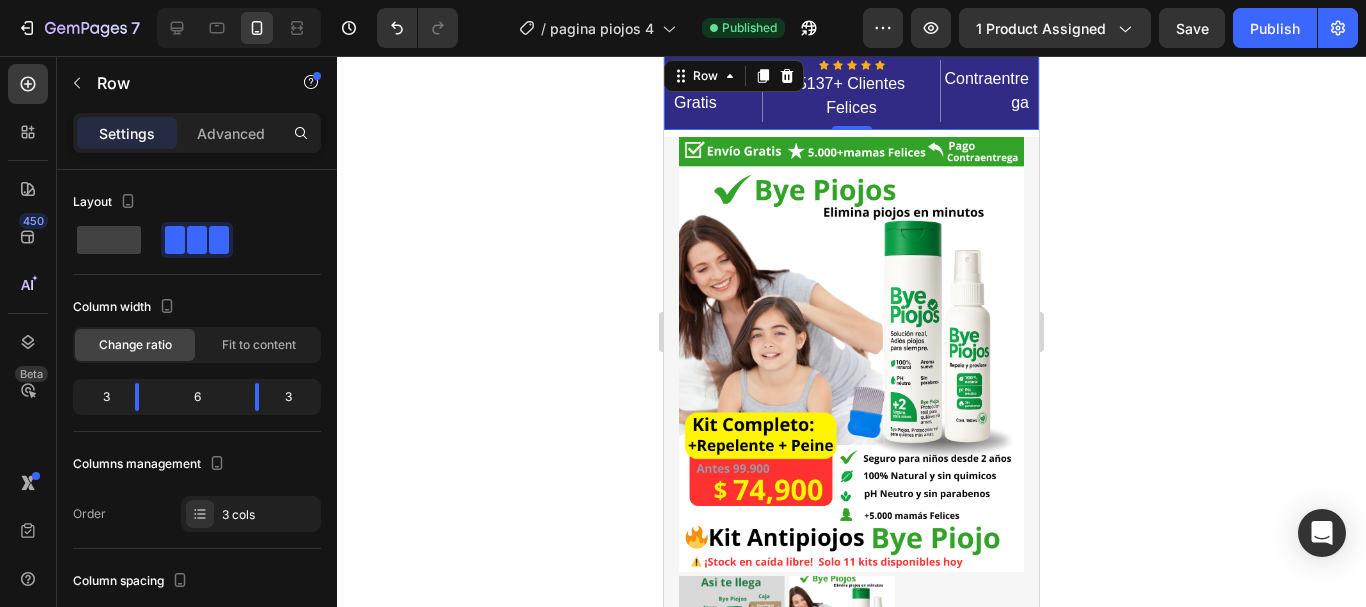 click 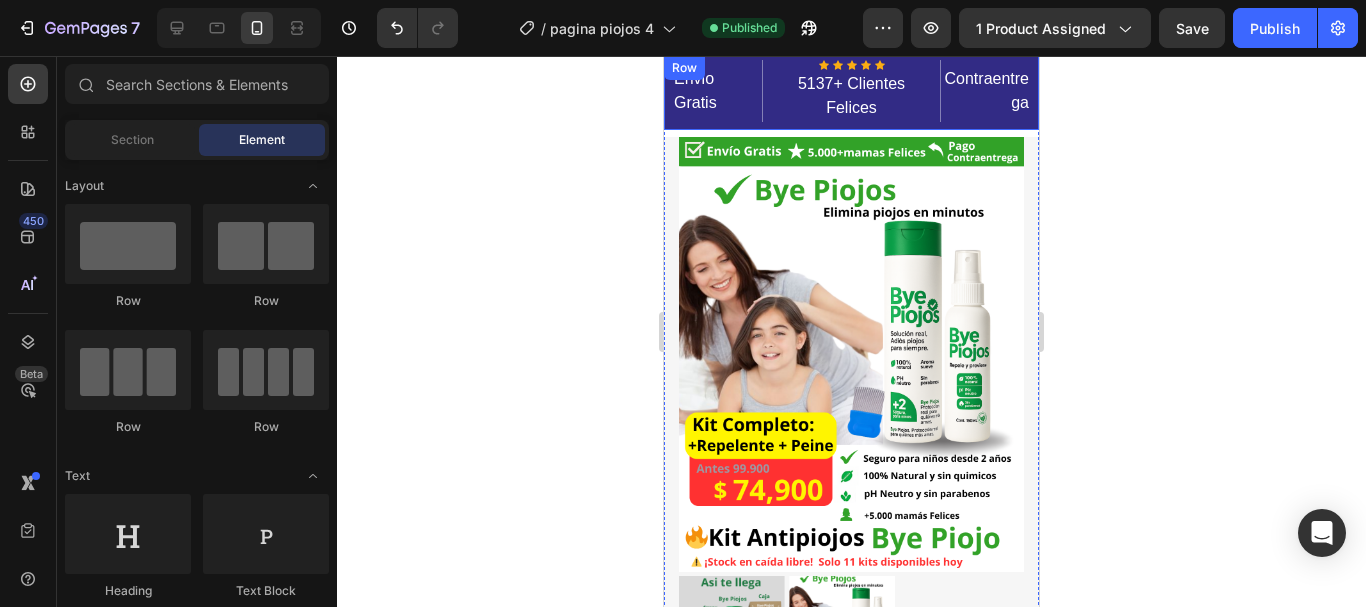 click on "Envio Gratis Text block" at bounding box center (717, 91) 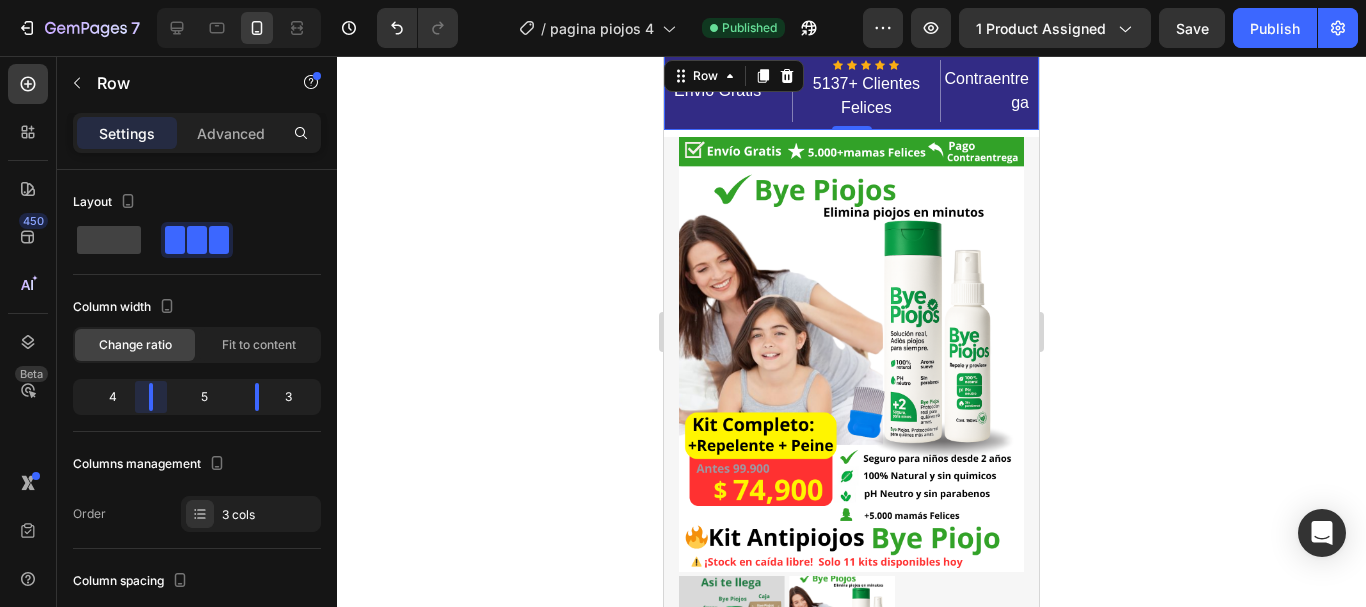 click on "7 Version history / pagina piojos 4 Published Preview 1 product assigned Save Publish 450 Beta Sections(18) Elements(84) Section Element Hero Section Product Detail Brands Trusted Badges Guarantee Product Breakdown How to use Testimonials Compare Bundle FAQs Social Proof Brand Story Product List Collection Blog List Contact Sticky Add to Cart Custom Footer Browse Library 450 Layout Row Row Row Row Text Heading Text Block Button Button Button Media Image Image Video" at bounding box center (683, 0) 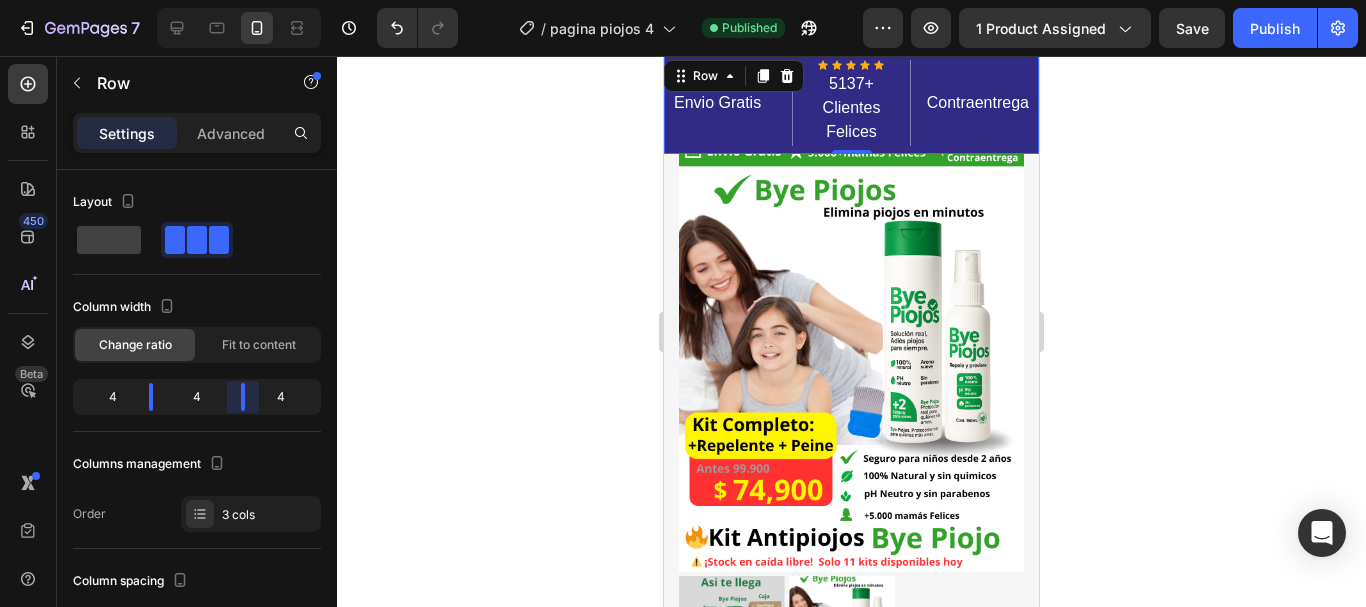 click on "7 Version history / pagina piojos 4 Published Preview 1 product assigned Save Publish 450 Beta Sections(18) Elements(84) Section Element Hero Section Product Detail Brands Trusted Badges Guarantee Product Breakdown How to use Testimonials Compare Bundle FAQs Social Proof Brand Story Product List Collection Blog List Contact Sticky Add to Cart Custom Footer Browse Library 450 Layout Row Row Row Row Text Heading Text Block Button Button Button Media Image Image Video" at bounding box center [683, 0] 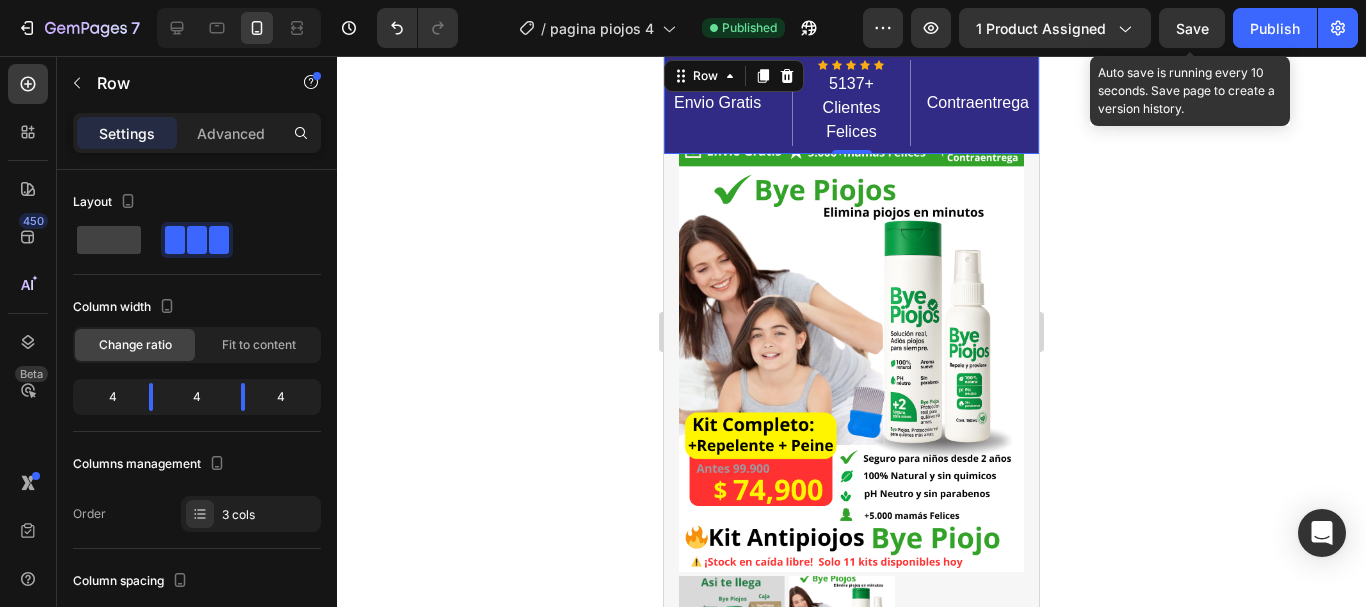 click on "Save" at bounding box center [1192, 28] 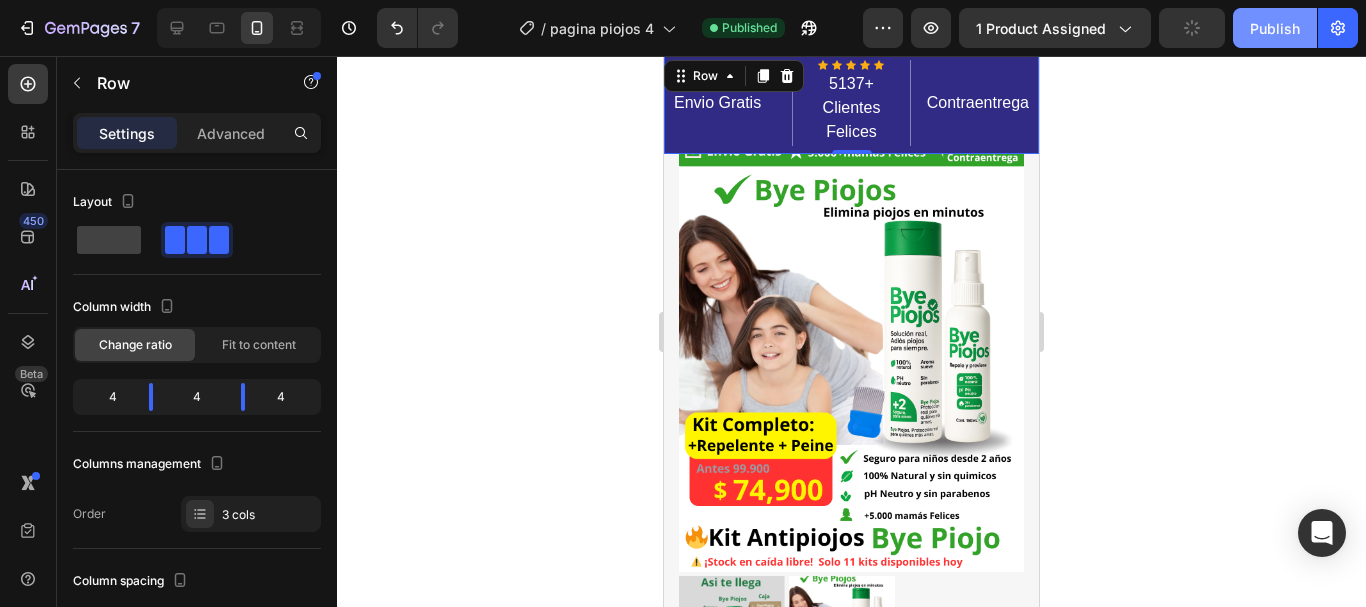 click on "Publish" at bounding box center [1275, 28] 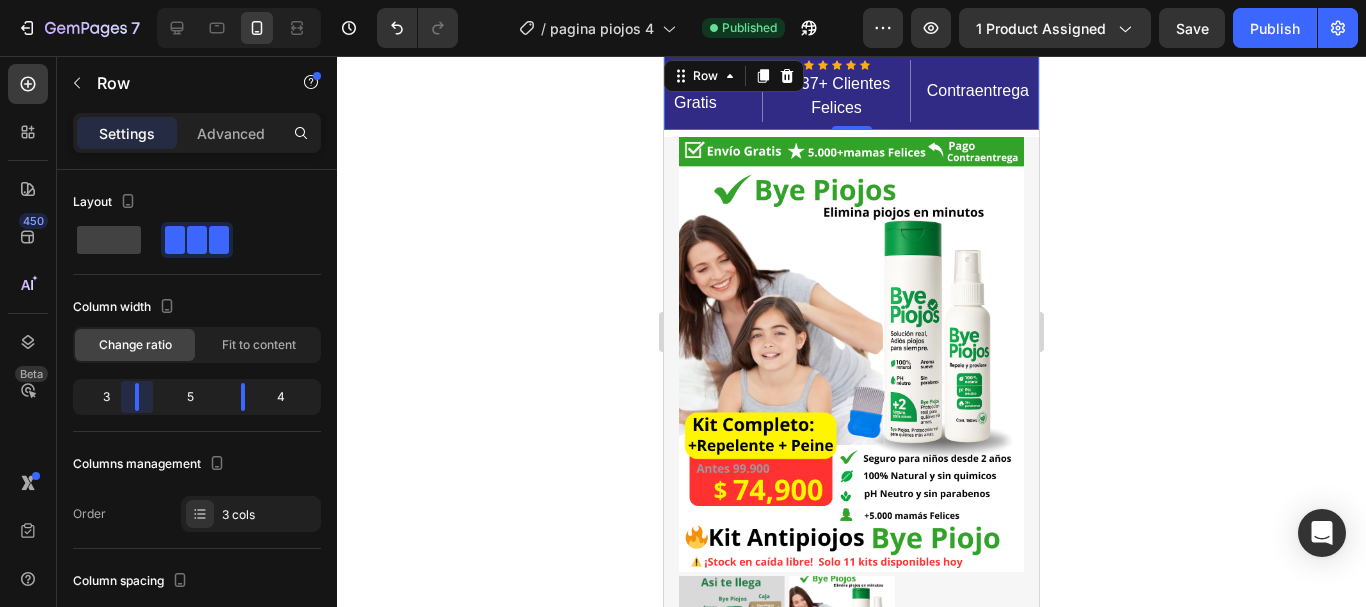 drag, startPoint x: 153, startPoint y: 400, endPoint x: 142, endPoint y: 402, distance: 11.18034 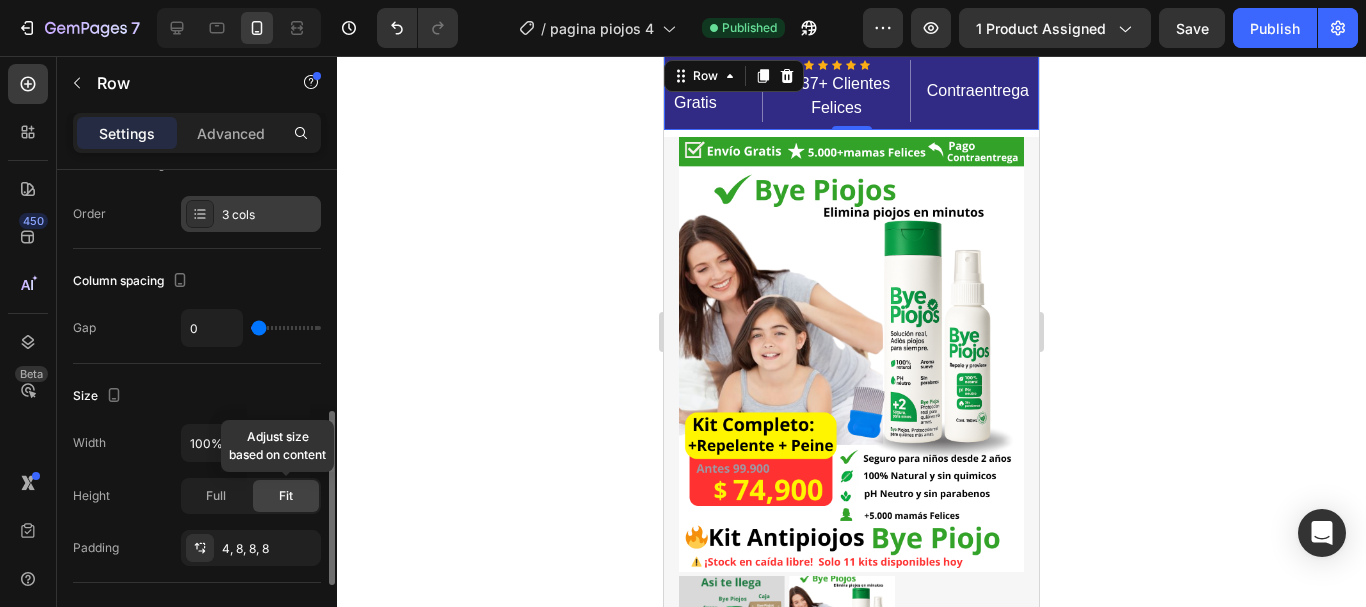 scroll, scrollTop: 400, scrollLeft: 0, axis: vertical 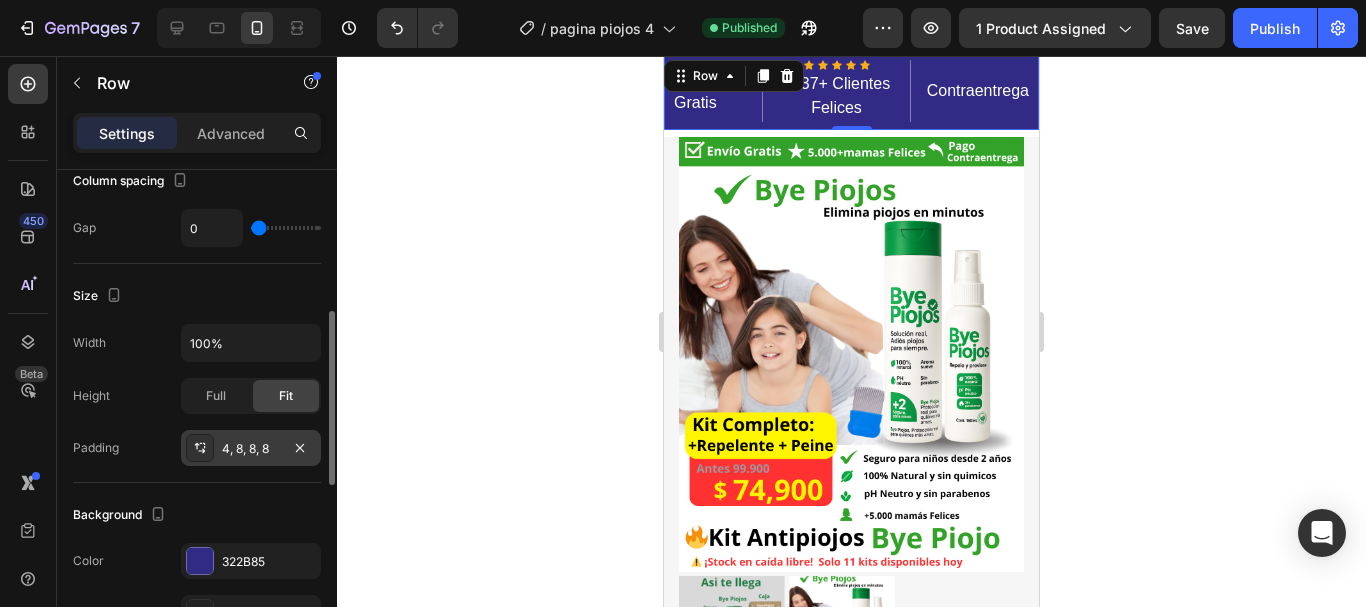 click on "4, 8, 8, 8" at bounding box center [251, 449] 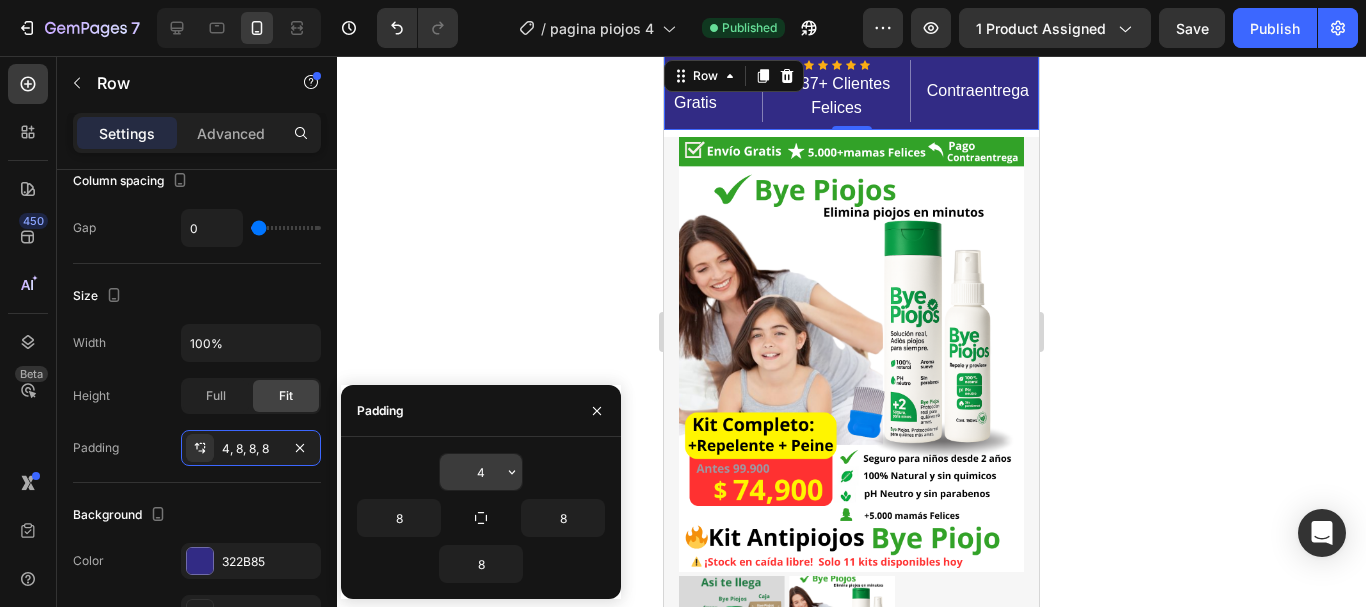 click on "4" at bounding box center [481, 472] 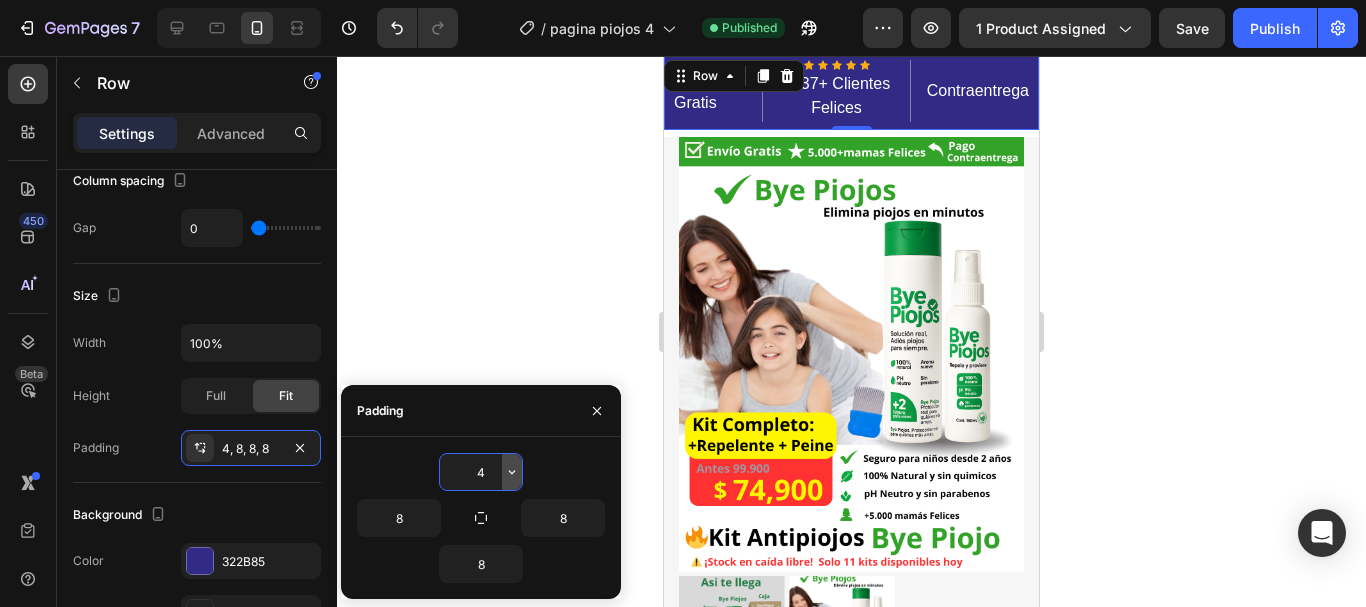 click 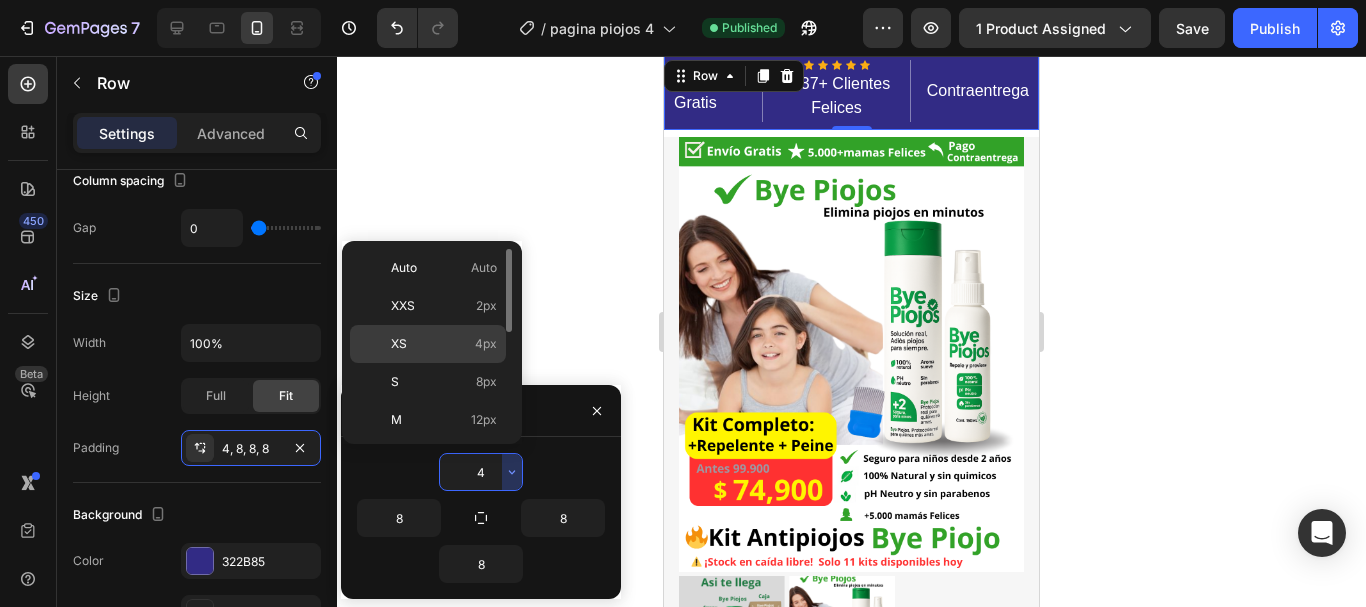 click on "XS 4px" at bounding box center (444, 344) 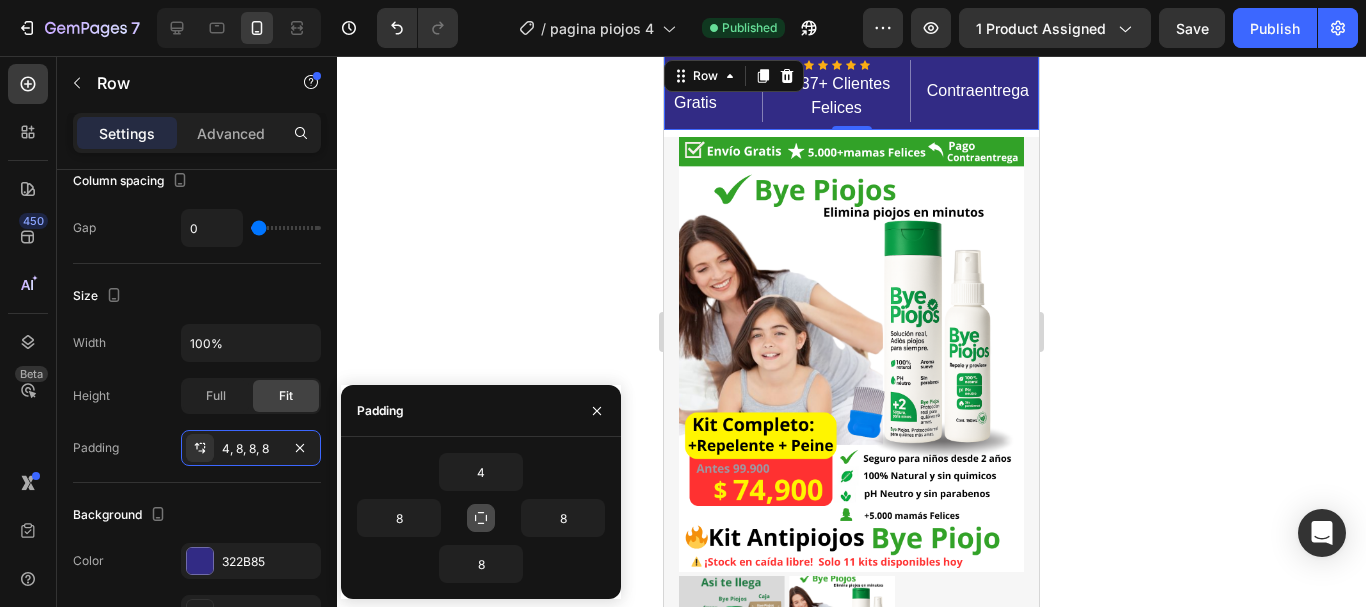click 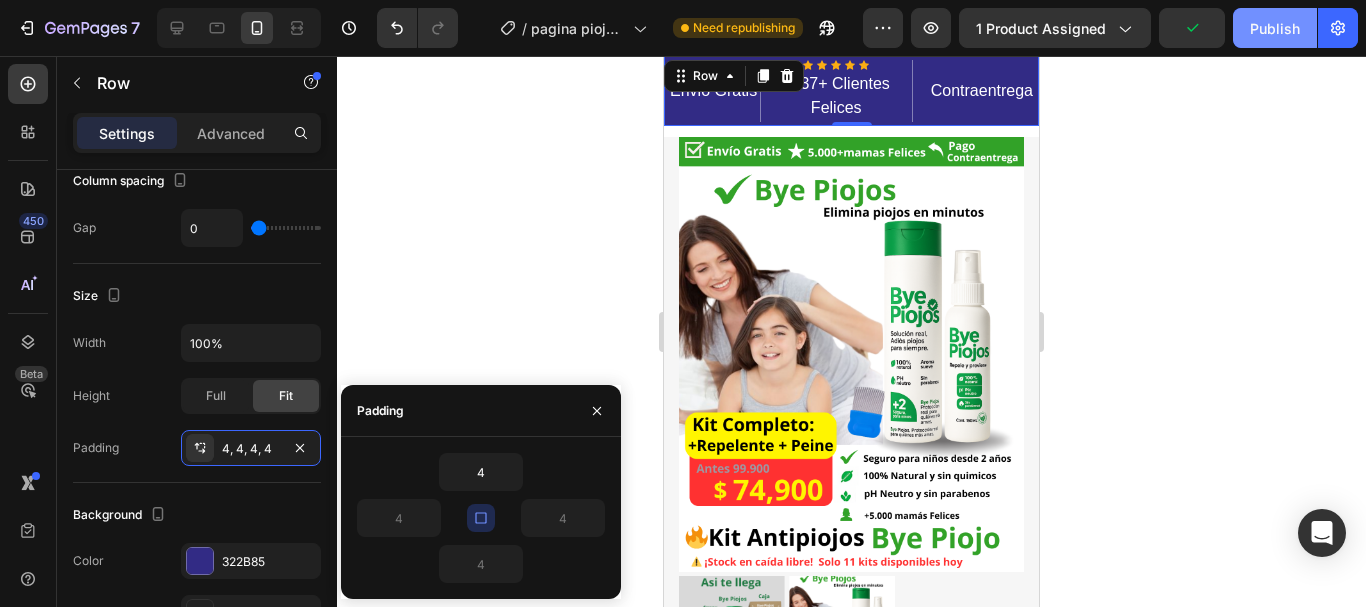 click on "Publish" at bounding box center [1275, 28] 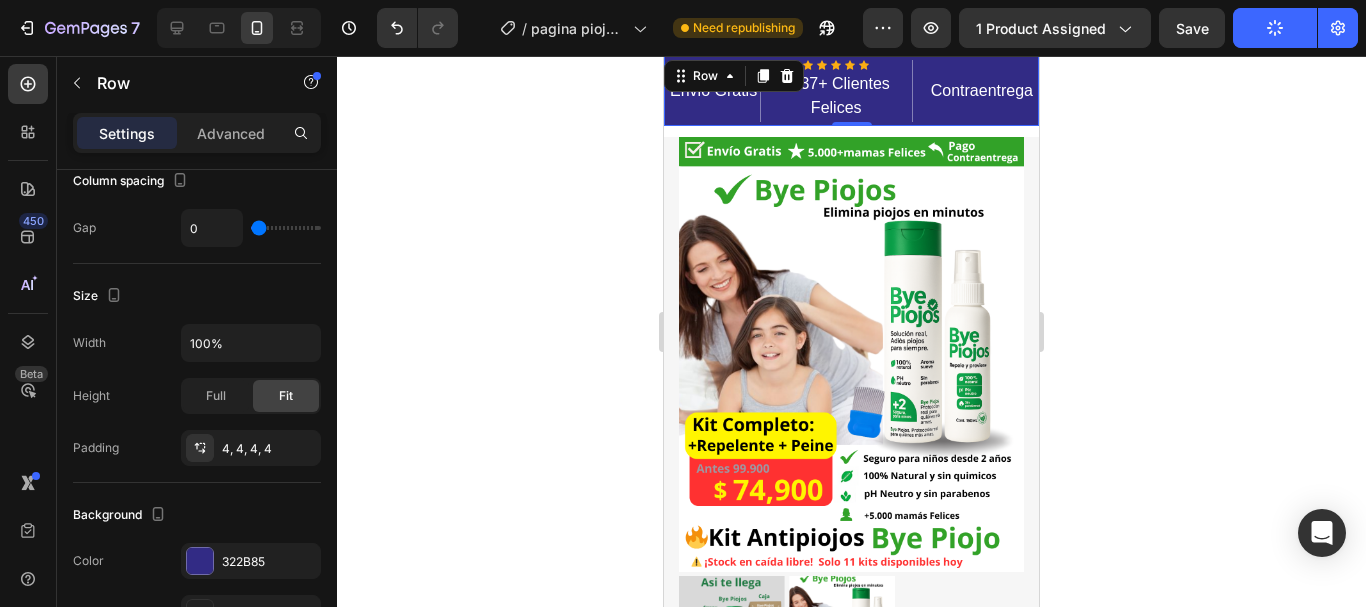 click 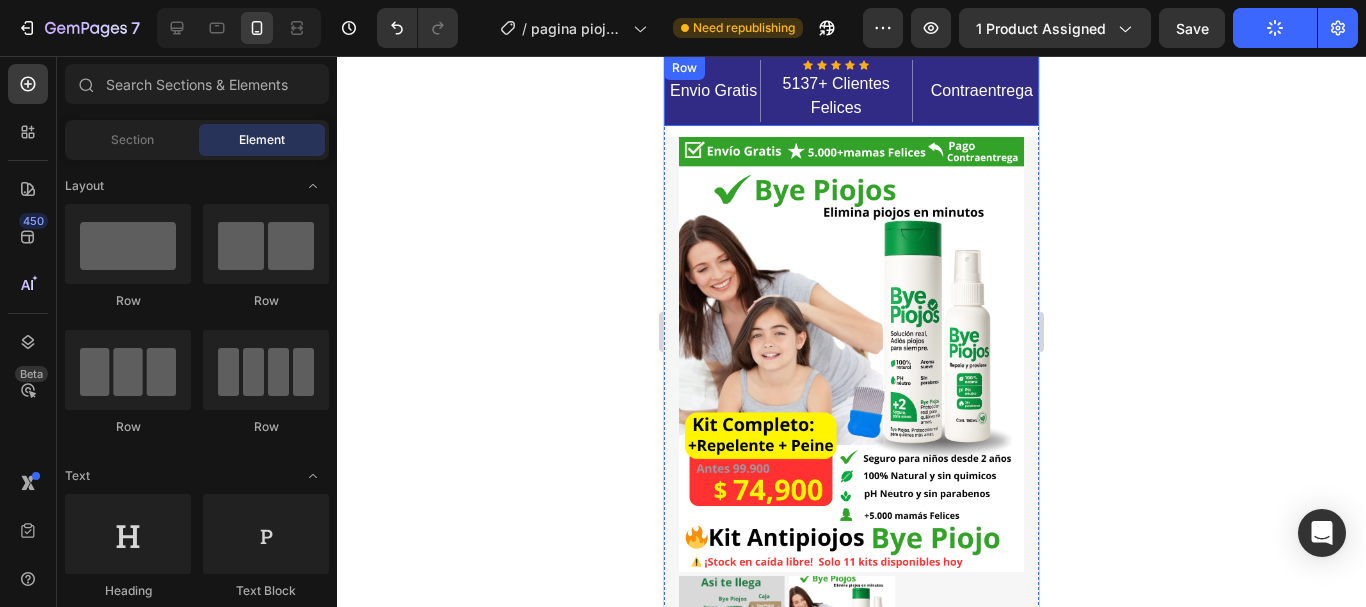 click on "Envio Gratis Text block" at bounding box center [714, 91] 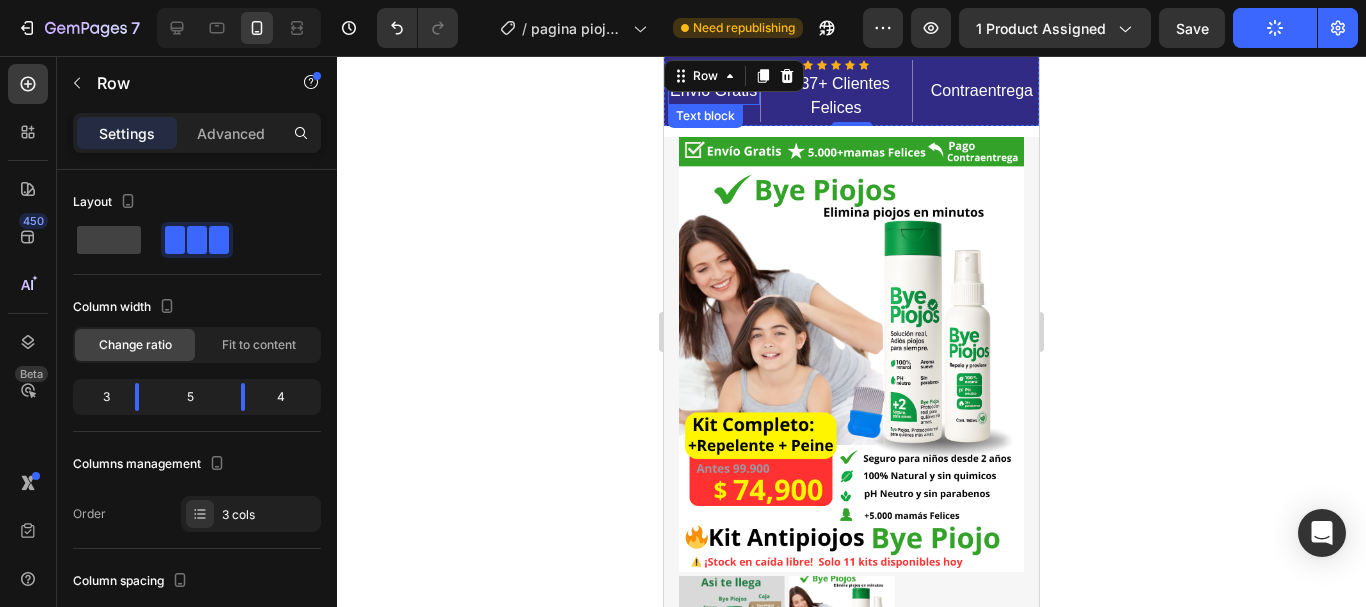 click on "Envio Gratis" at bounding box center (714, 91) 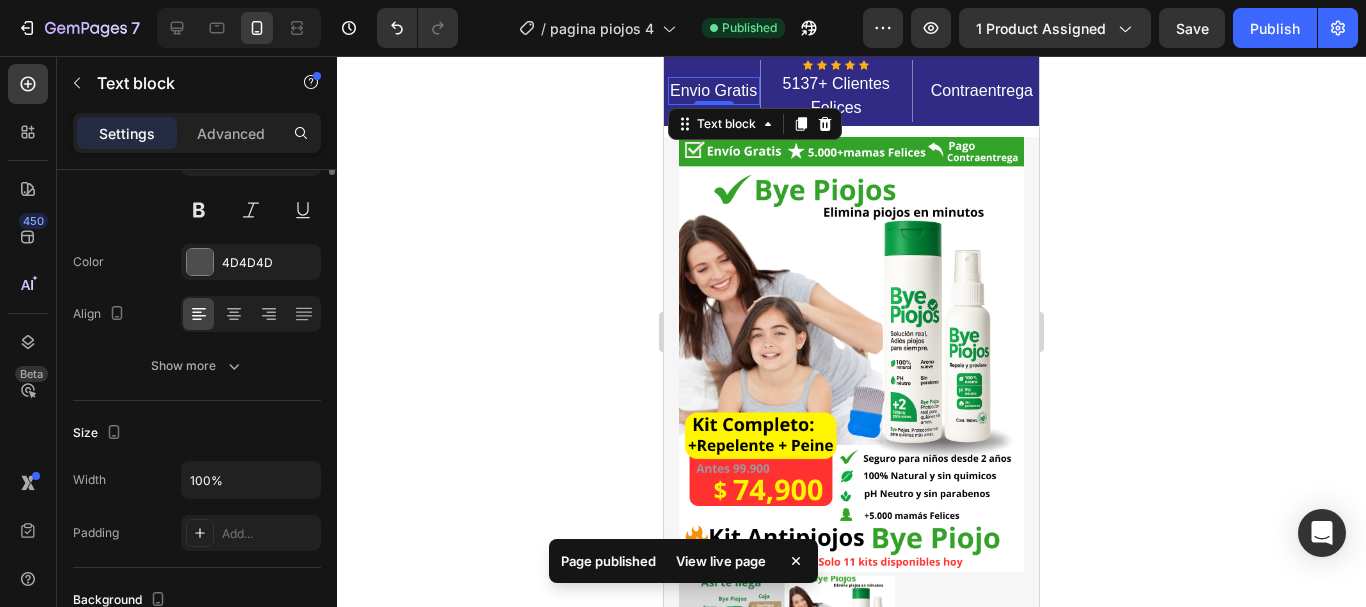 scroll, scrollTop: 0, scrollLeft: 0, axis: both 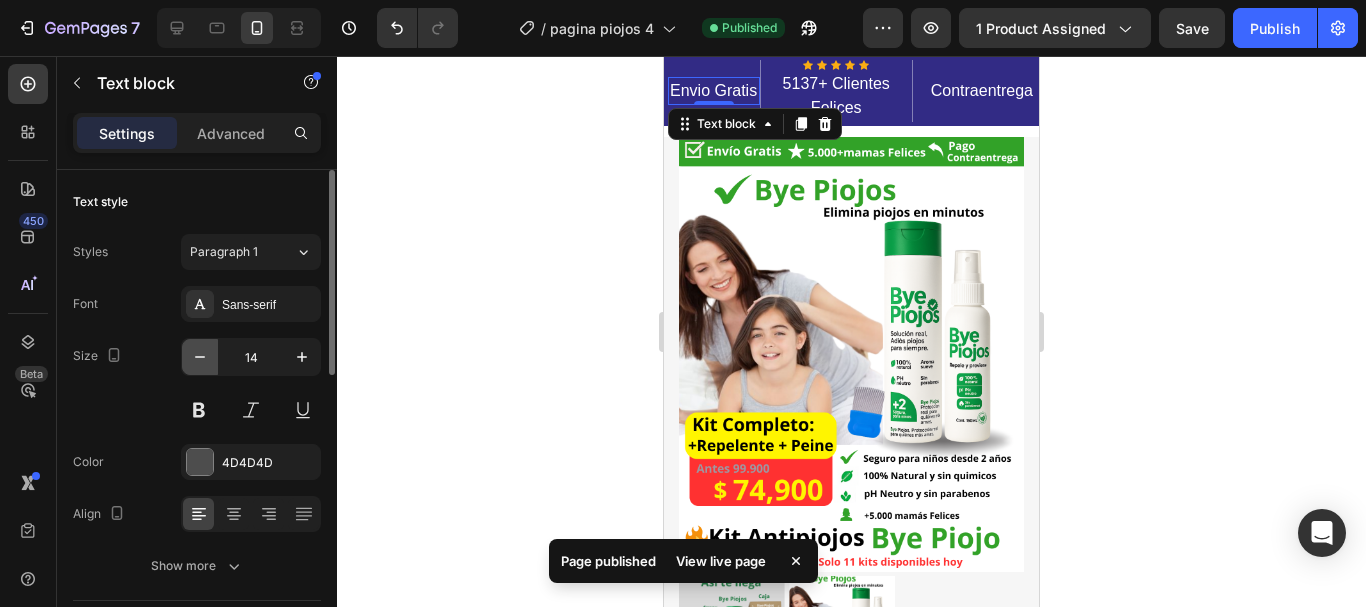 click 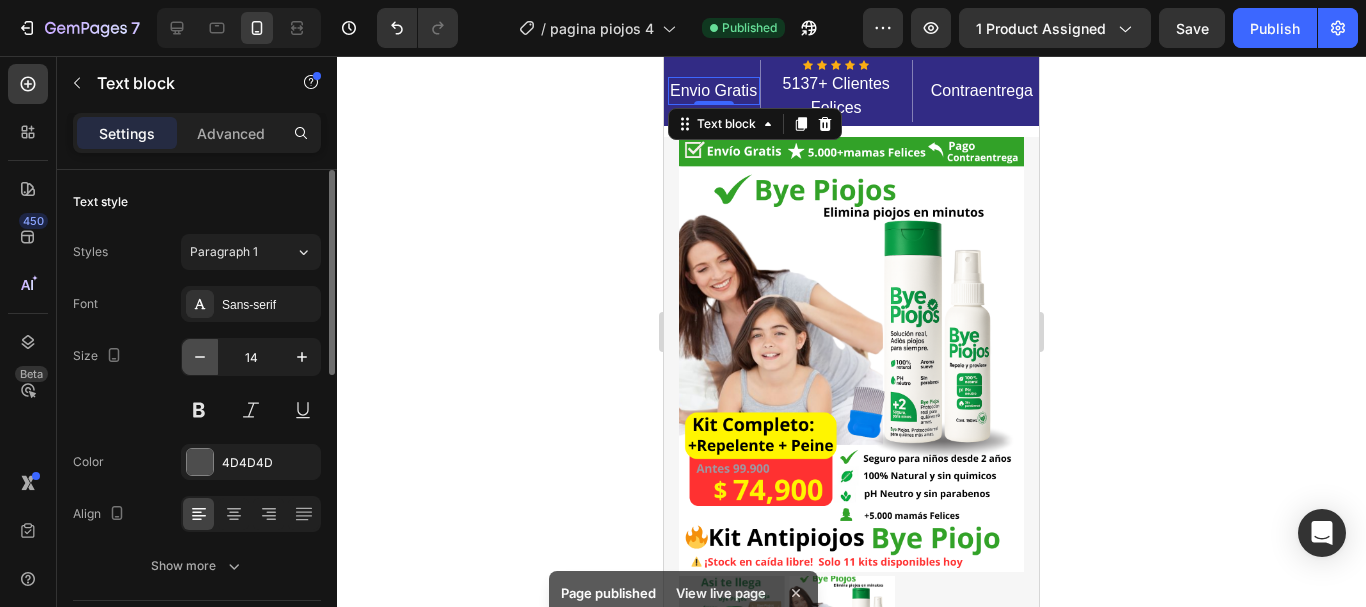 type on "13" 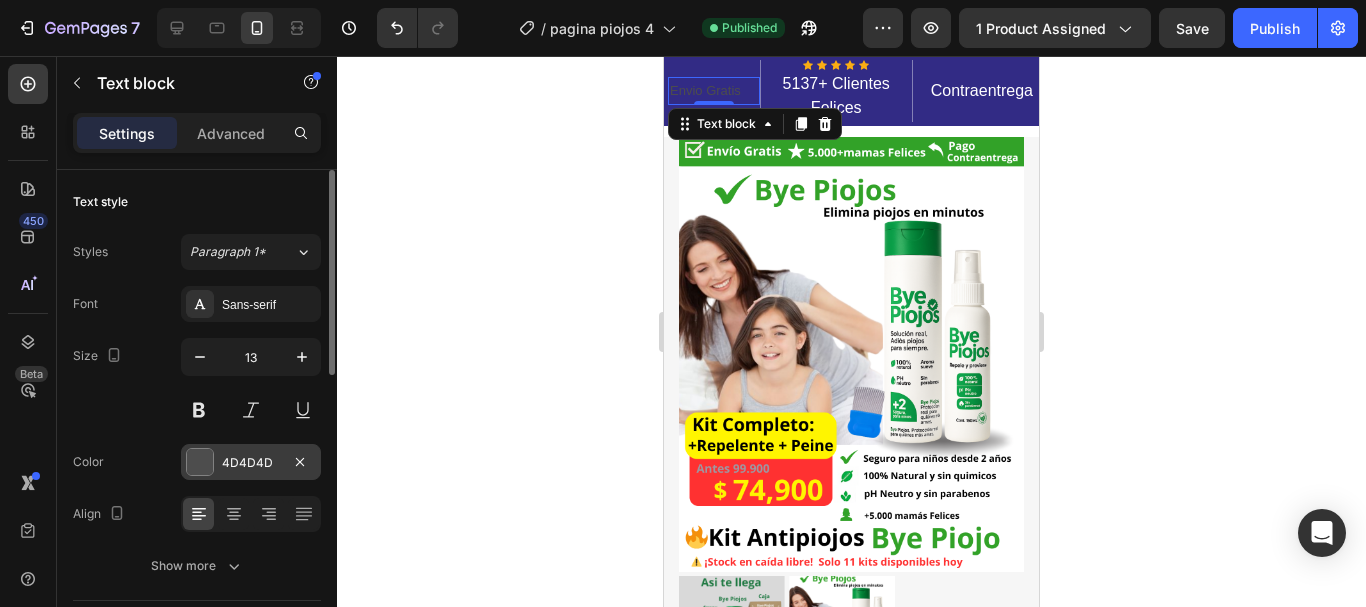 click at bounding box center (200, 462) 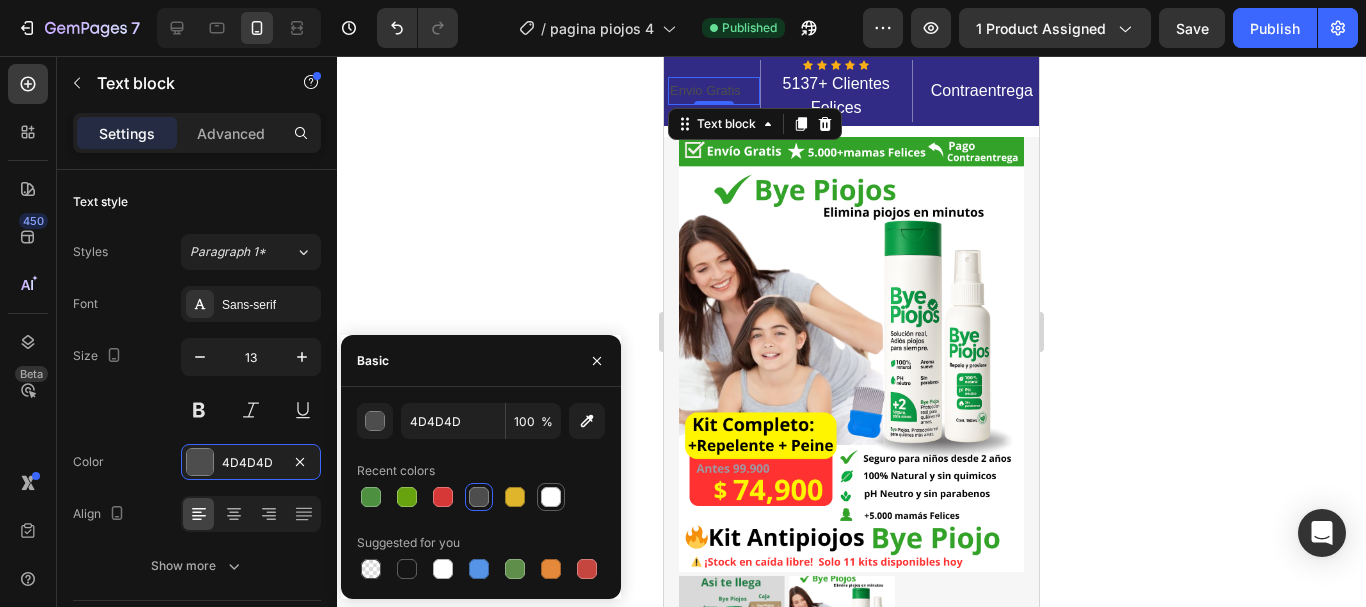 click at bounding box center (551, 497) 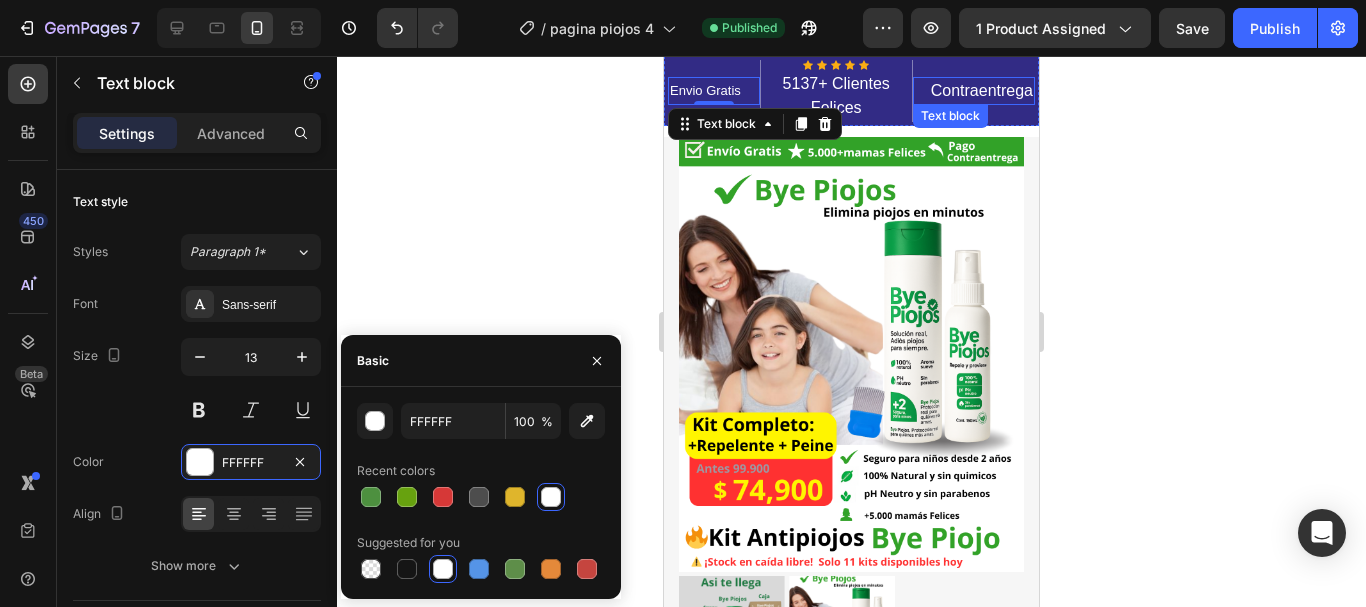 click on "Contraentrega" at bounding box center (974, 91) 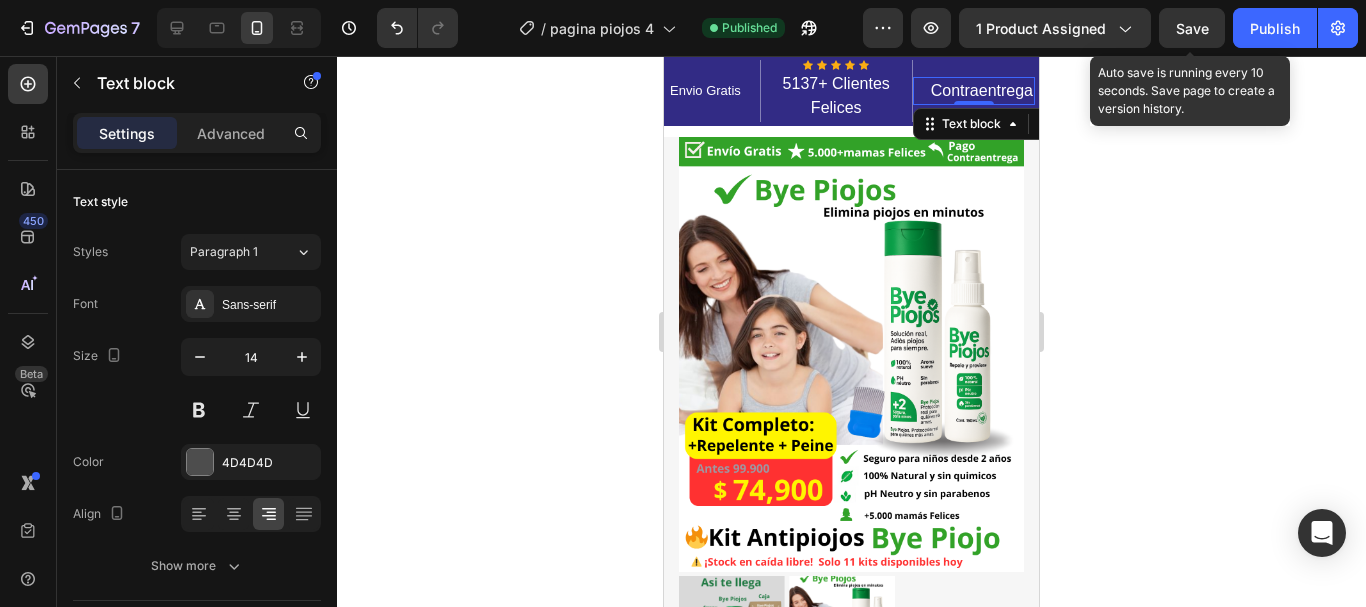 click on "Save" at bounding box center [1192, 28] 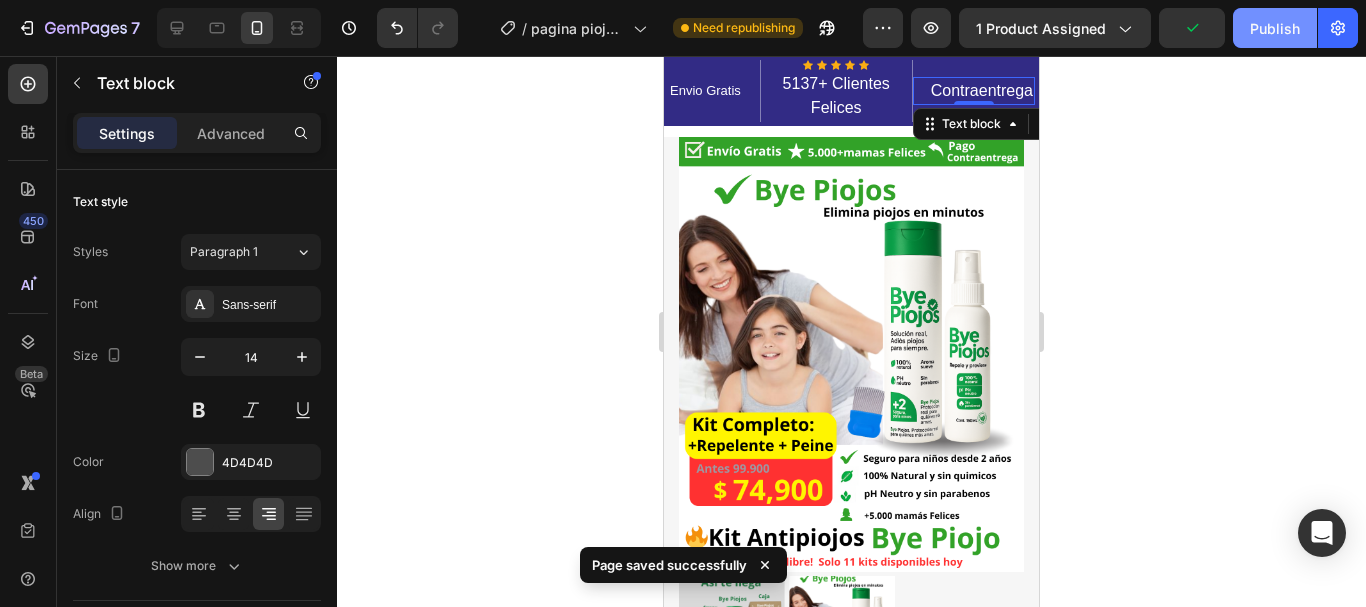 click on "Publish" at bounding box center (1275, 28) 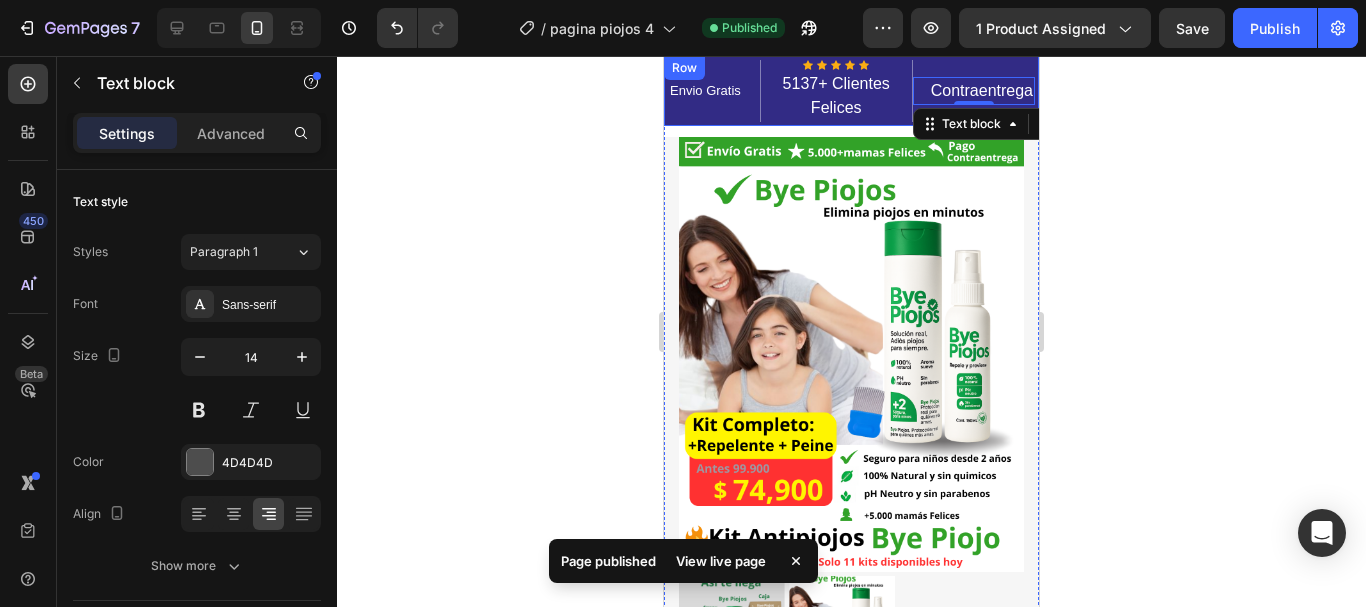 click on "Envio Gratis Text block" at bounding box center (714, 91) 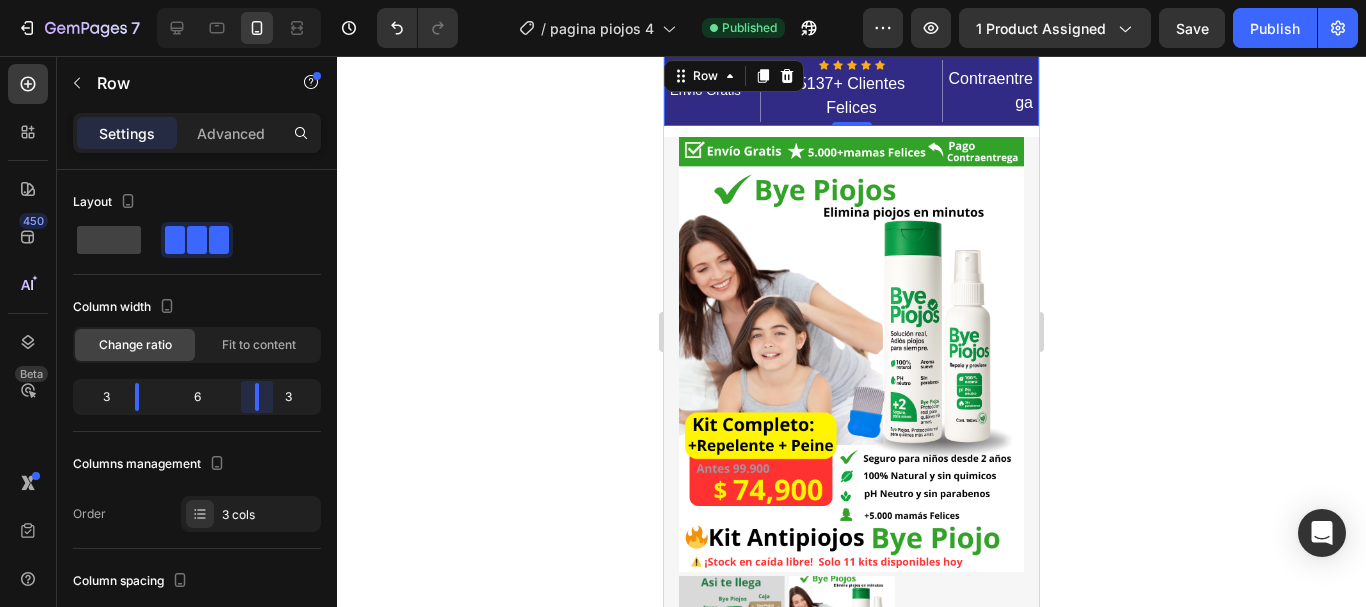drag, startPoint x: 240, startPoint y: 388, endPoint x: 257, endPoint y: 387, distance: 17.029387 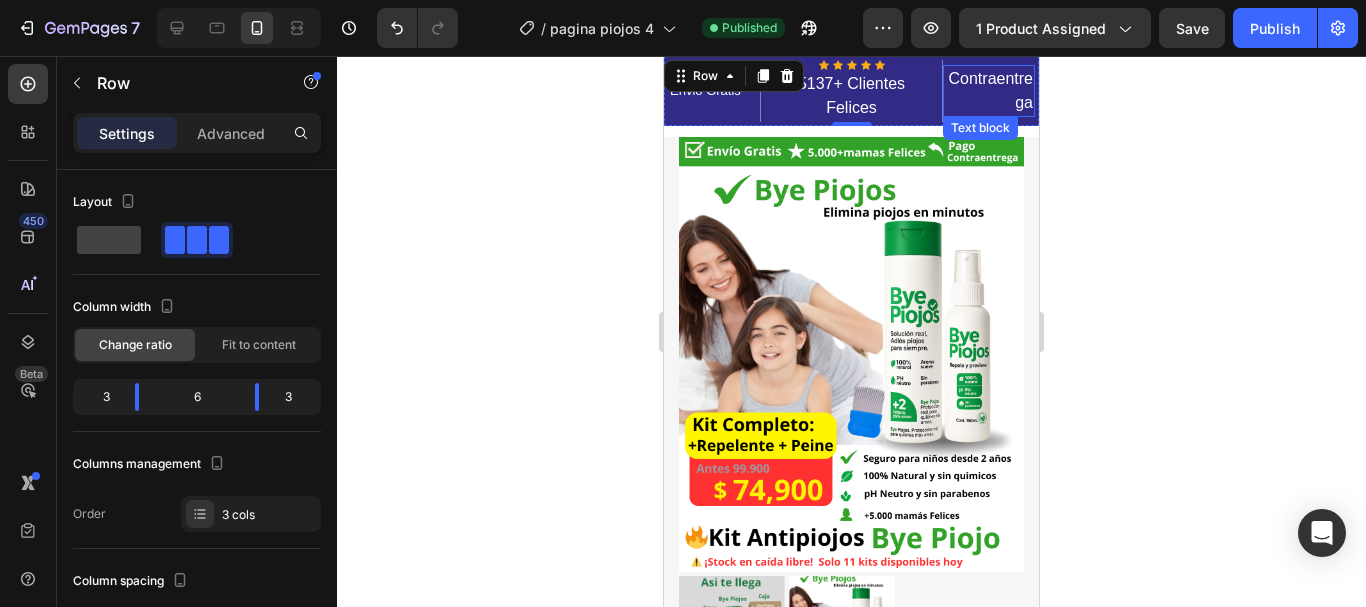 click on "Contraentrega" at bounding box center [989, 91] 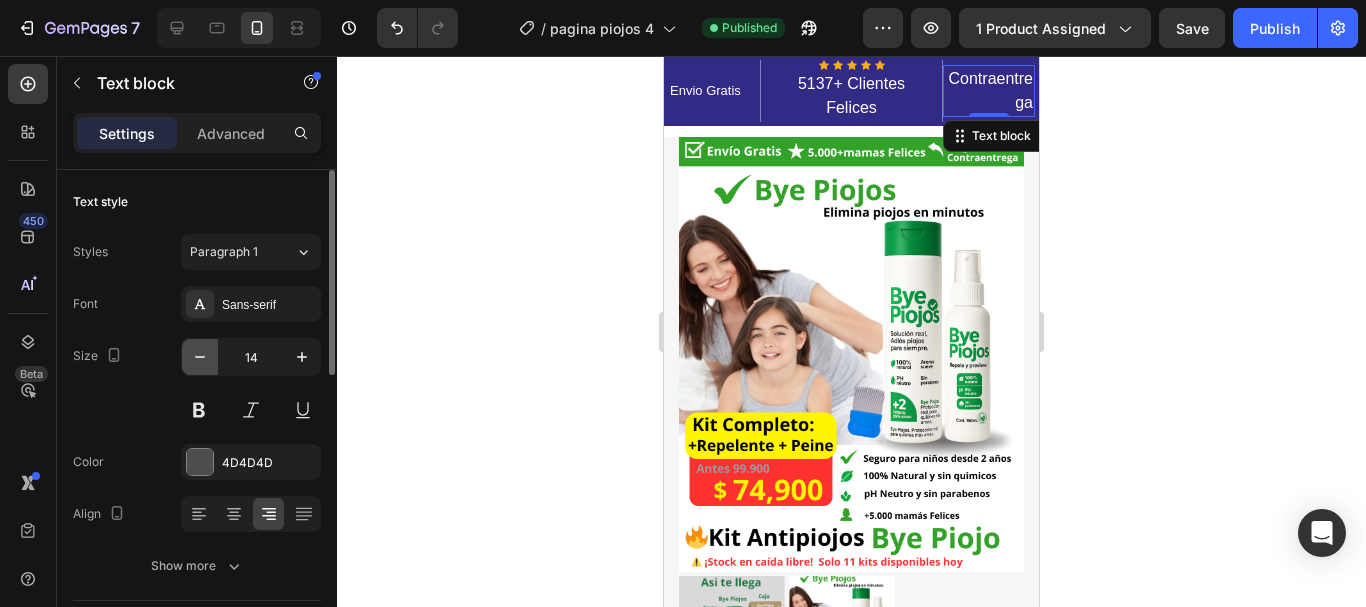 click 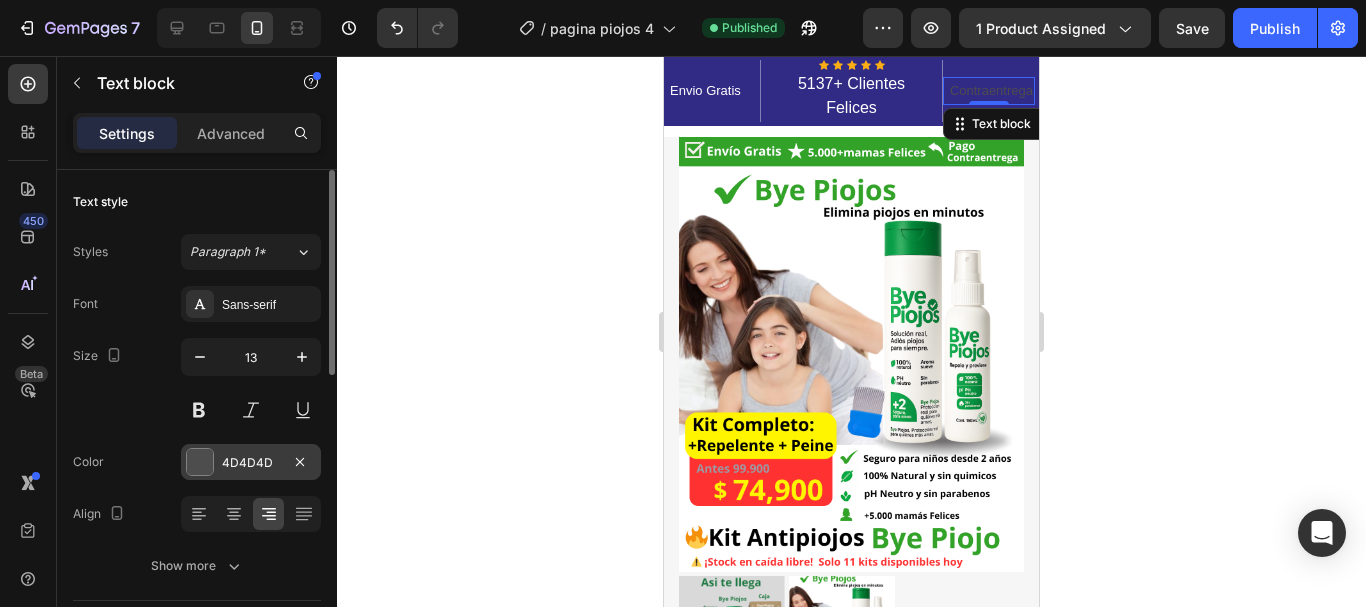 click at bounding box center (200, 462) 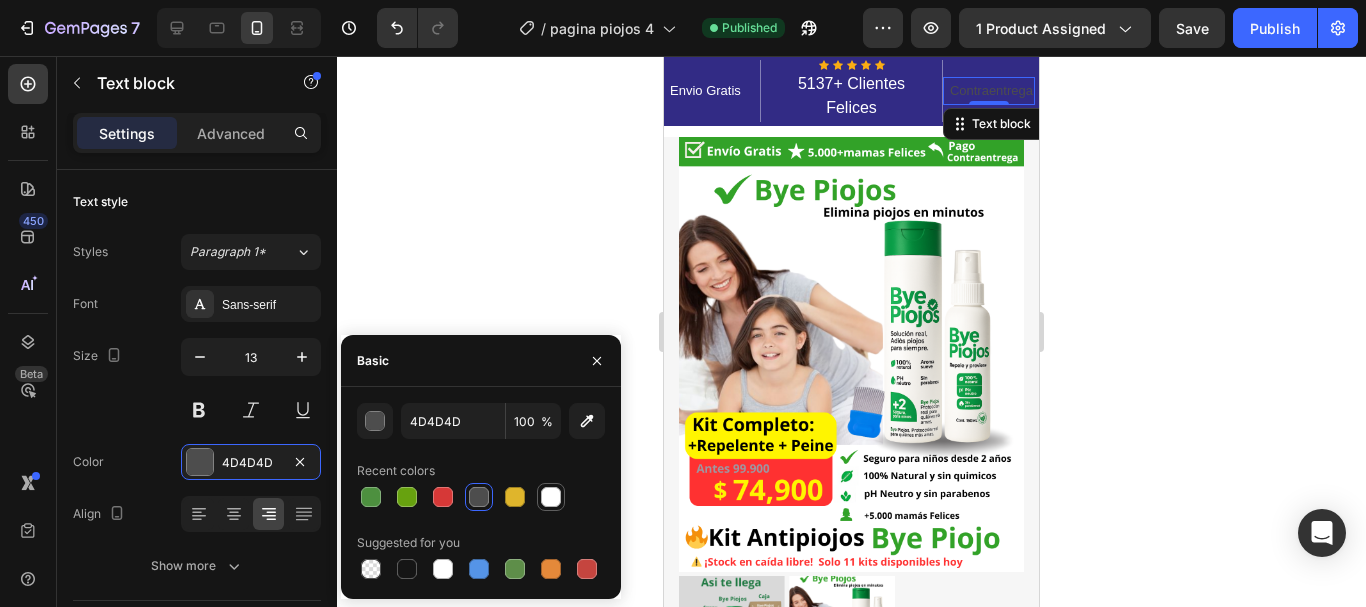 click at bounding box center [551, 497] 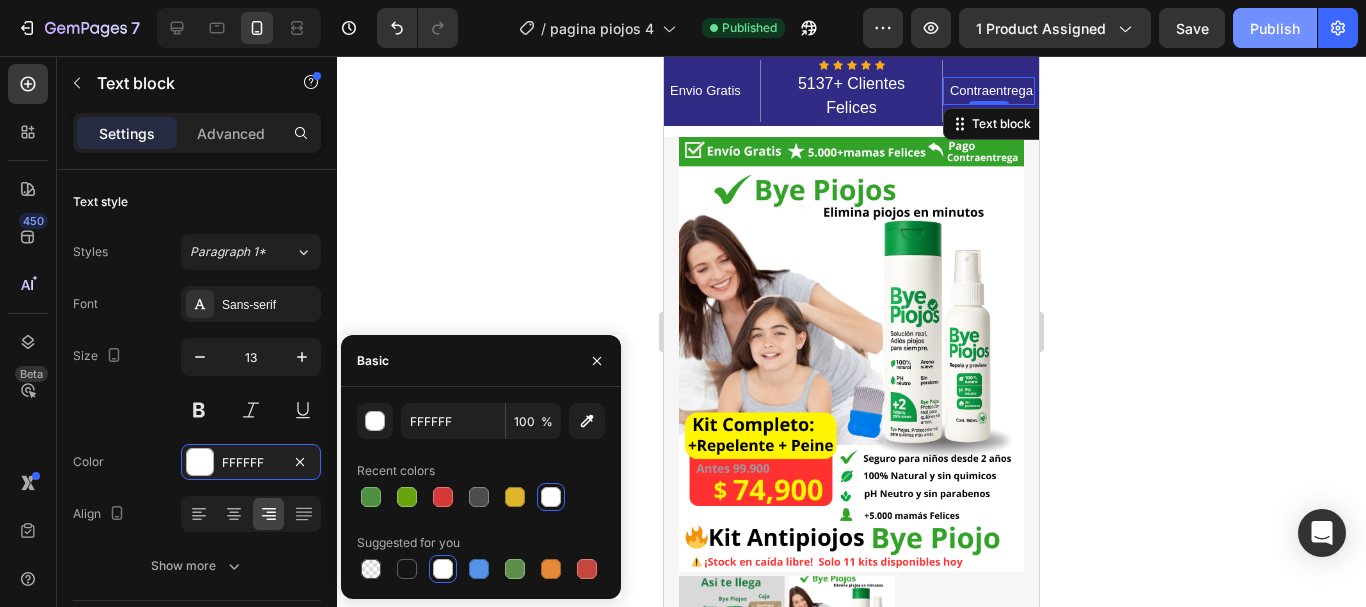 click on "Publish" at bounding box center (1275, 28) 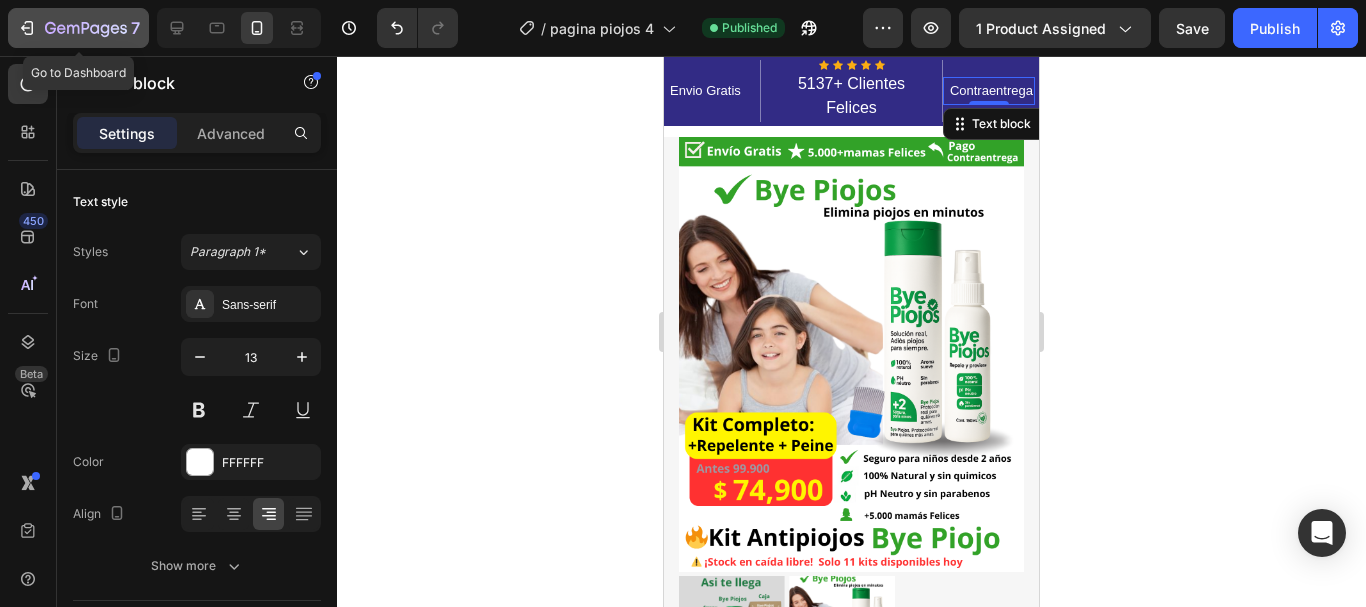 click 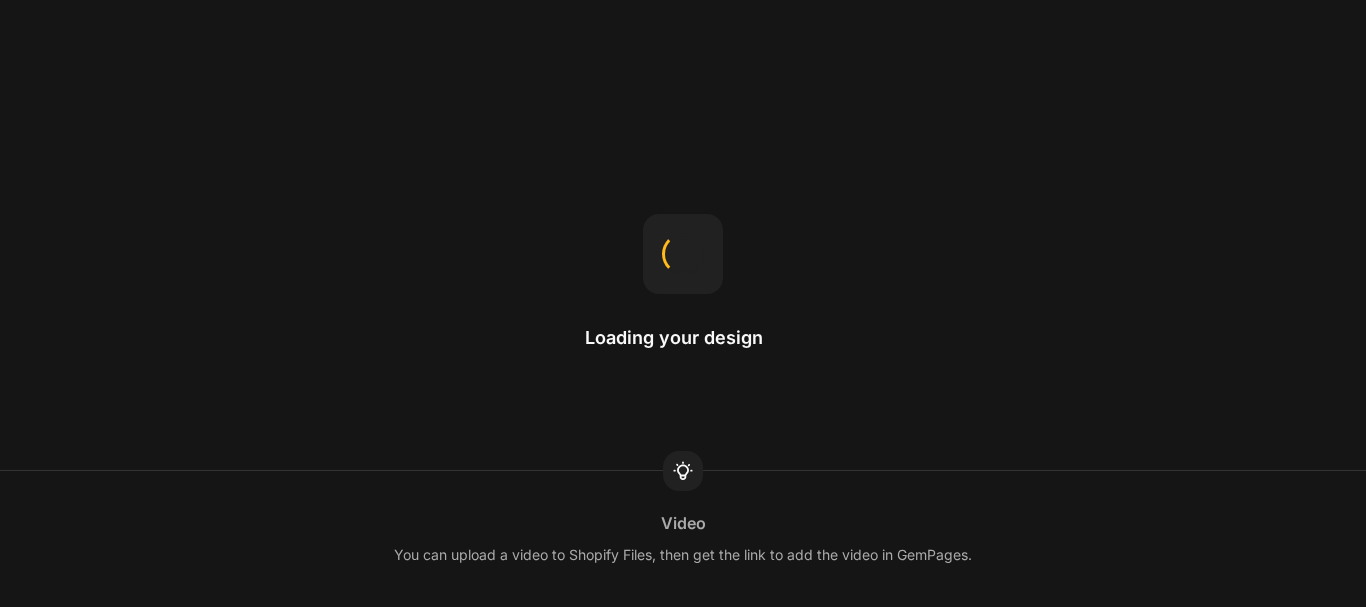 scroll, scrollTop: 0, scrollLeft: 0, axis: both 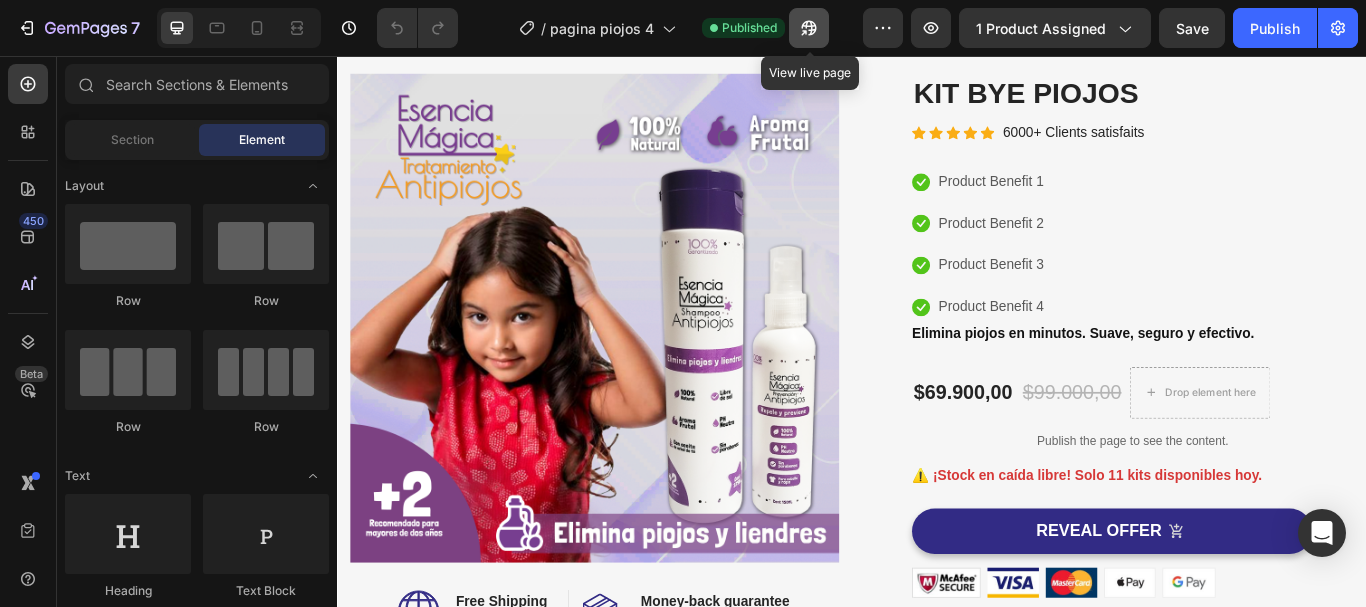 click 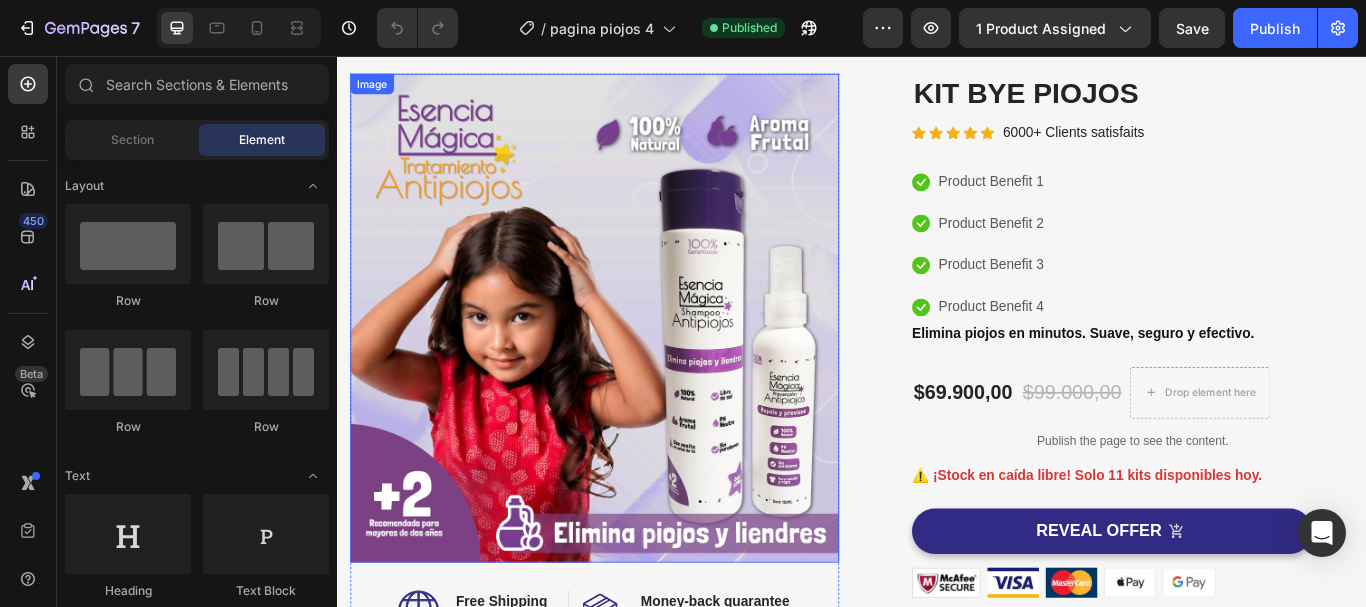 click at bounding box center [637, 362] 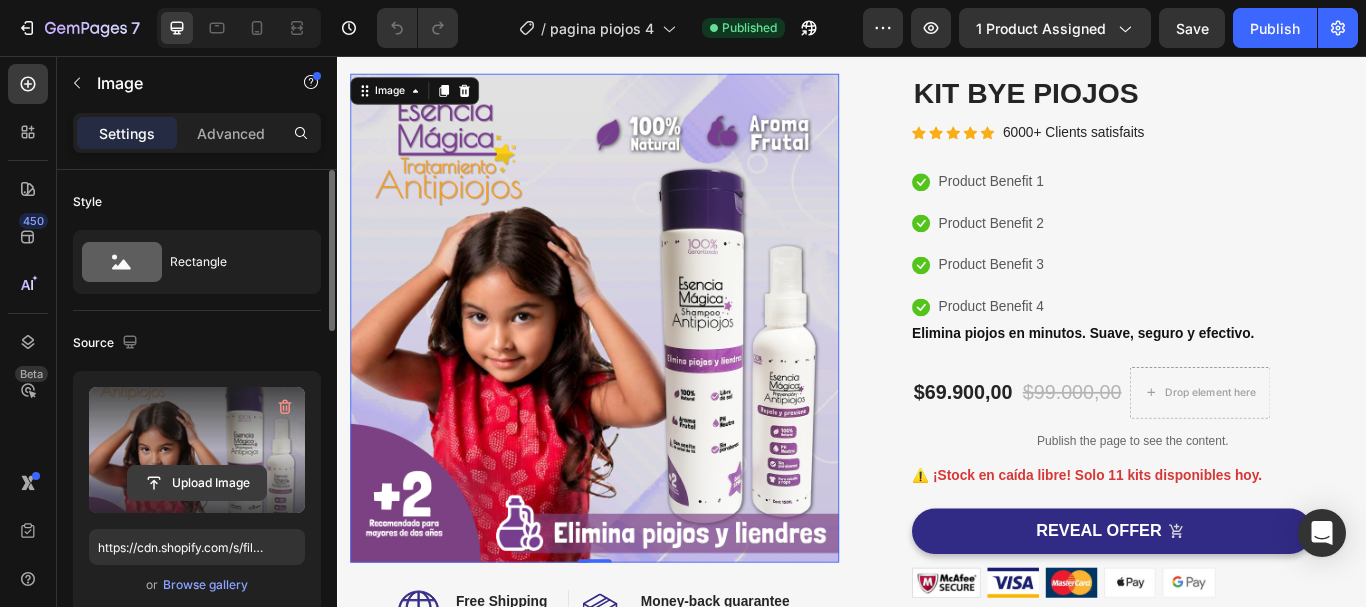 click 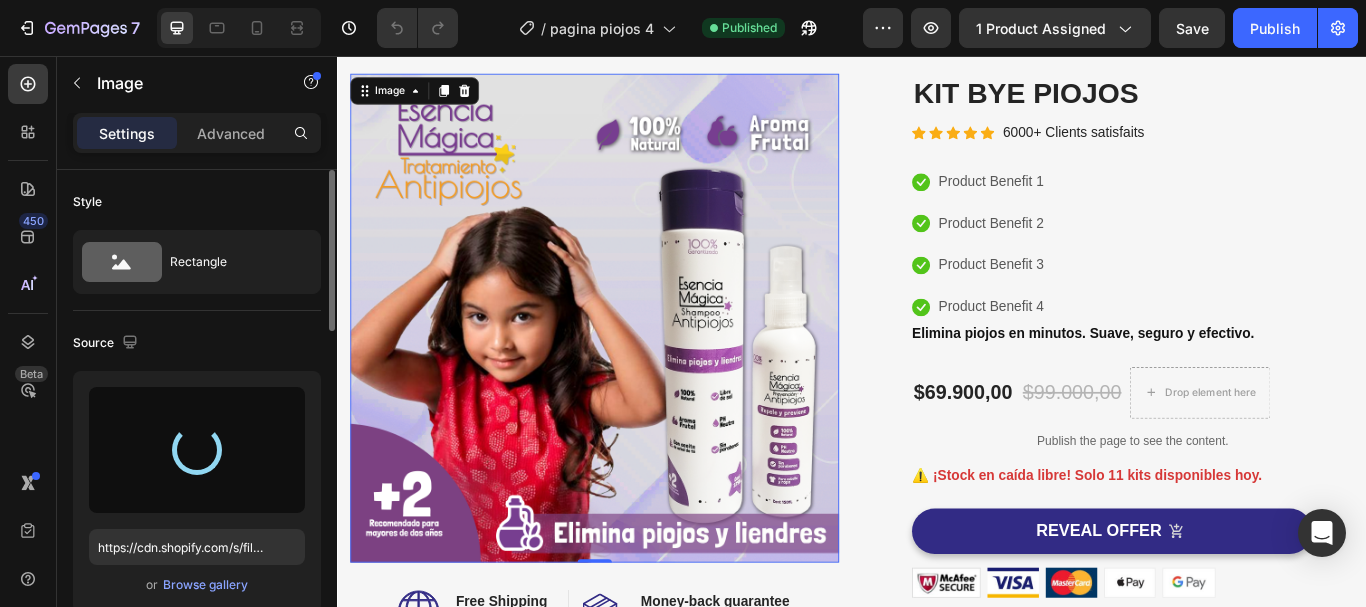 type on "https://cdn.shopify.com/s/files/1/0592/7426/4646/files/gempages_528606126531412944-d2f750b3-31e1-4bc5-8b79-dfd0ac778bc8.png" 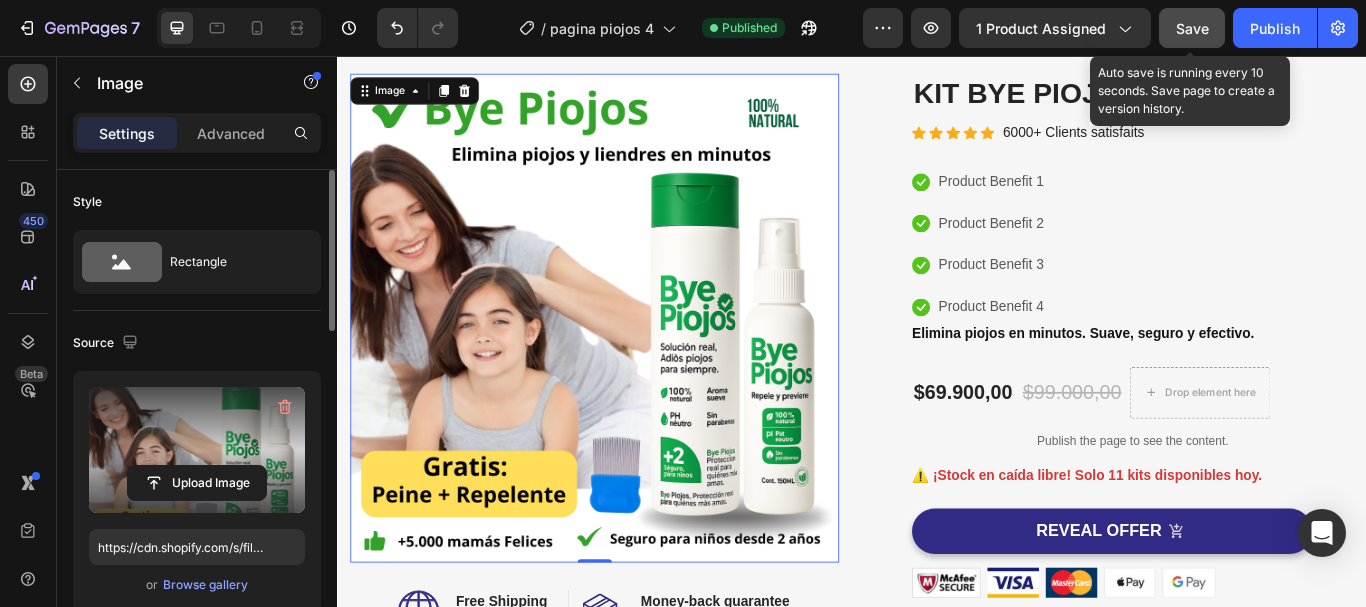 click on "Save" at bounding box center [1192, 28] 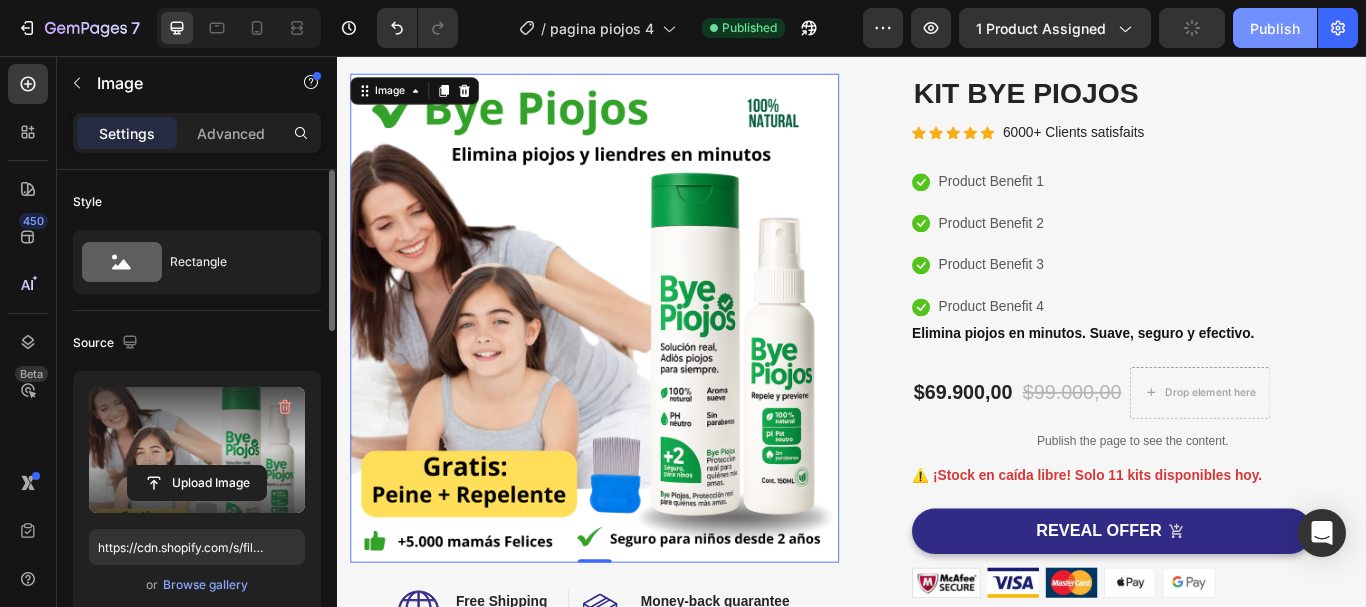click on "Publish" at bounding box center [1275, 28] 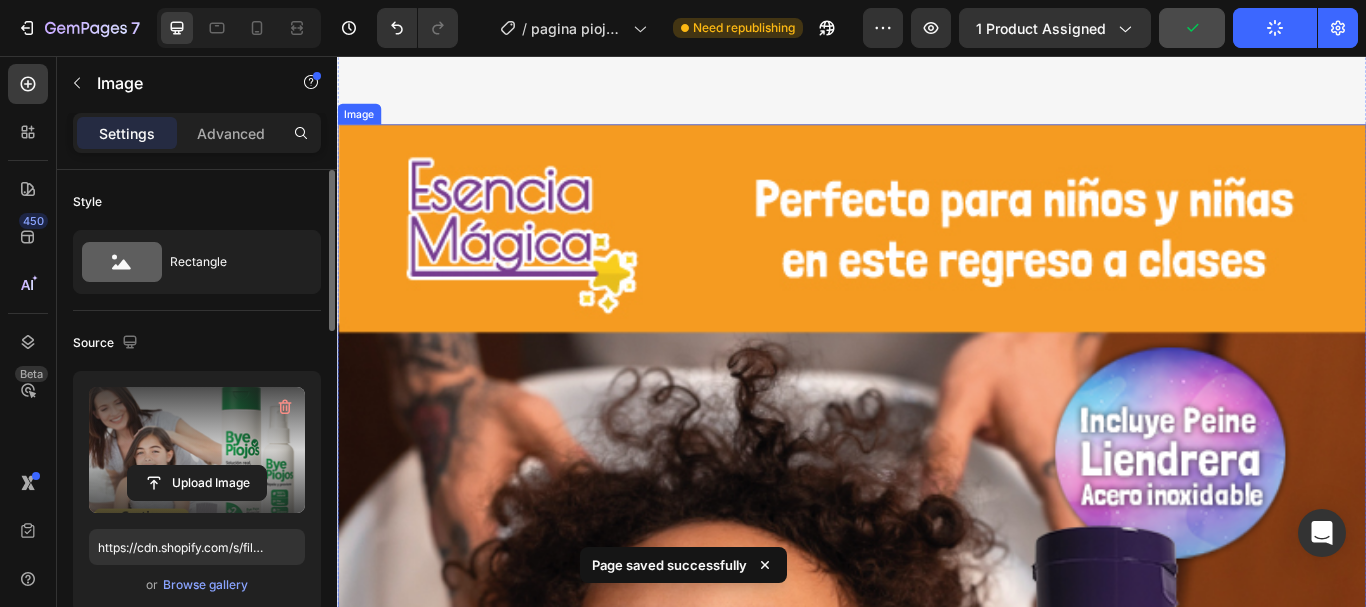 scroll, scrollTop: 900, scrollLeft: 0, axis: vertical 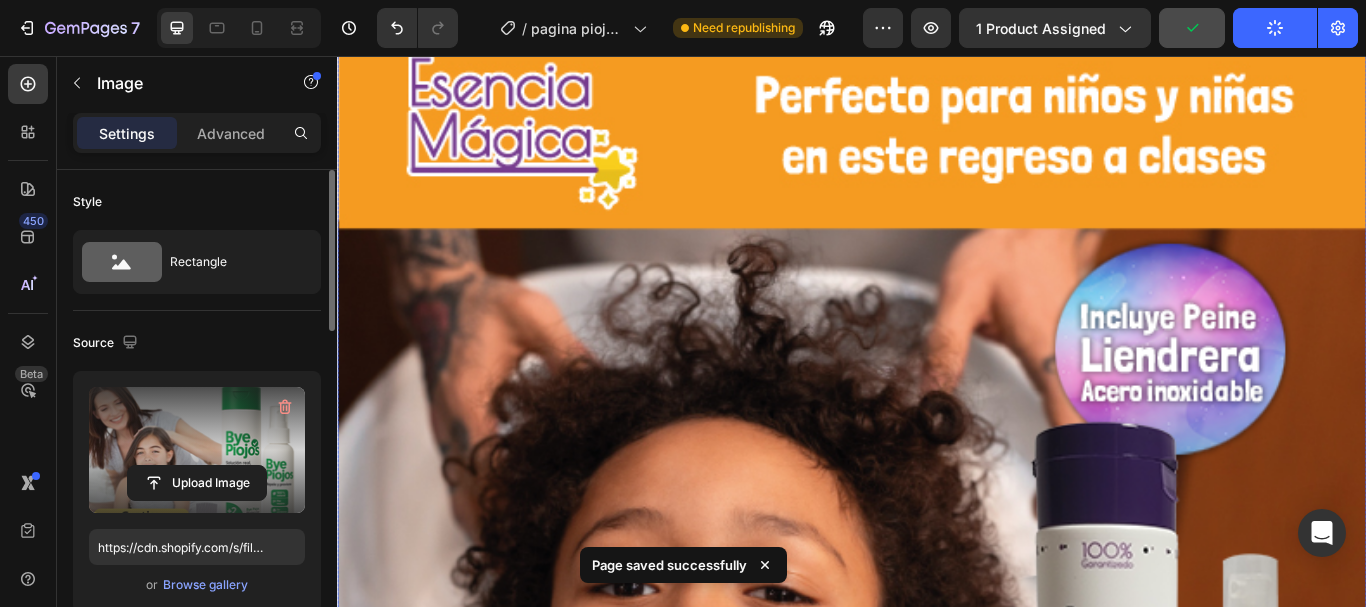 click at bounding box center [937, 615] 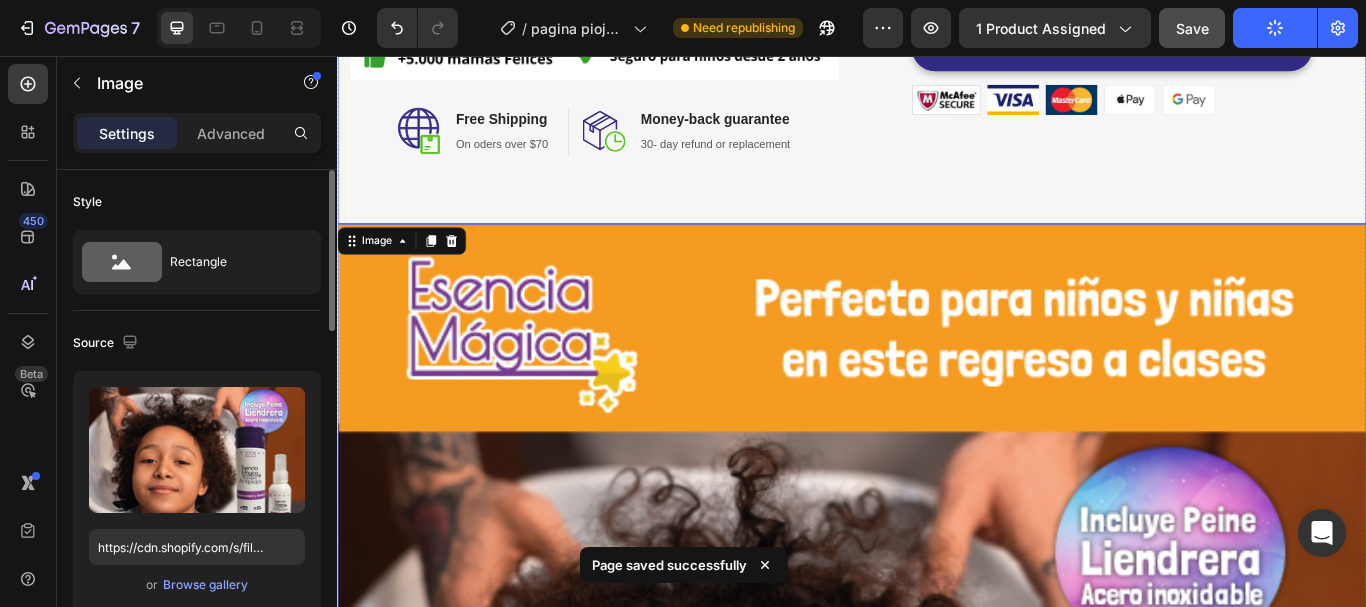 scroll, scrollTop: 500, scrollLeft: 0, axis: vertical 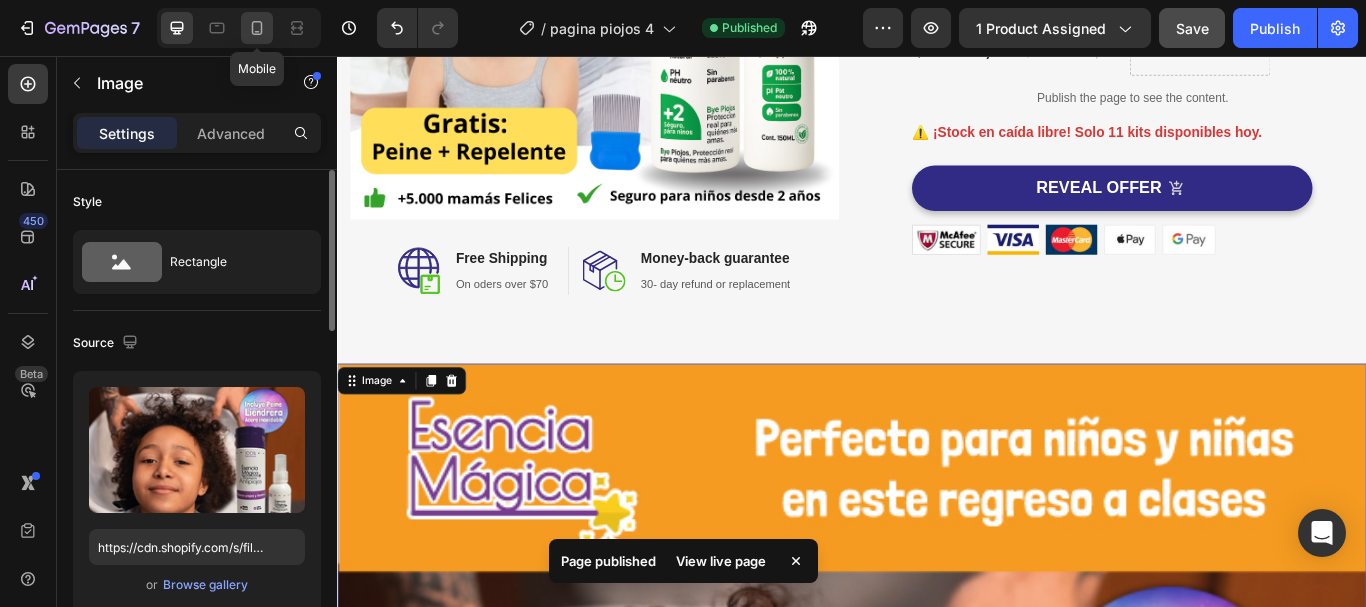 click 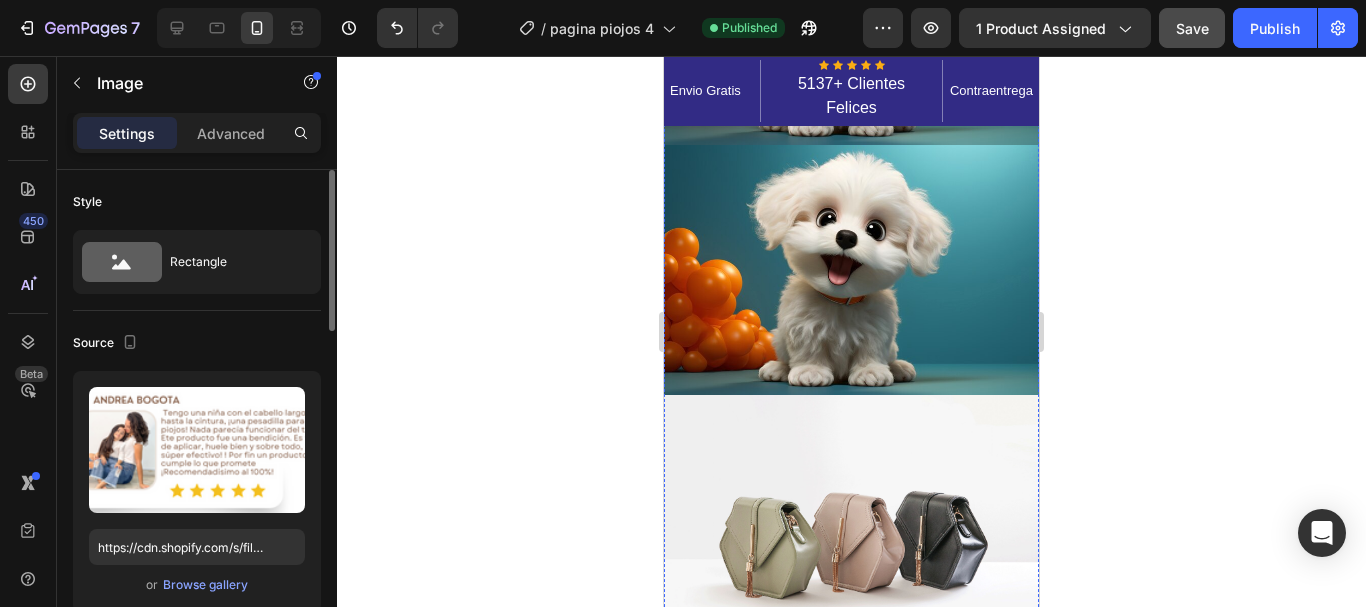 scroll, scrollTop: 1454, scrollLeft: 0, axis: vertical 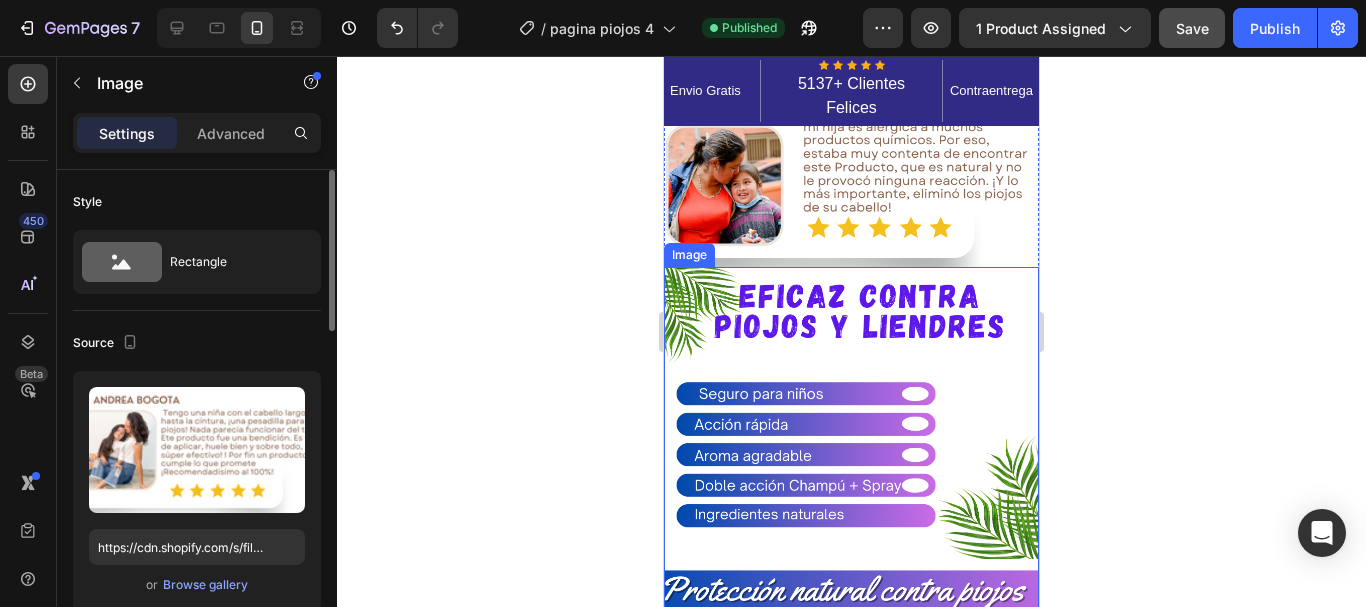 click at bounding box center (851, 441) 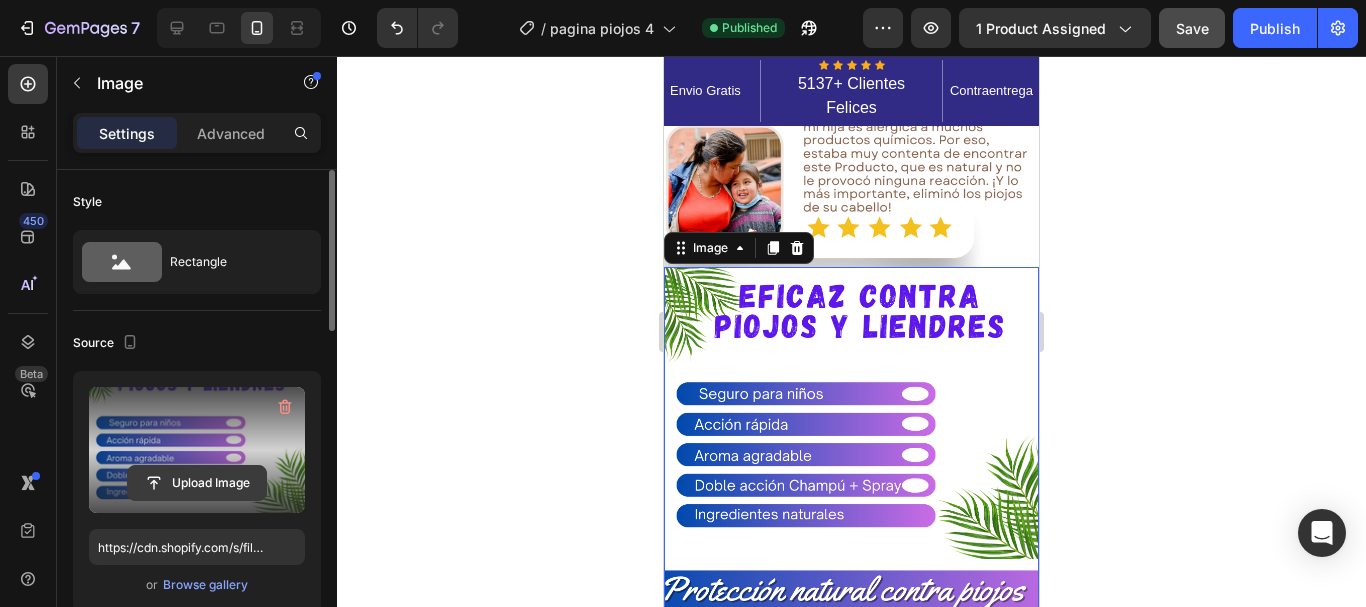 click 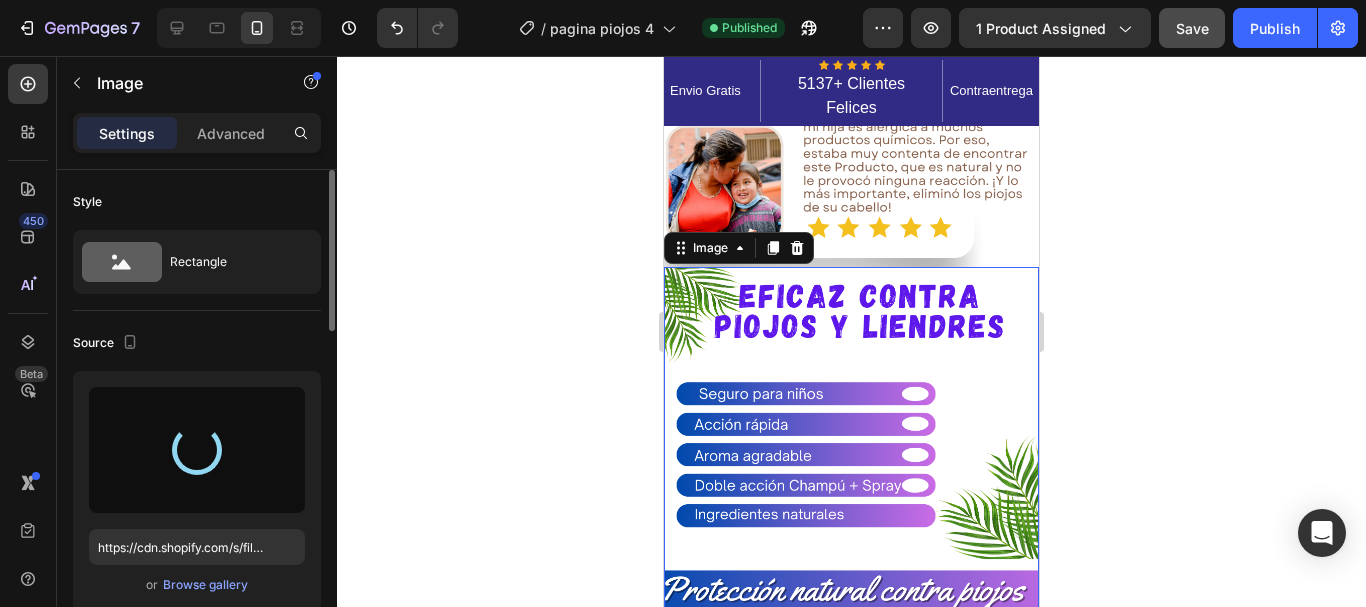type on "https://cdn.shopify.com/s/files/1/0592/7426/4646/files/gempages_528606126531412944-3f0a8dcc-10af-41c1-a6d3-8c0e3c97d4e6.png" 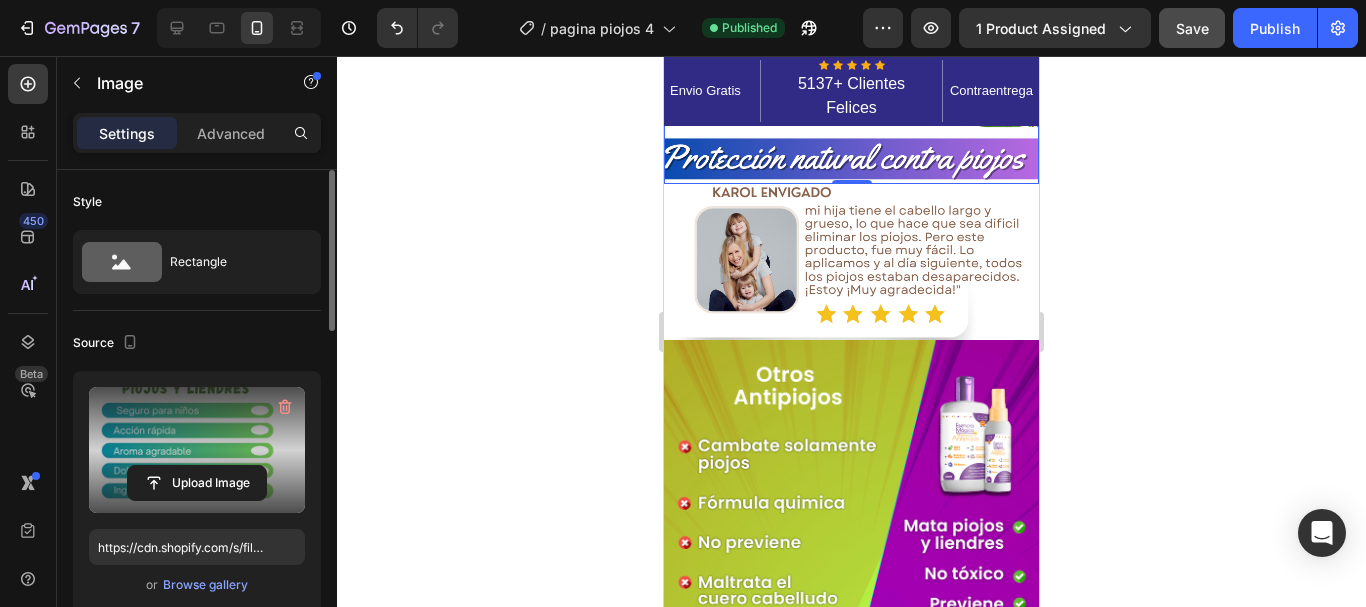 scroll, scrollTop: 1954, scrollLeft: 0, axis: vertical 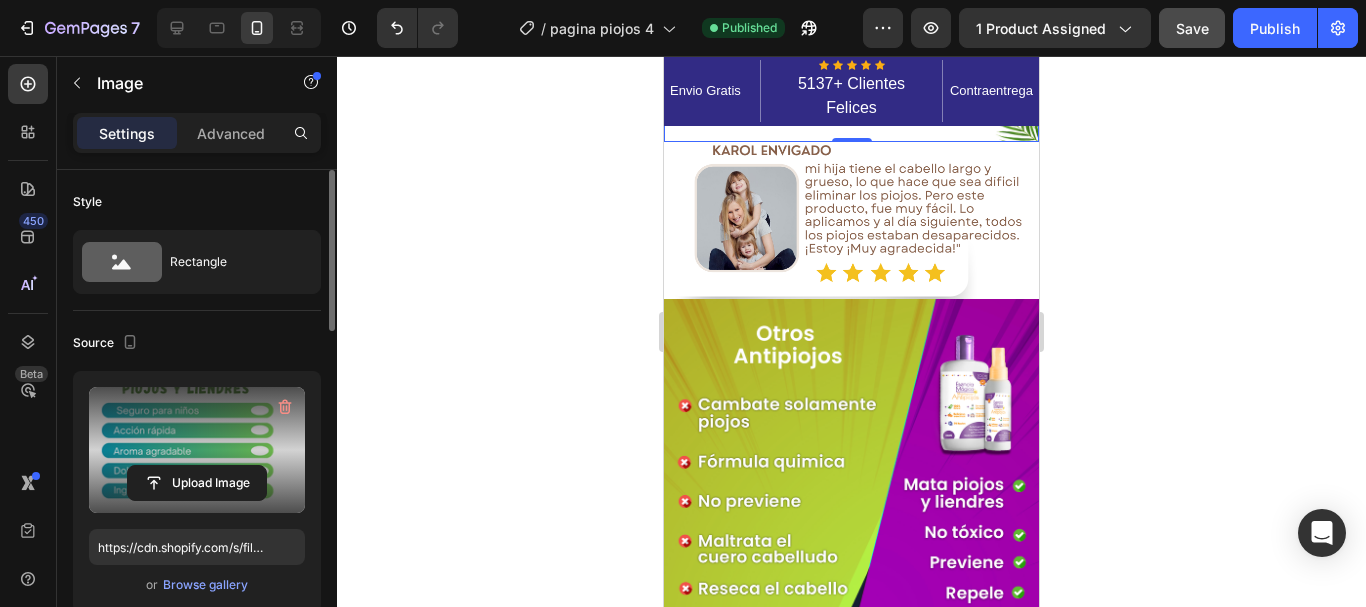click at bounding box center (851, 632) 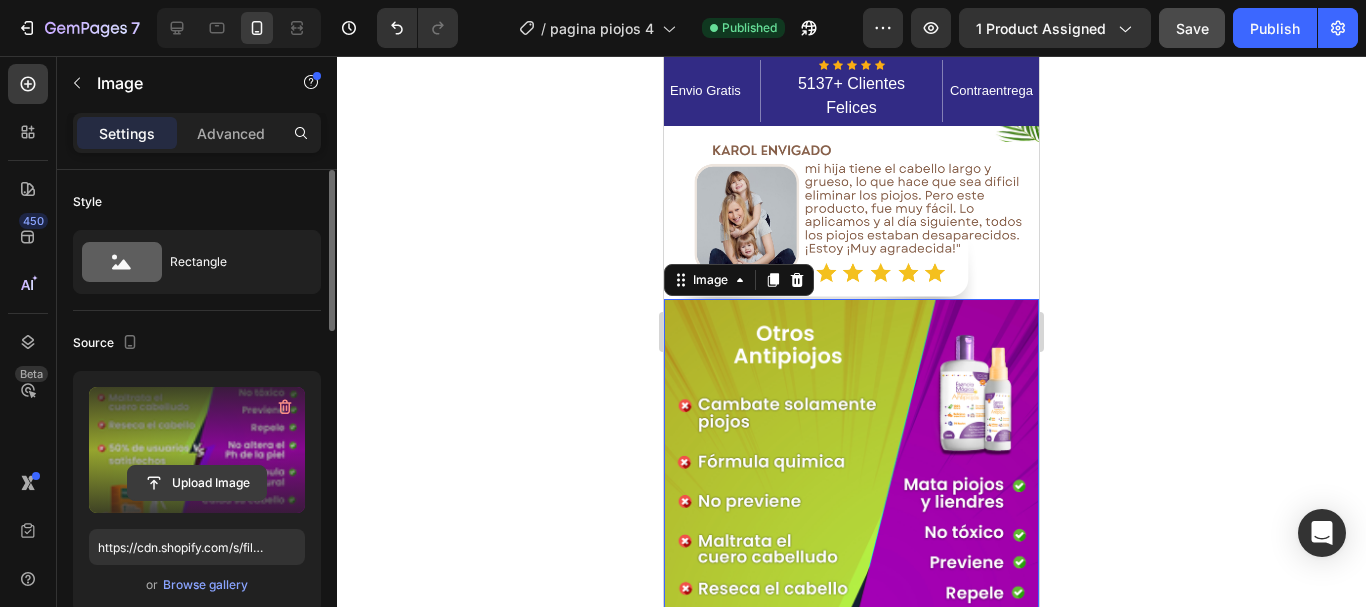 click 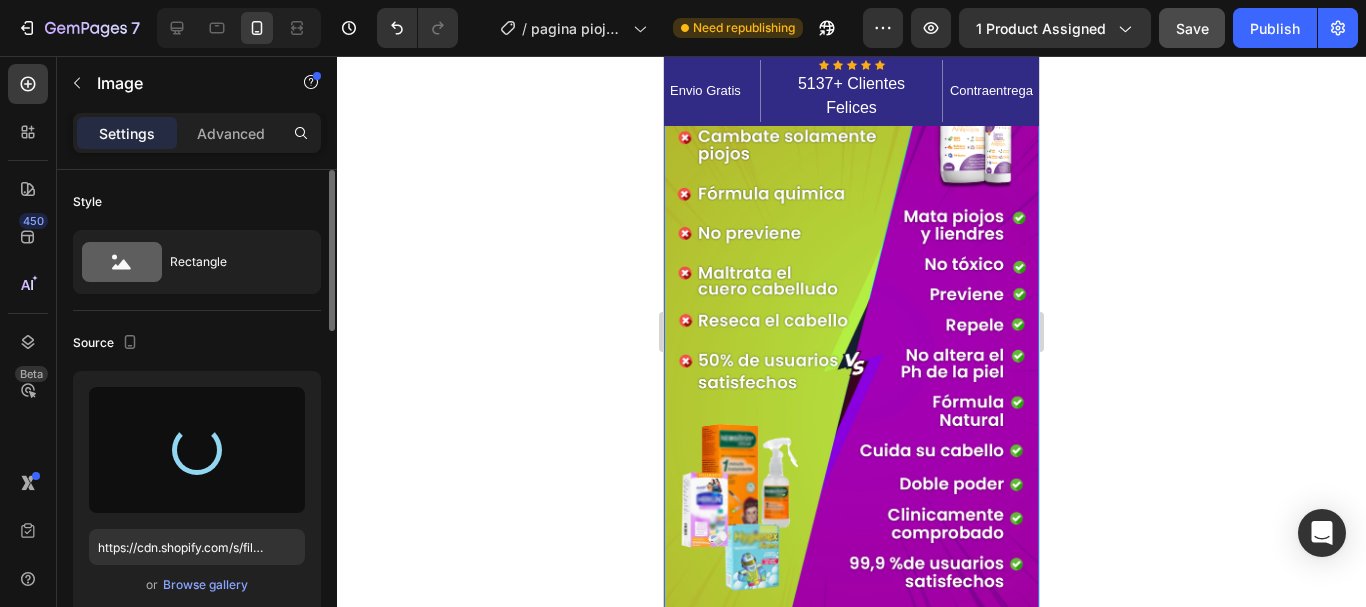 scroll, scrollTop: 2254, scrollLeft: 0, axis: vertical 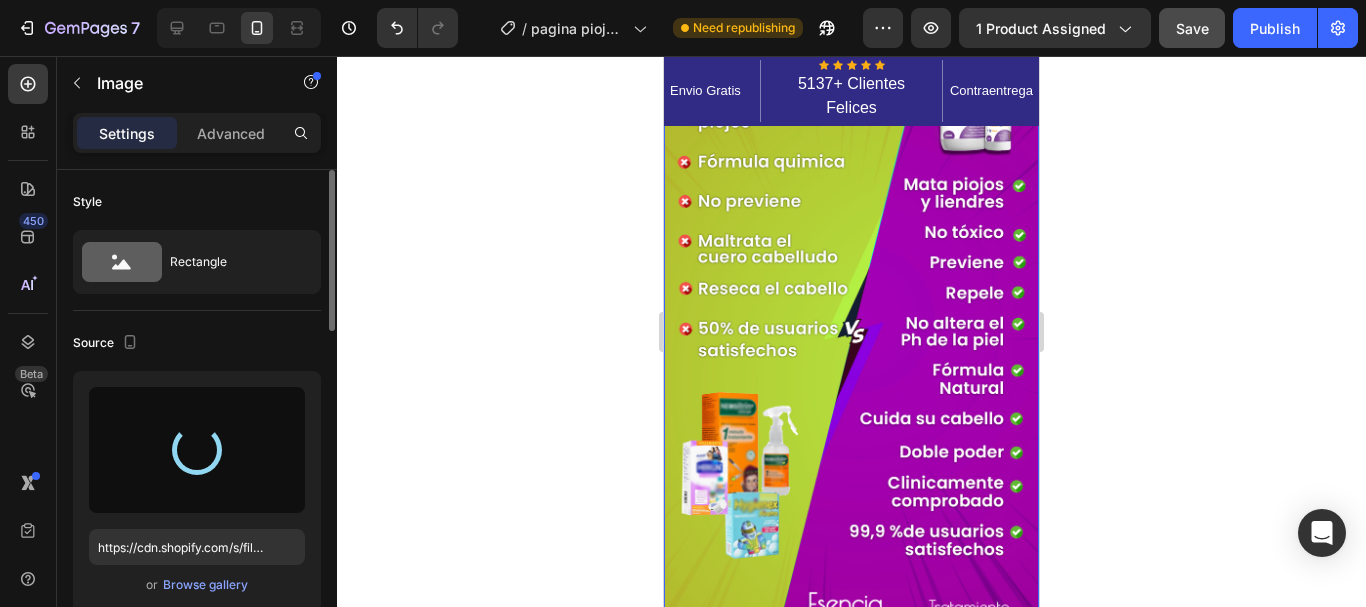 type on "https://cdn.shopify.com/s/files/1/0592/7426/4646/files/gempages_528606126531412944-e4124fab-070e-4106-8f5b-0dc7e7c9a56f.png" 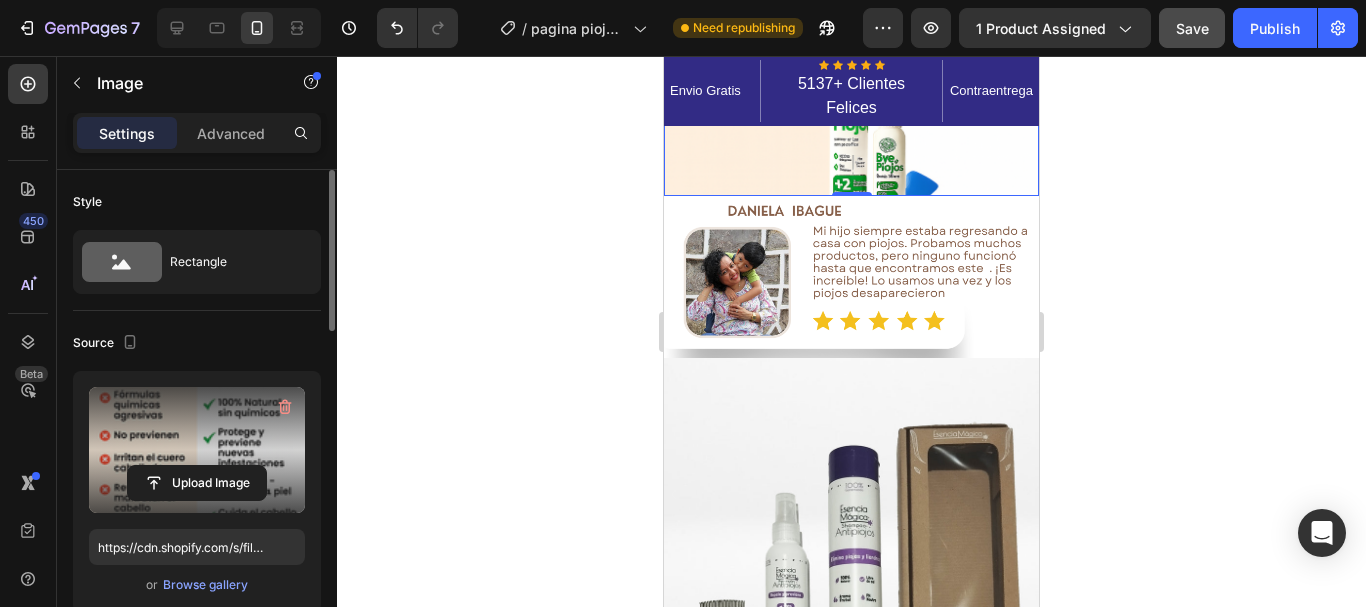 scroll, scrollTop: 2654, scrollLeft: 0, axis: vertical 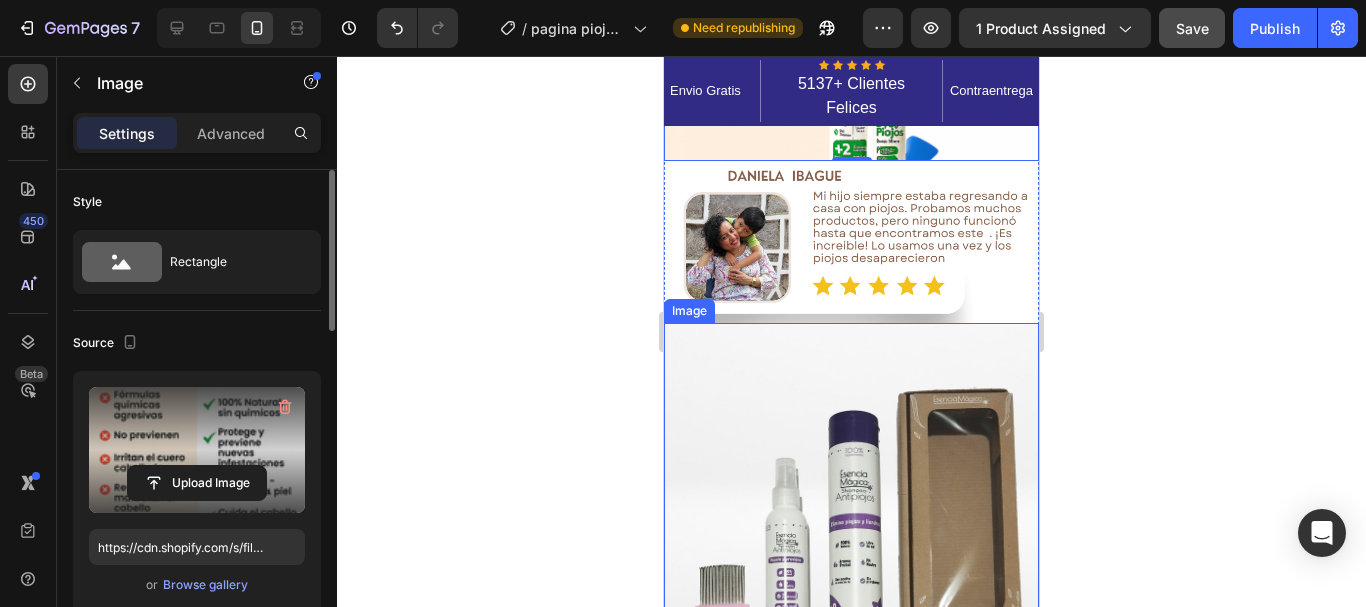click at bounding box center (851, 510) 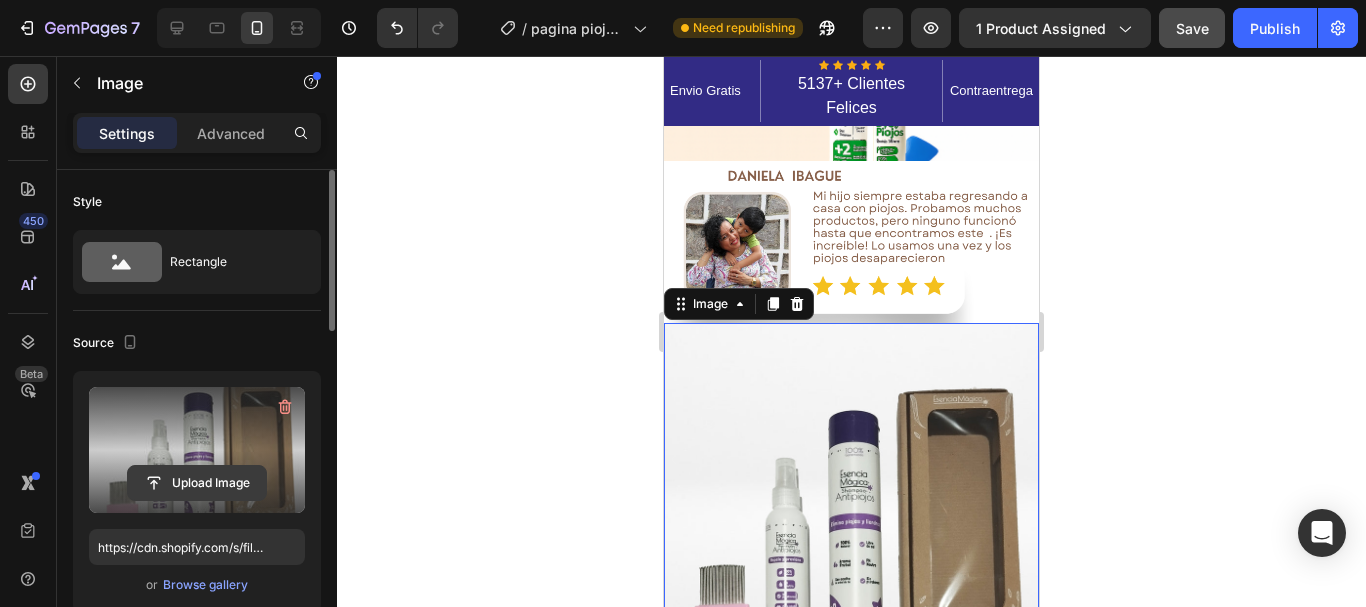 click 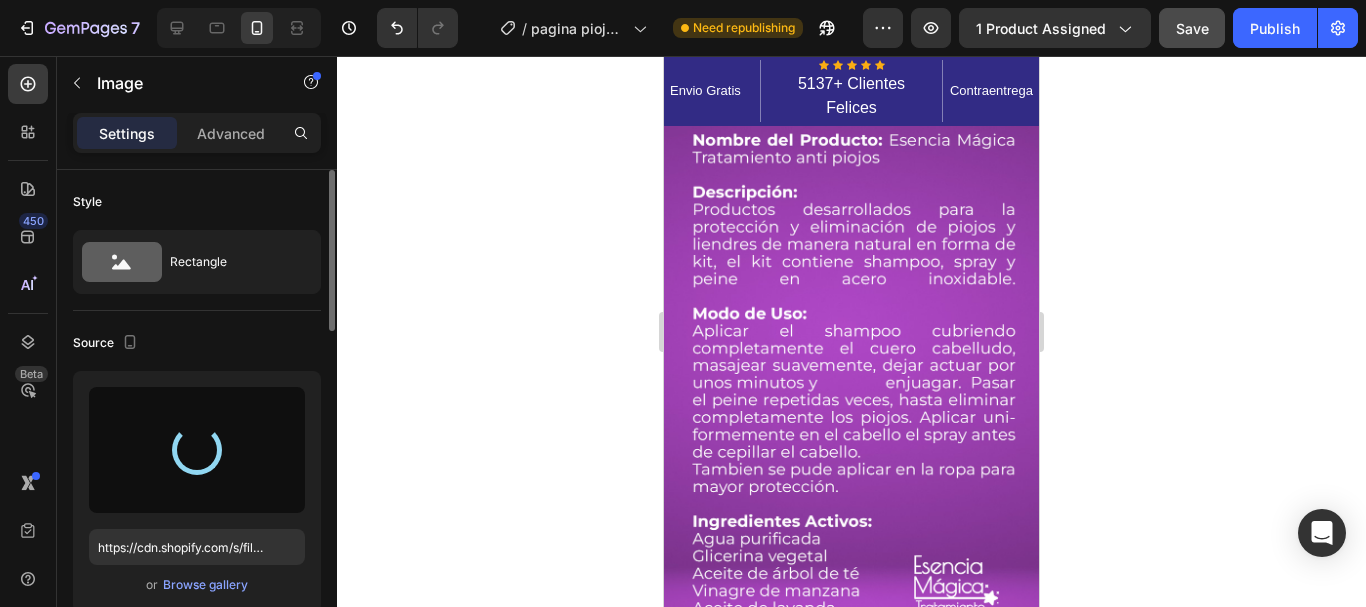 scroll, scrollTop: 3554, scrollLeft: 0, axis: vertical 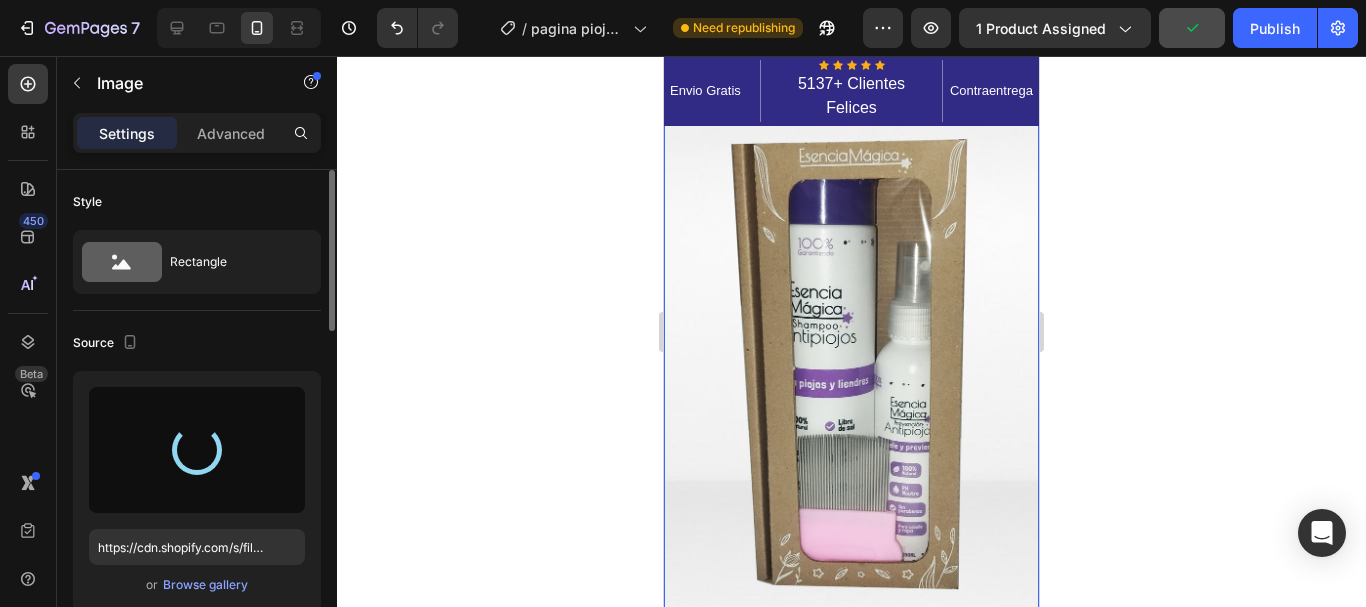 type on "https://cdn.shopify.com/s/files/1/0592/7426/4646/files/gempages_528606126531412944-301b3136-33f4-4cdf-8a48-ee0da55b26db.png" 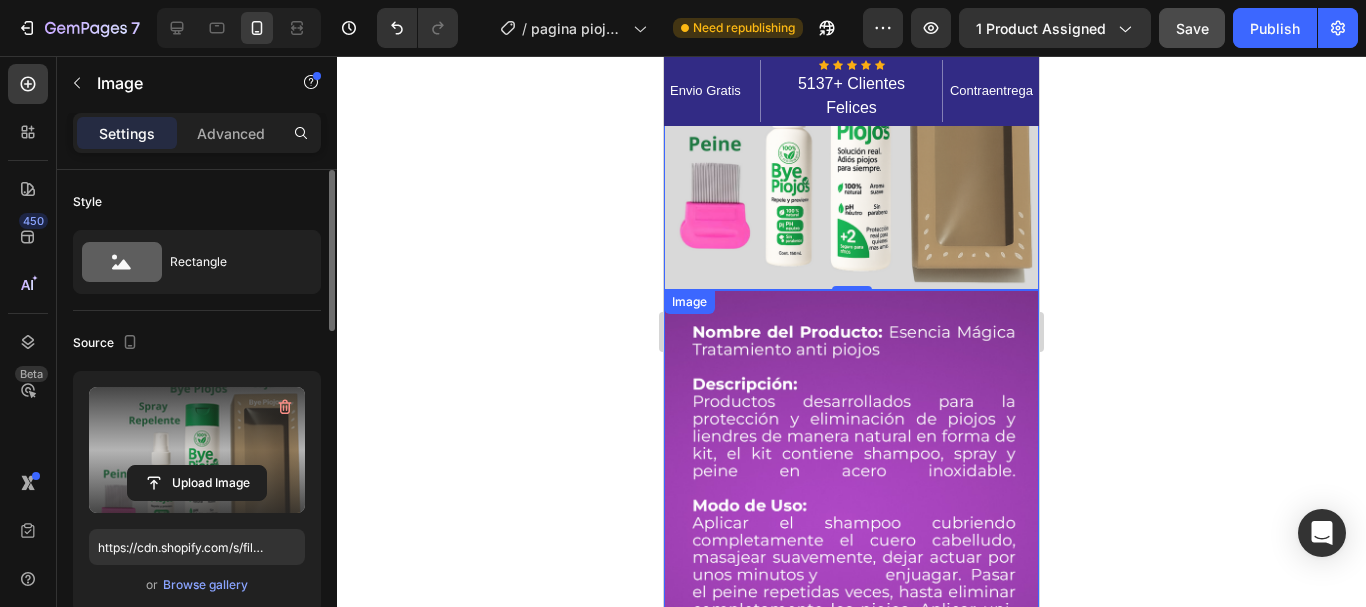scroll, scrollTop: 3054, scrollLeft: 0, axis: vertical 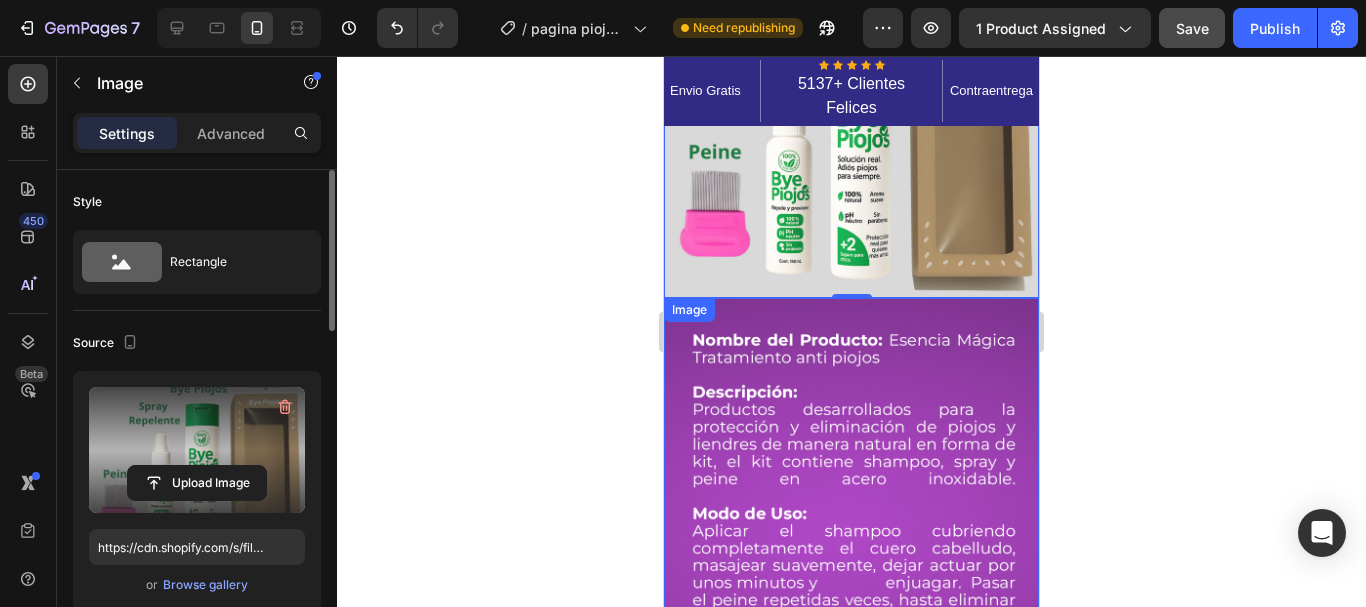 click at bounding box center (851, 631) 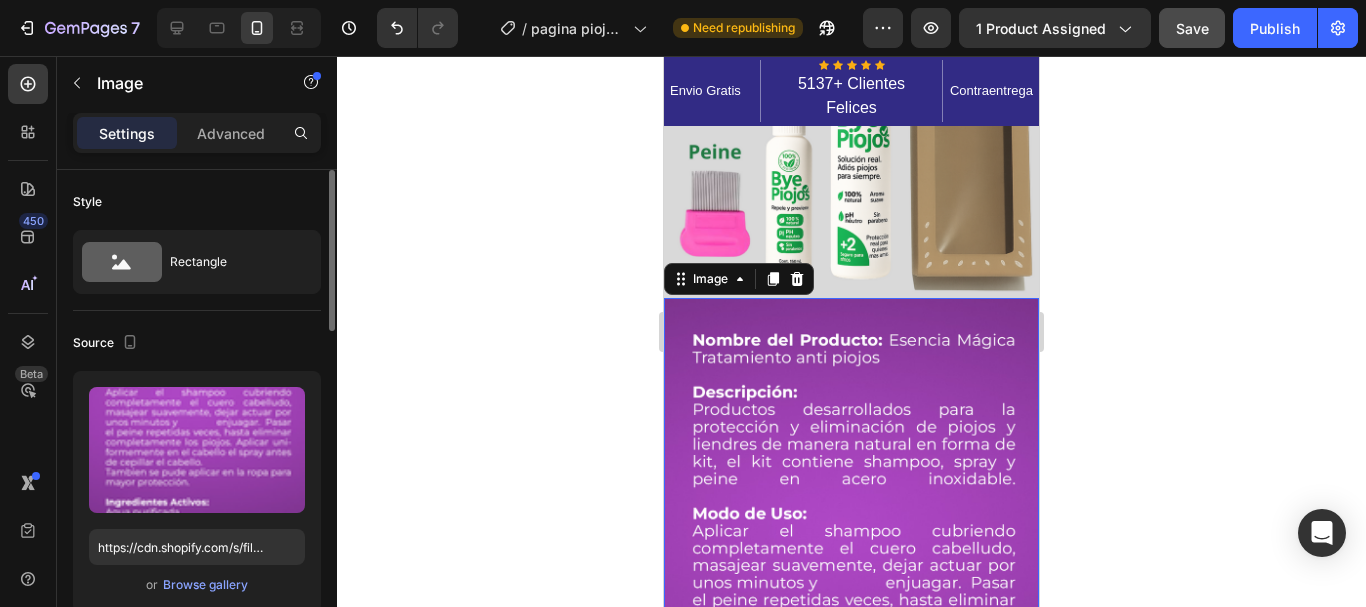 click at bounding box center [851, 631] 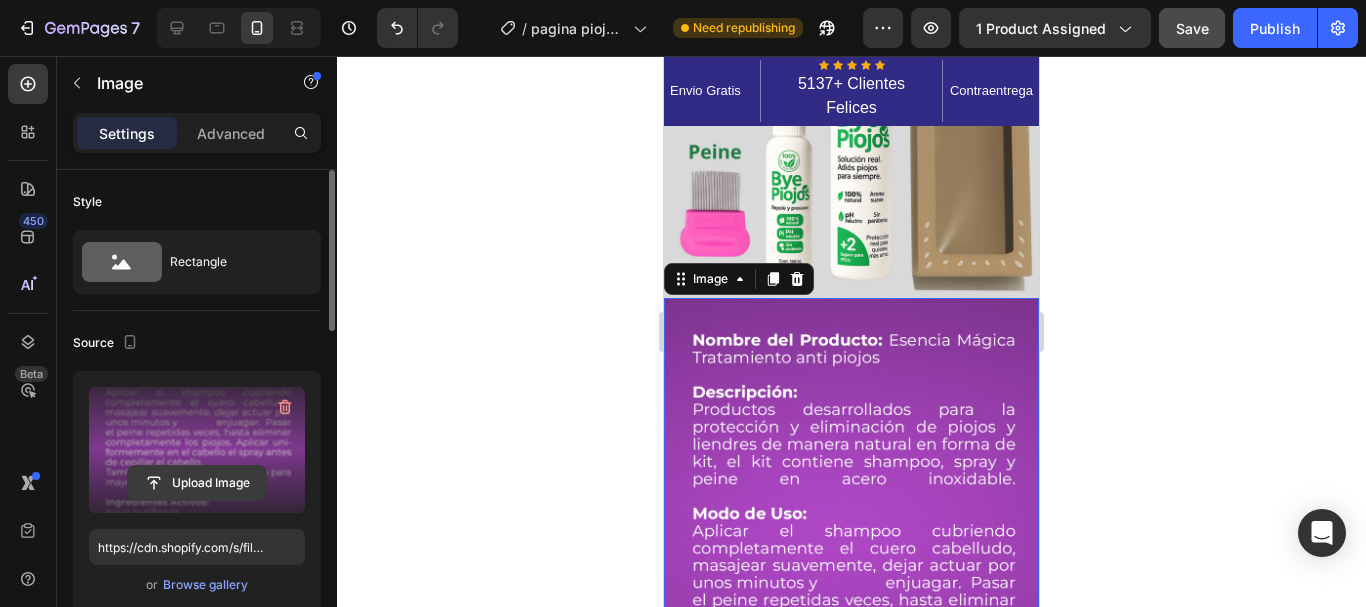 click 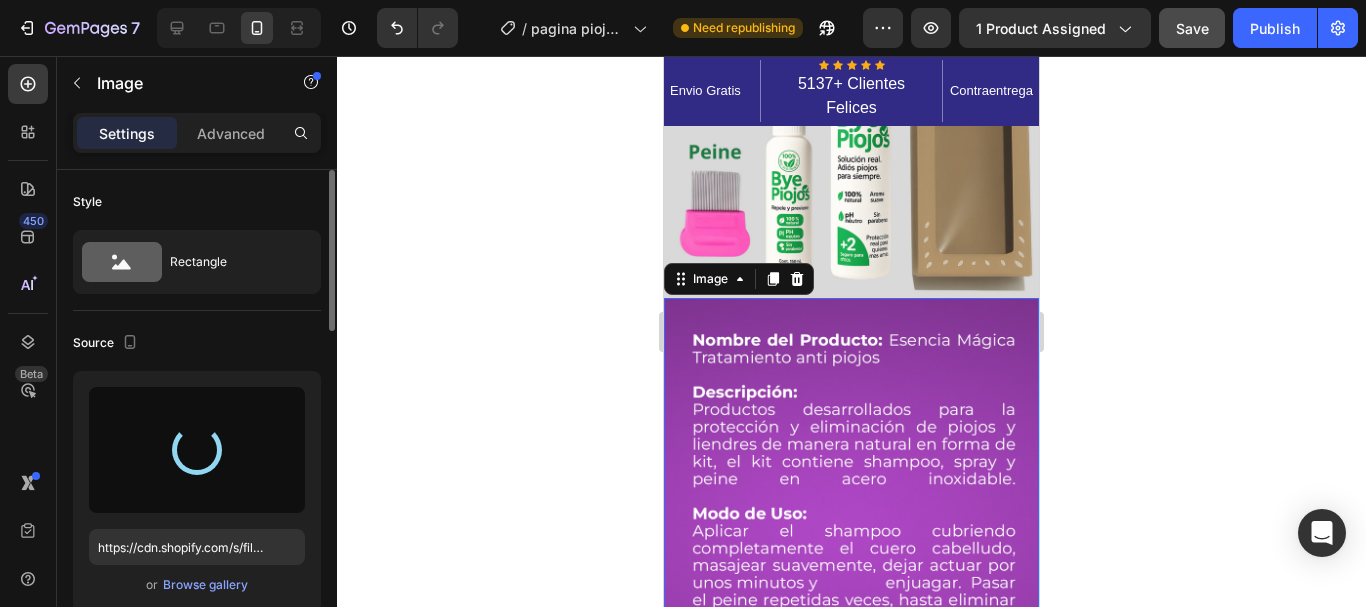 type on "https://cdn.shopify.com/s/files/1/0592/7426/4646/files/gempages_528606126531412944-4eaca286-96b5-467b-a920-c31596293ceb.png" 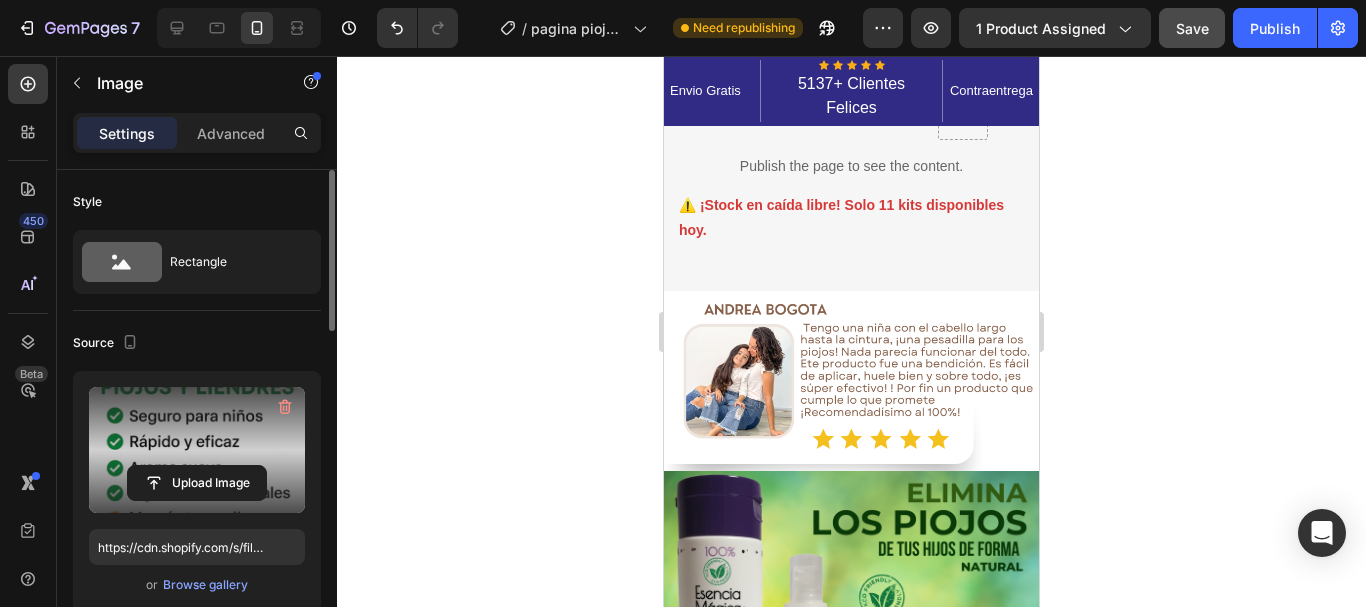 scroll, scrollTop: 954, scrollLeft: 0, axis: vertical 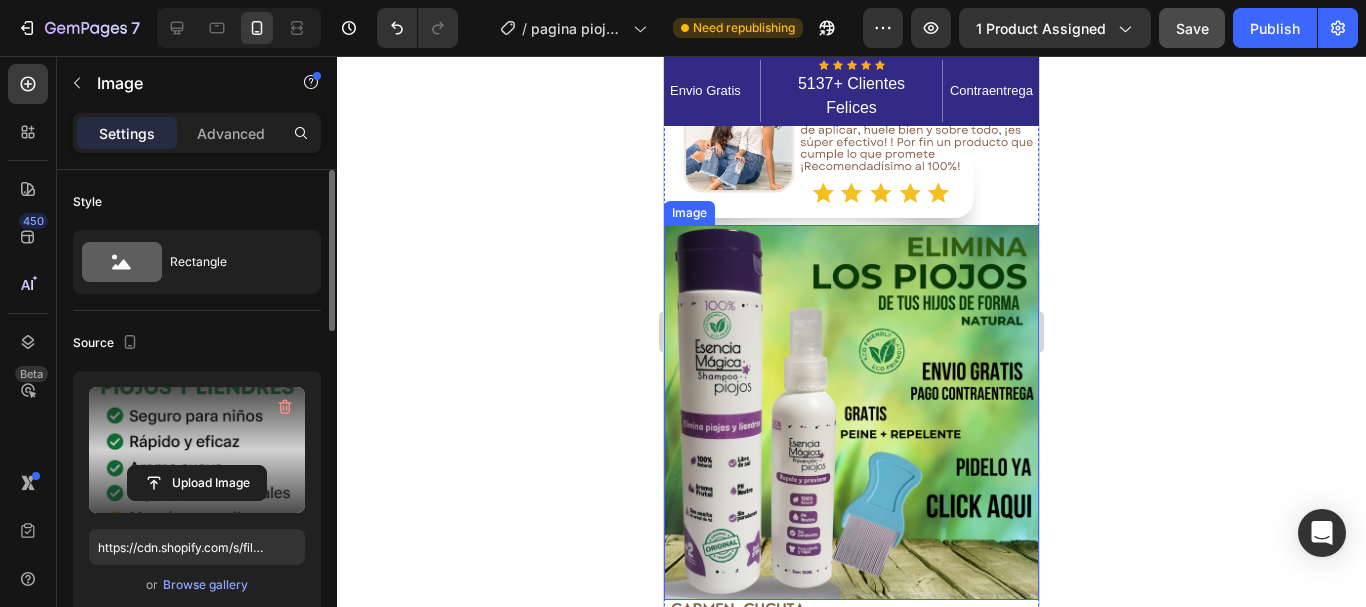 click at bounding box center (851, 412) 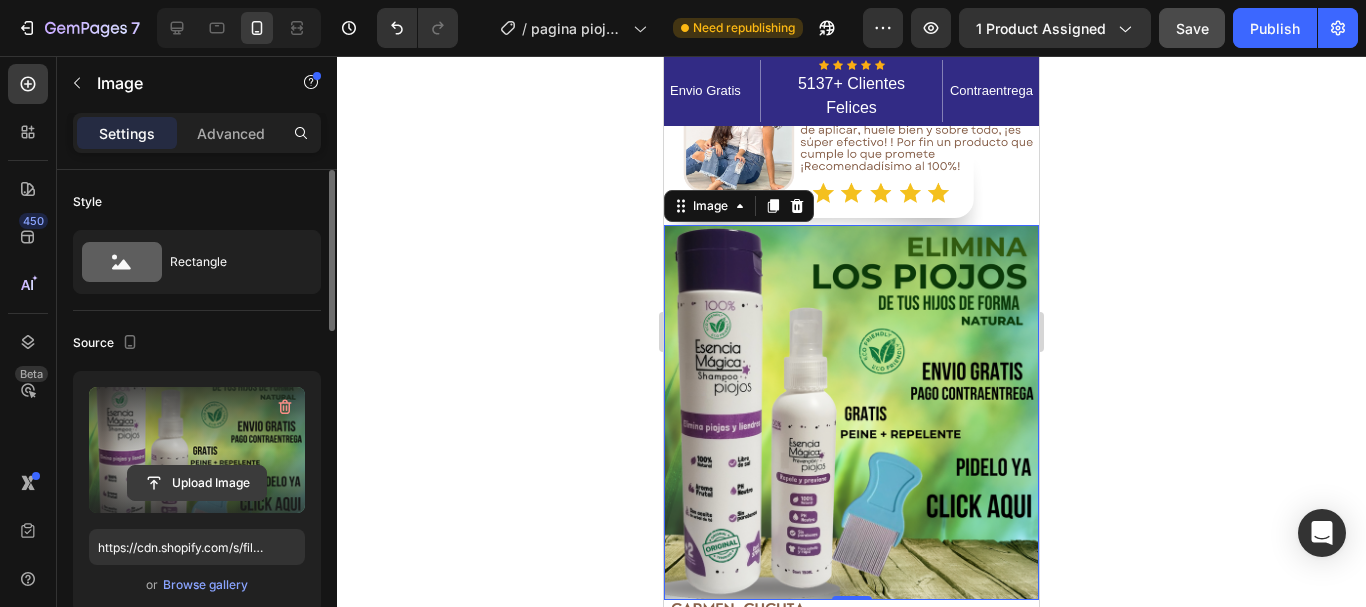 click 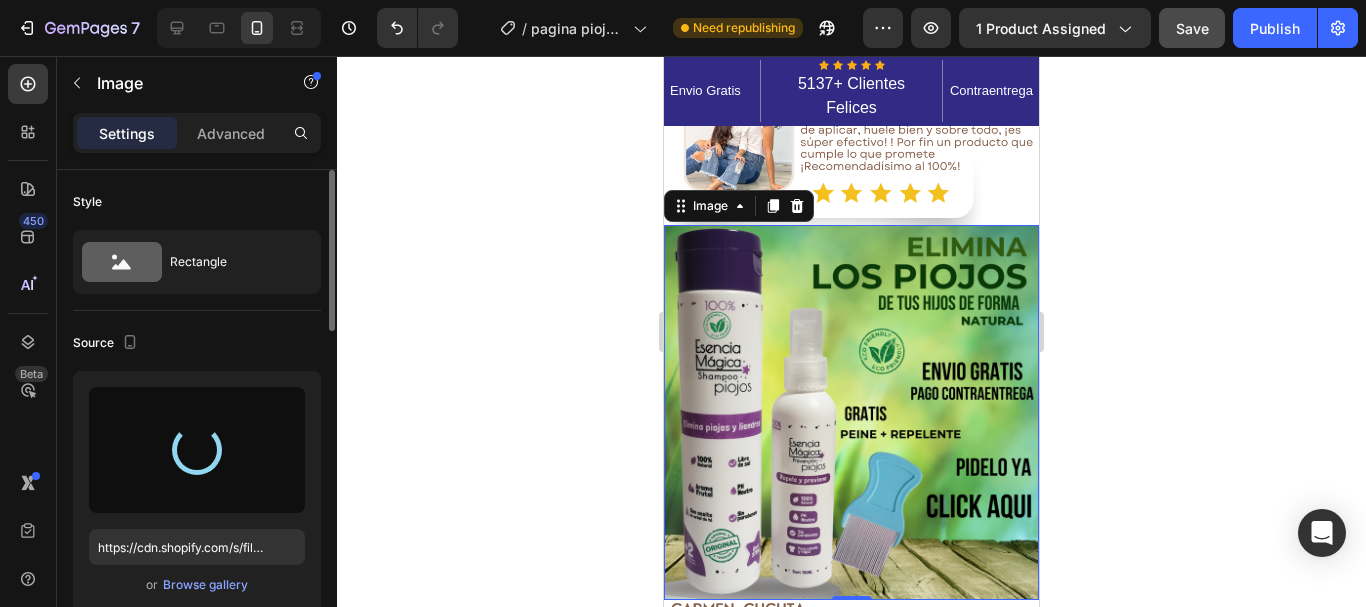type on "https://cdn.shopify.com/s/files/1/0592/7426/4646/files/gempages_528606126531412944-dbc66a09-828a-4517-ac54-7fa76ce3ff3b.png" 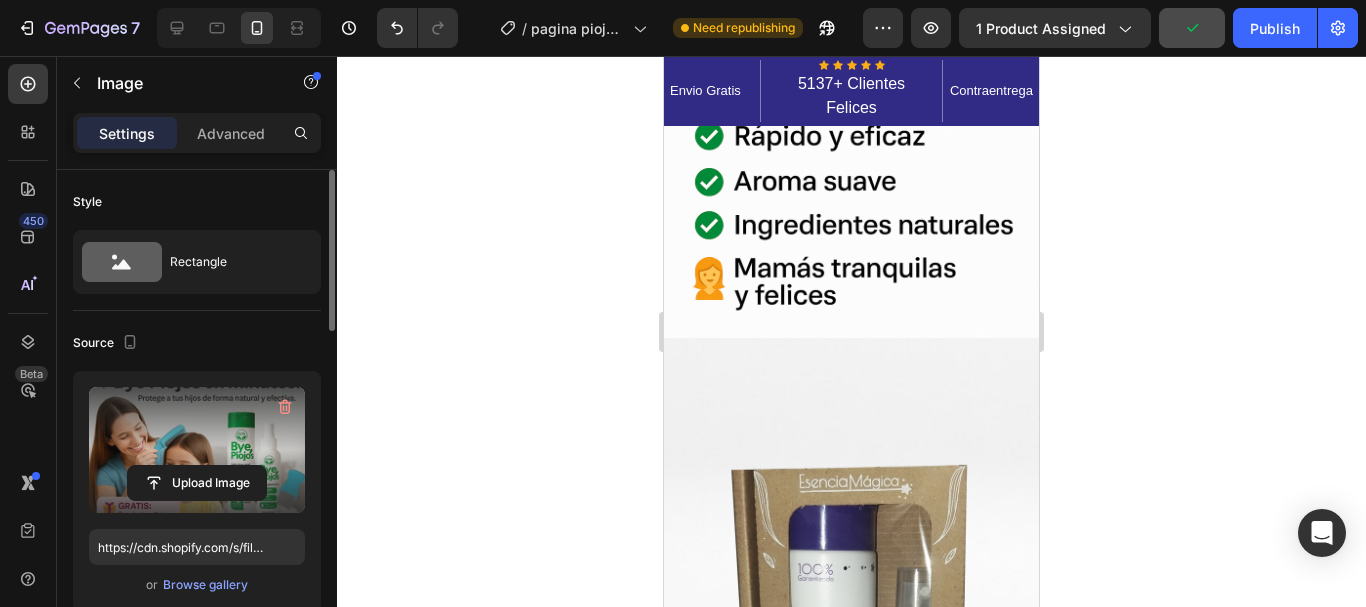 scroll, scrollTop: 3454, scrollLeft: 0, axis: vertical 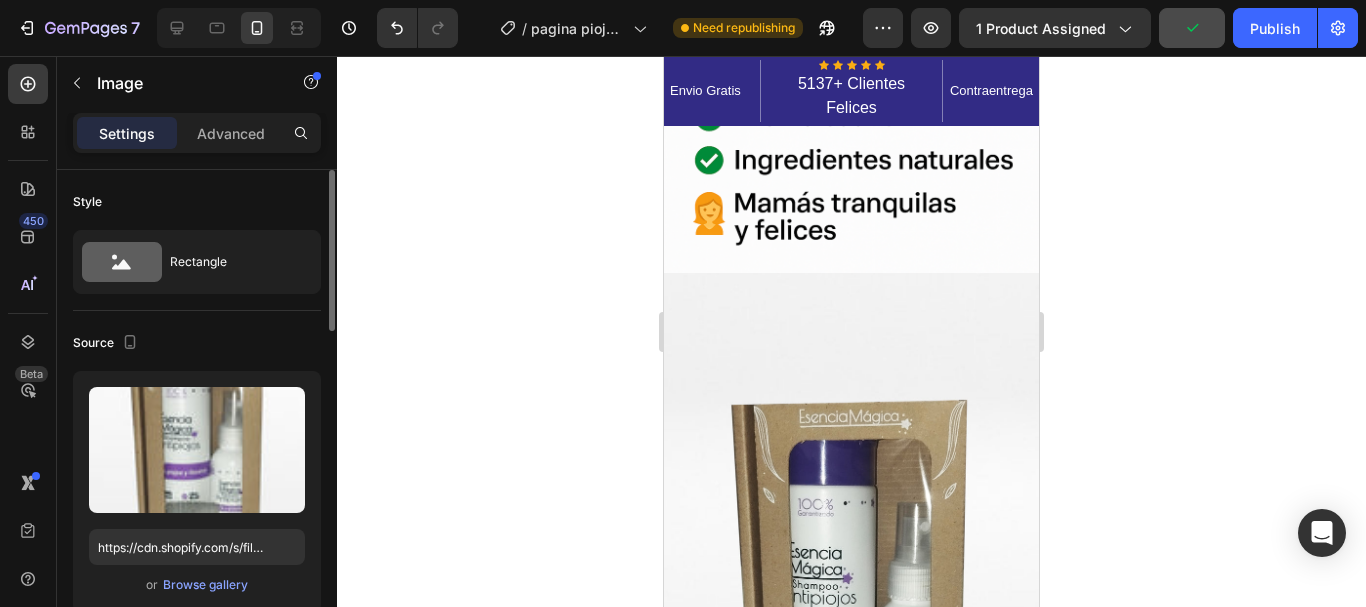 click at bounding box center [851, 606] 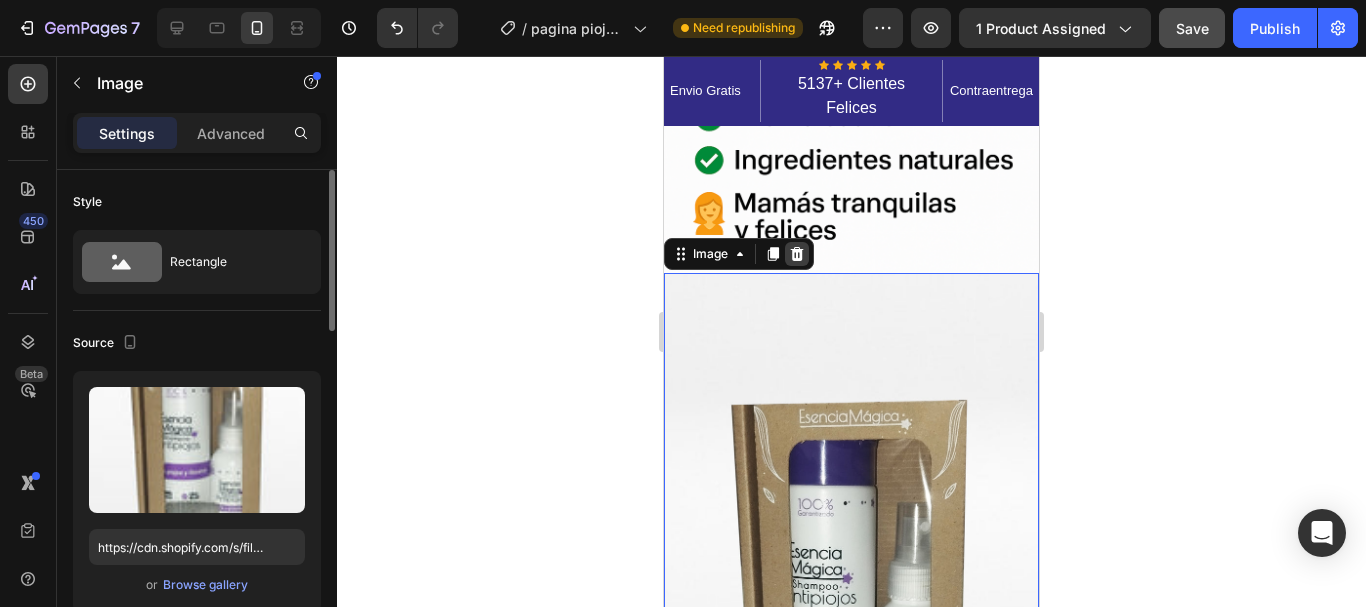 click 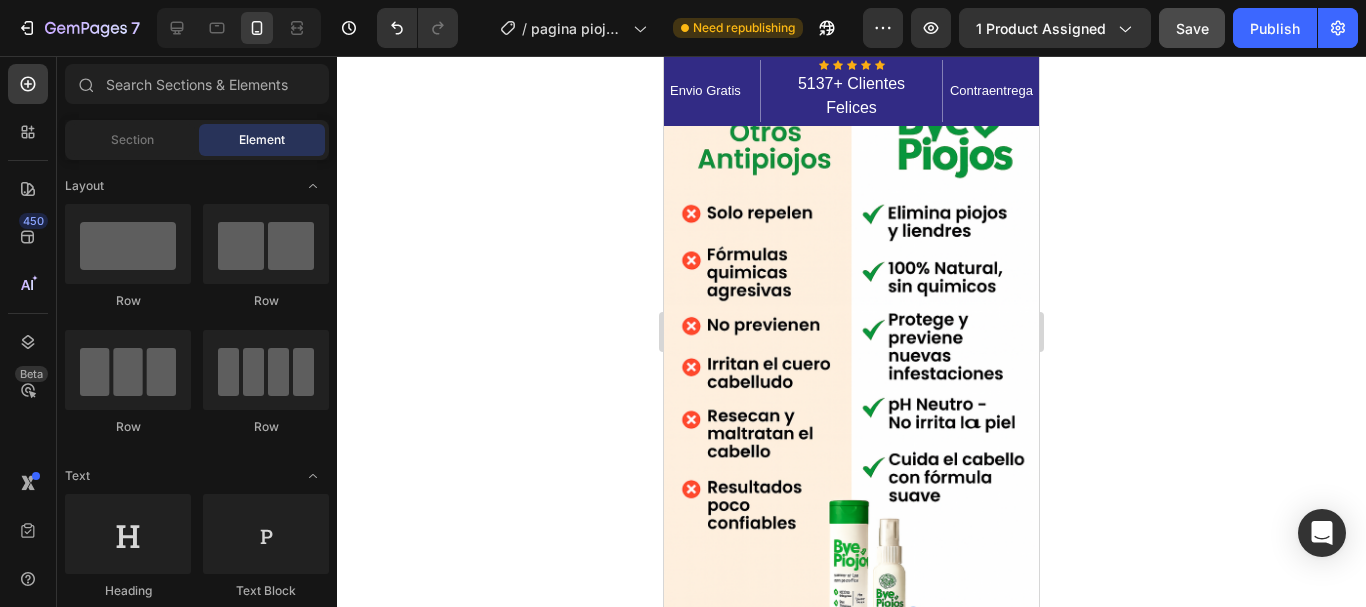 scroll, scrollTop: 2054, scrollLeft: 0, axis: vertical 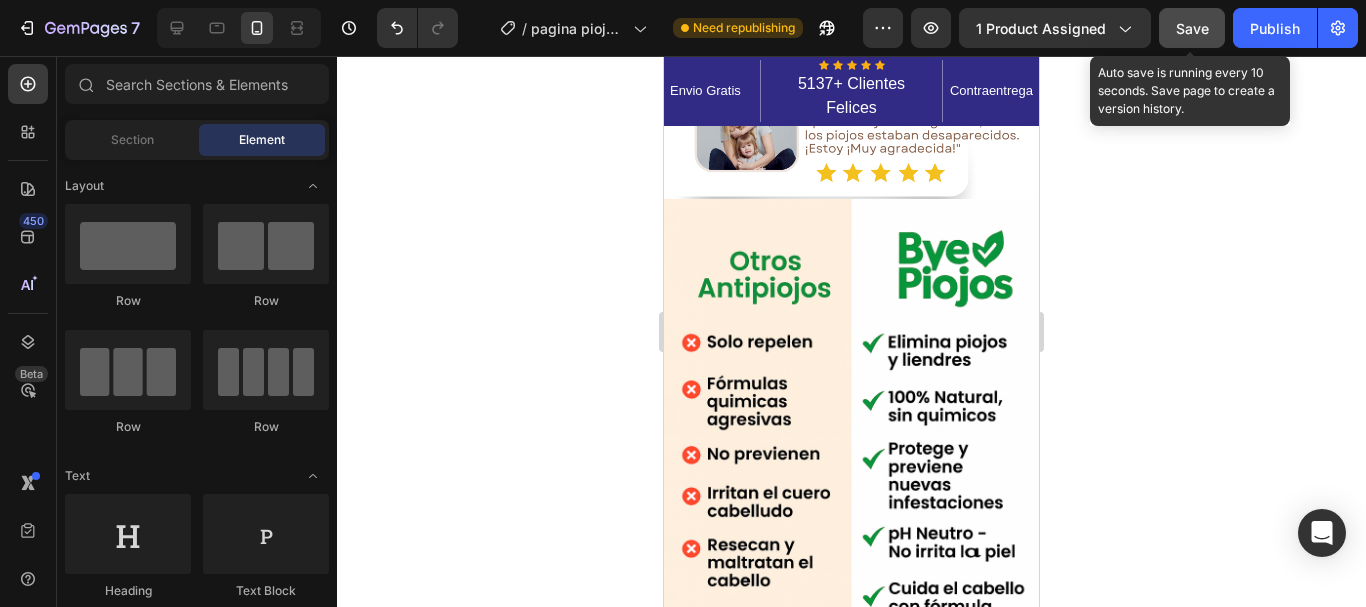 click on "Save" 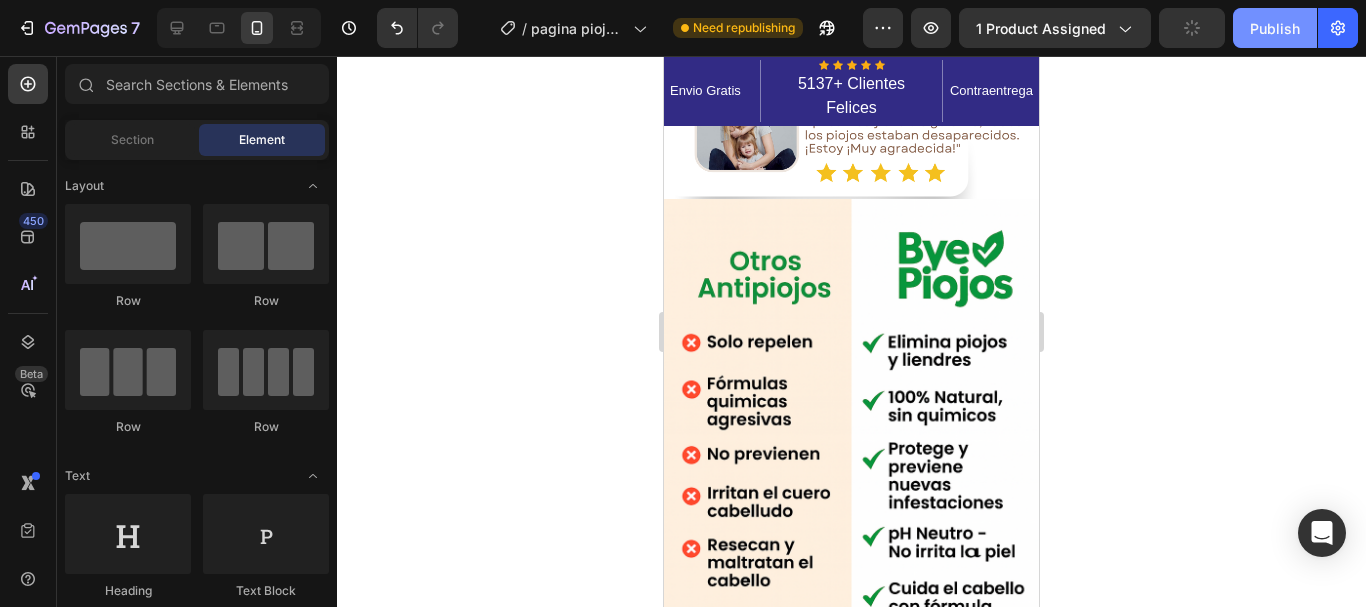 click on "Publish" at bounding box center (1275, 28) 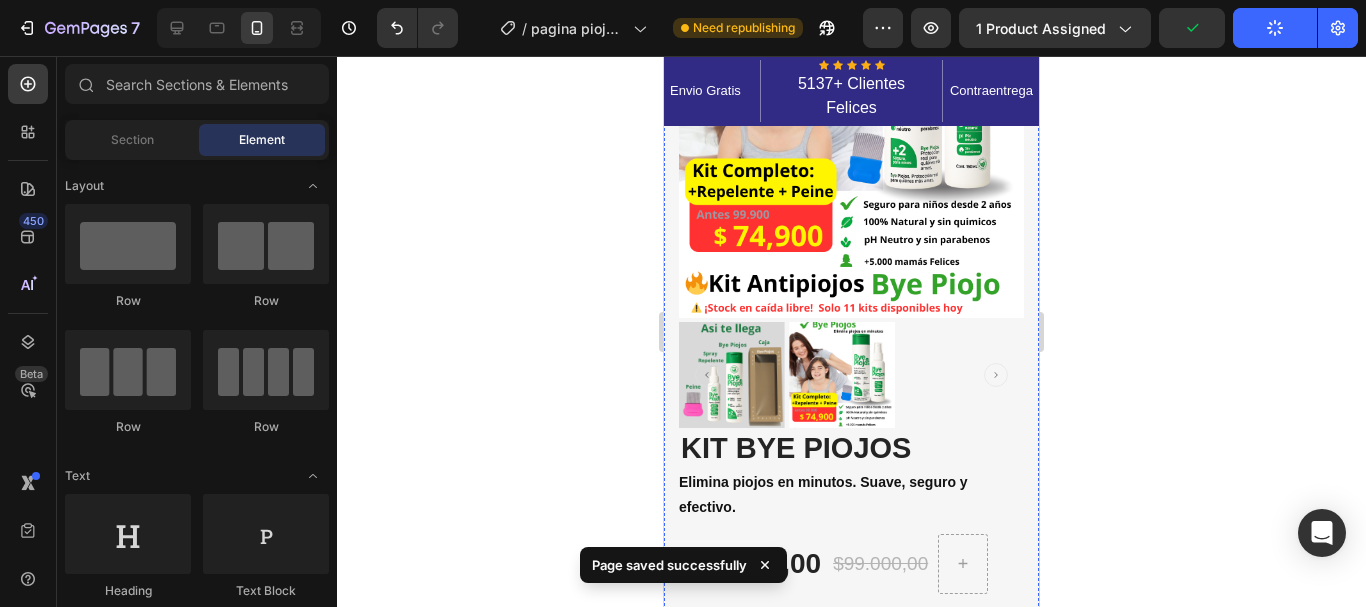 scroll, scrollTop: 0, scrollLeft: 0, axis: both 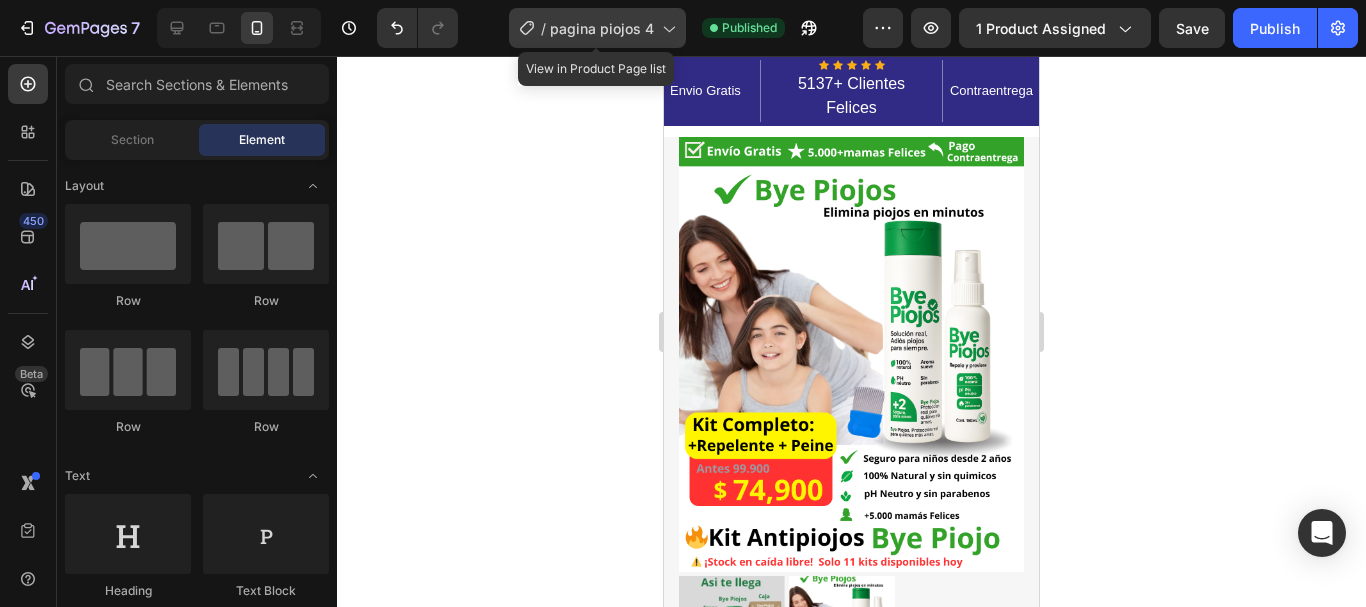 click 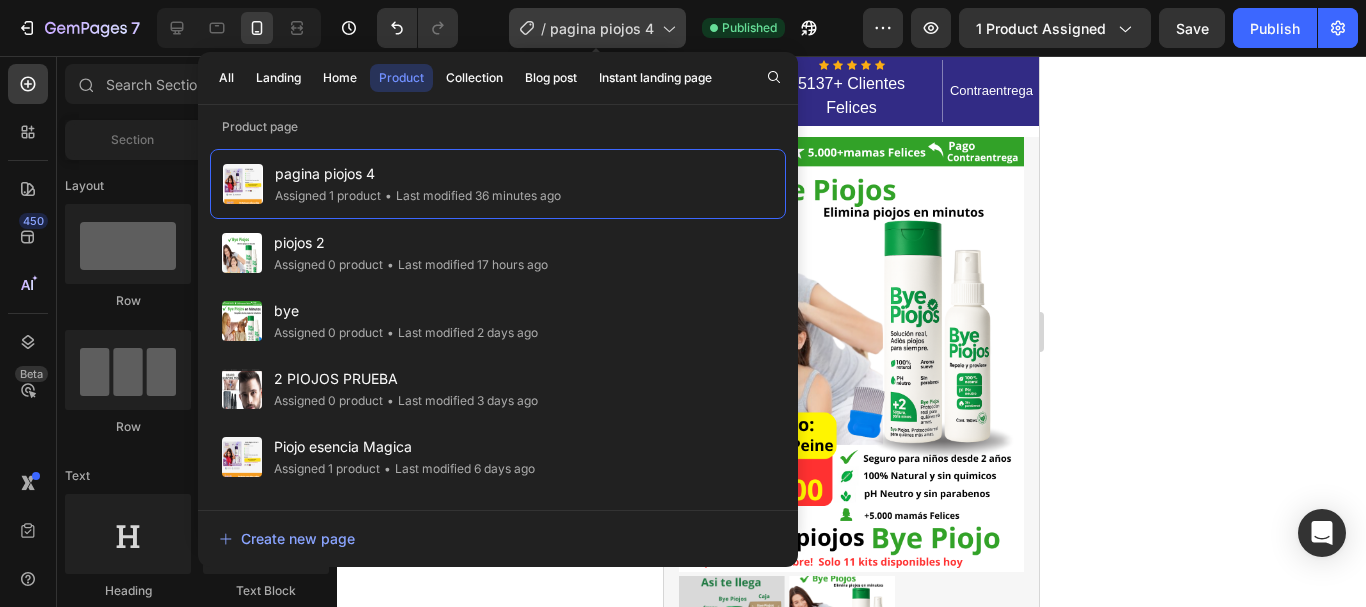 click 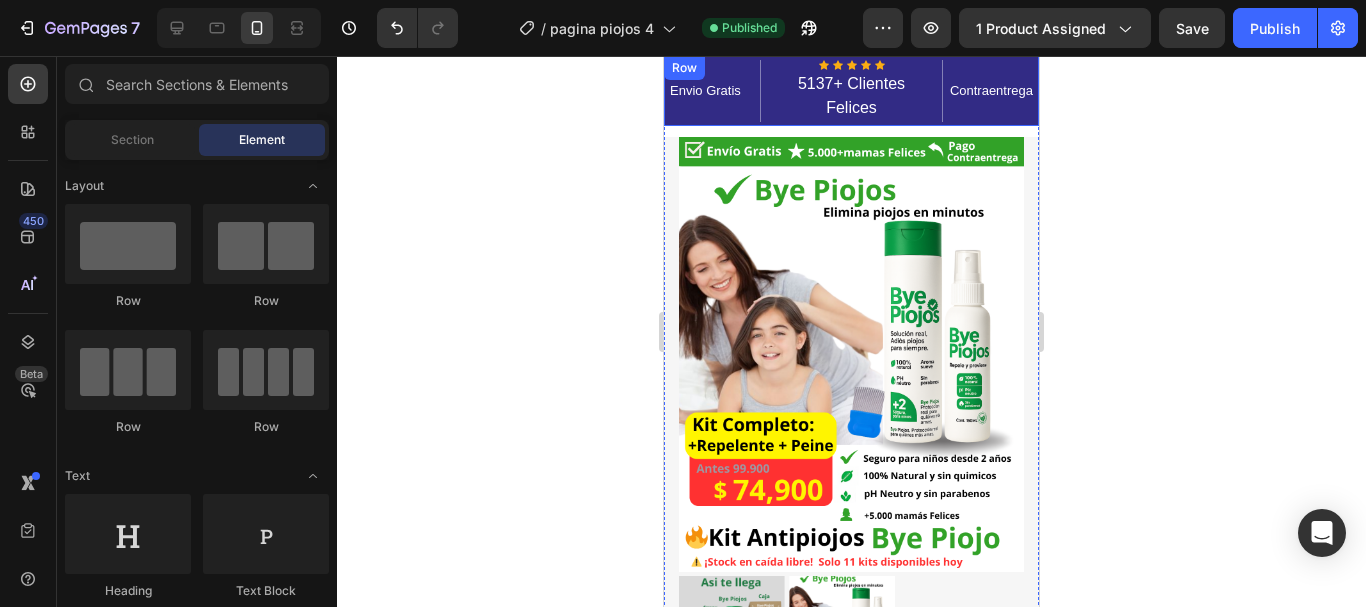 click on "Contraentrega Text block" at bounding box center (989, 91) 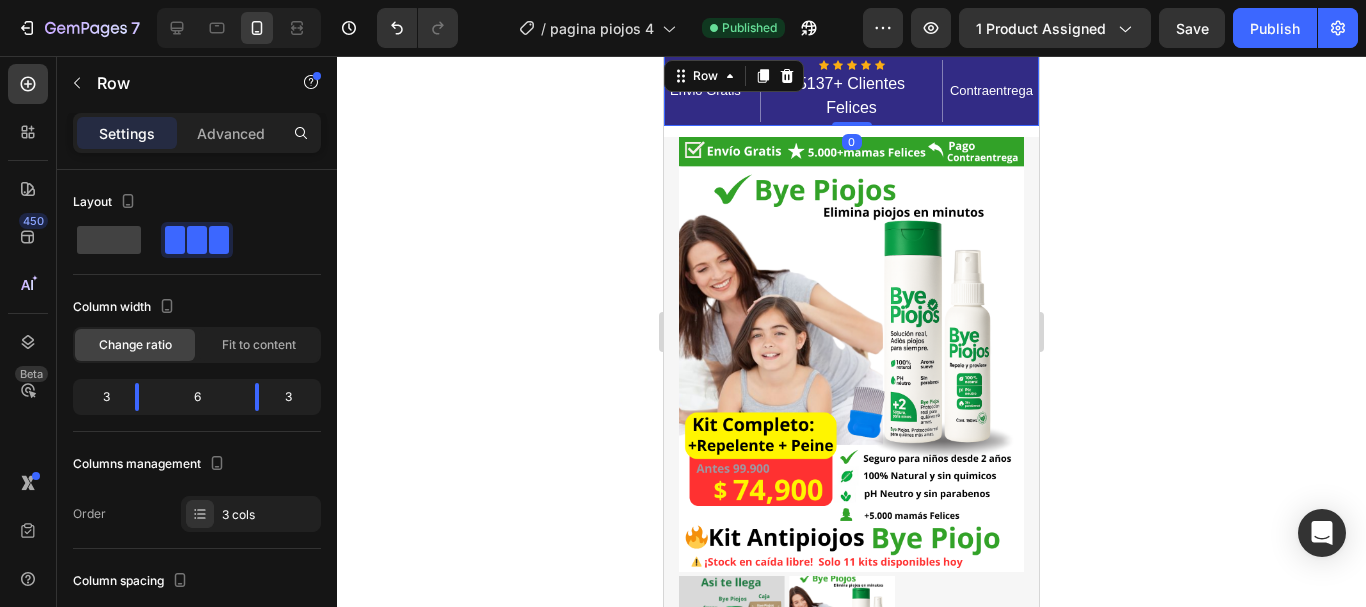drag, startPoint x: 848, startPoint y: 124, endPoint x: 853, endPoint y: 109, distance: 15.811388 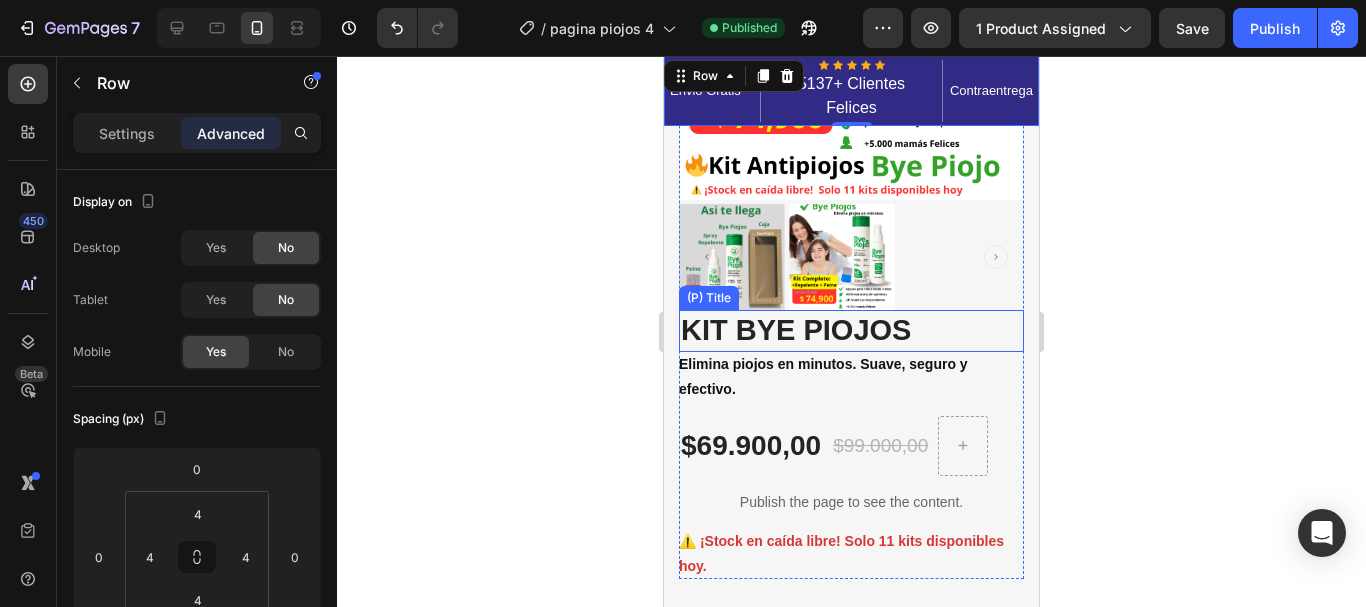 scroll, scrollTop: 400, scrollLeft: 0, axis: vertical 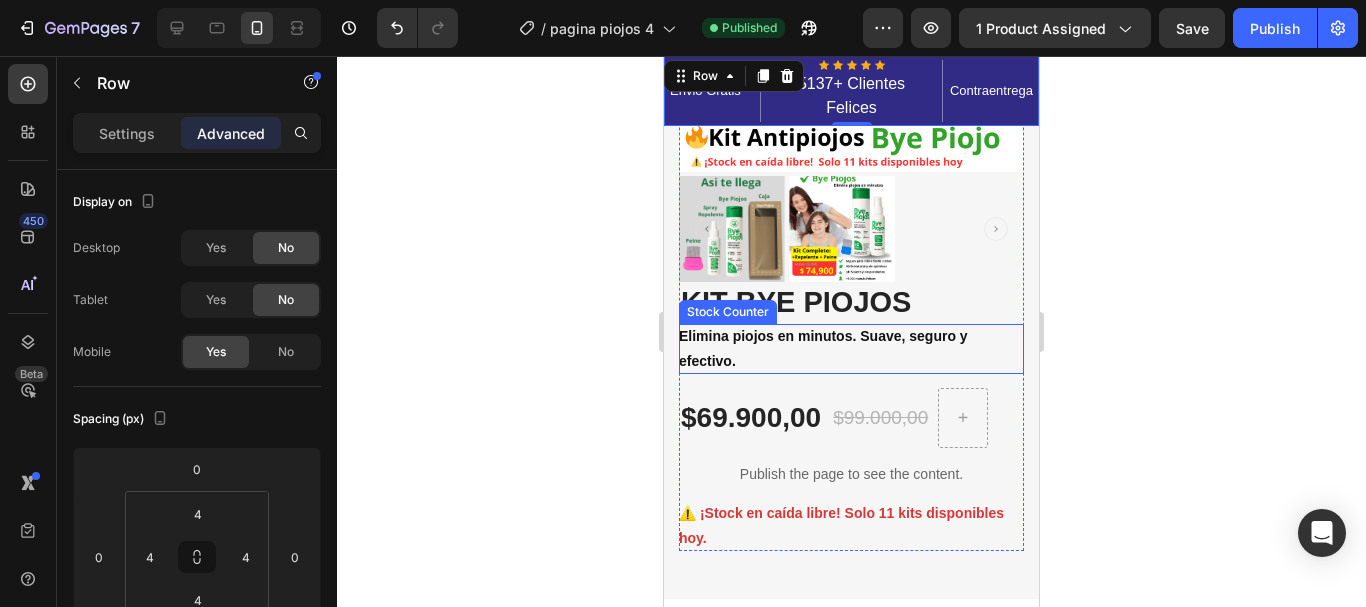click on "Elimina piojos en minutos. Suave, seguro y efectivo." at bounding box center [851, 349] 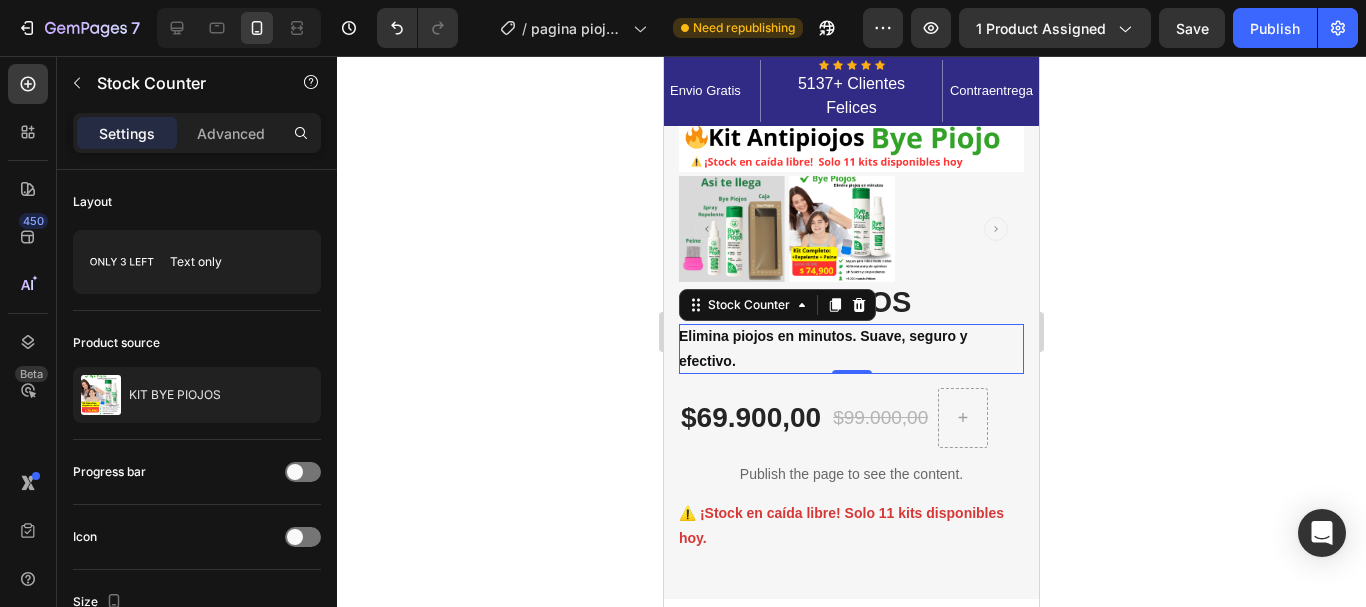 click on "Elimina piojos en minutos. Suave, seguro y efectivo." at bounding box center (851, 349) 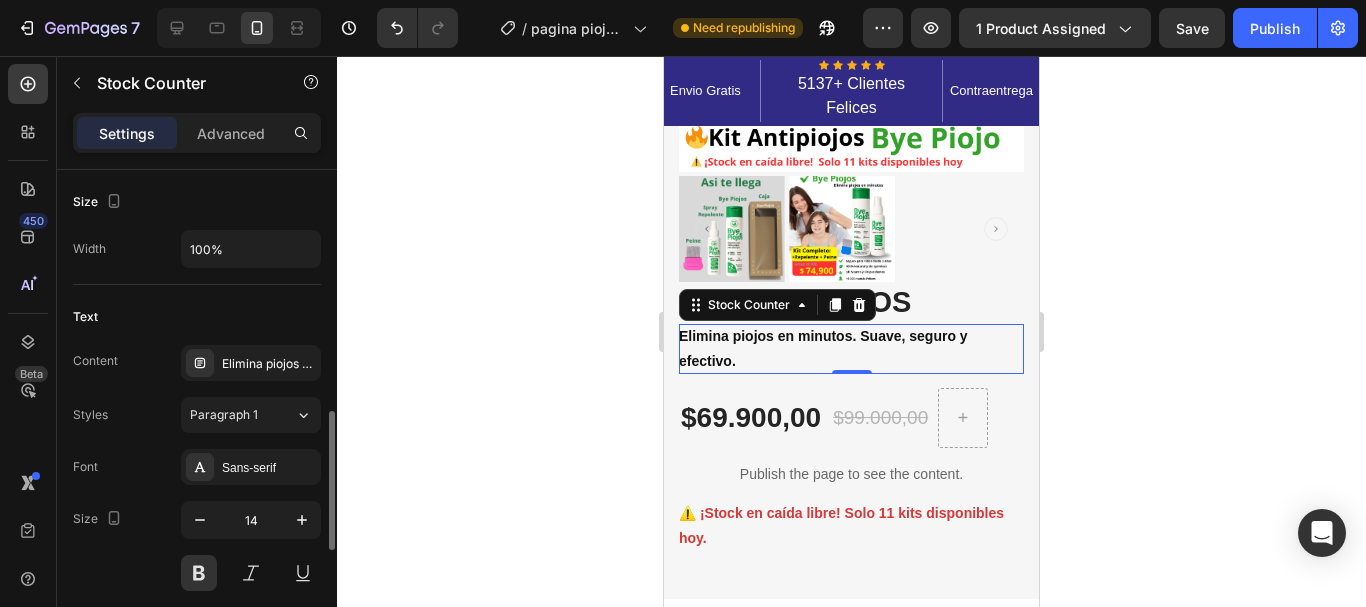 scroll, scrollTop: 500, scrollLeft: 0, axis: vertical 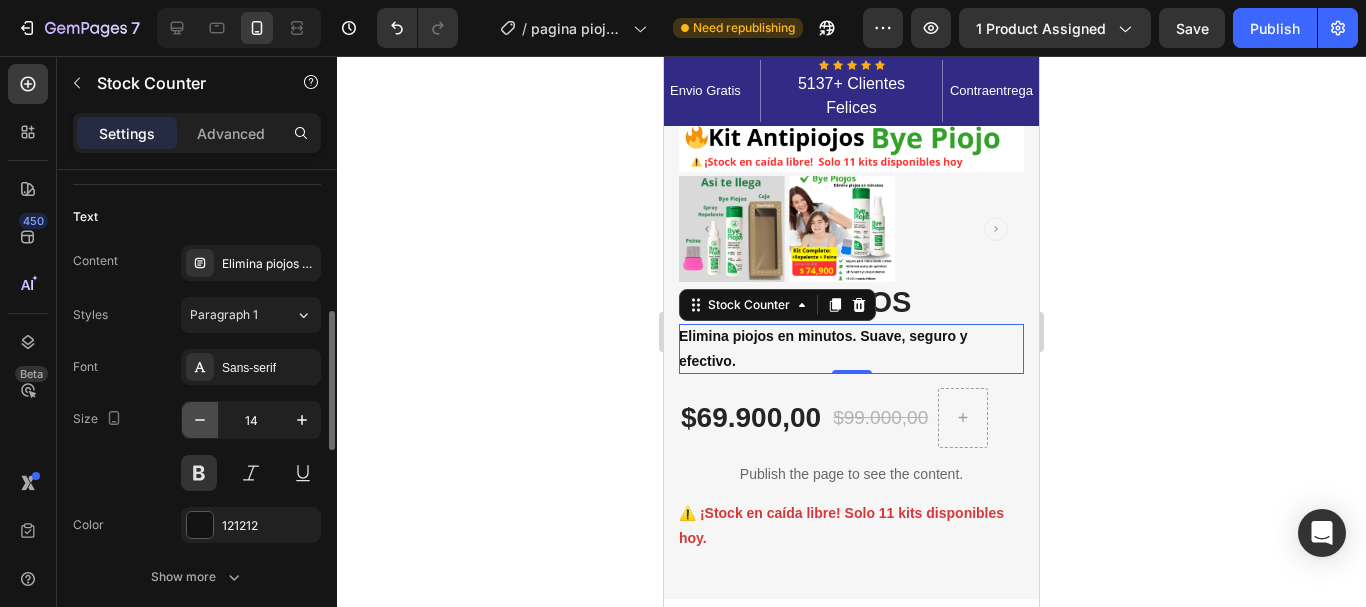 click 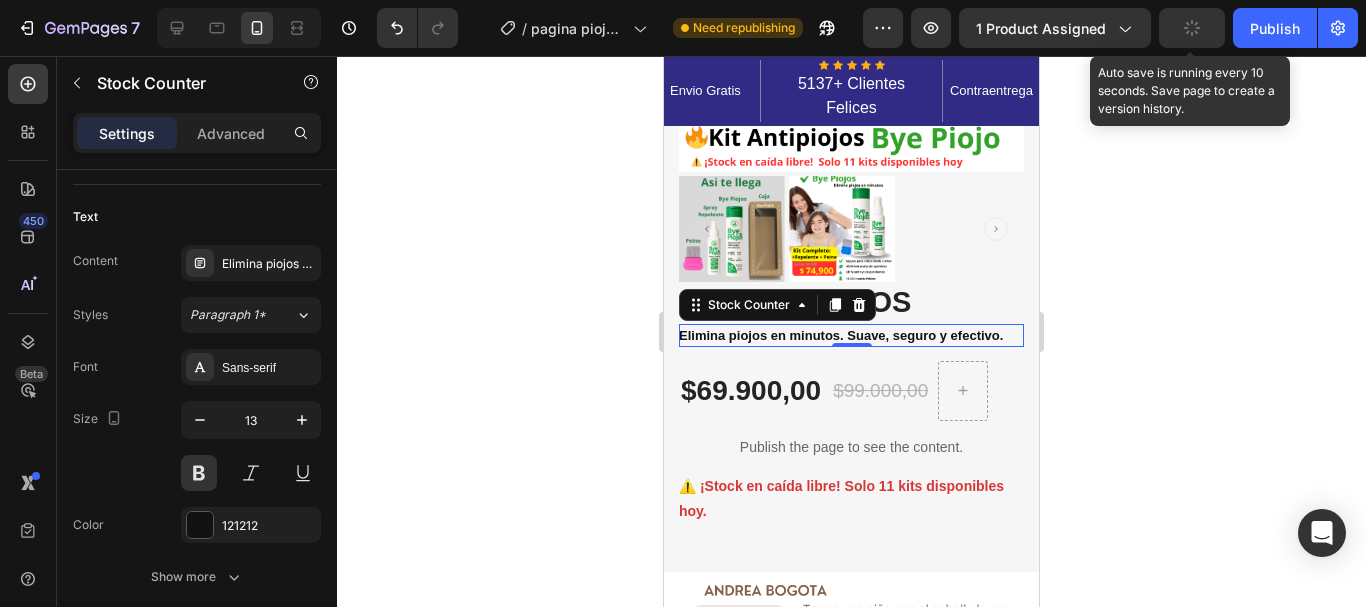 click 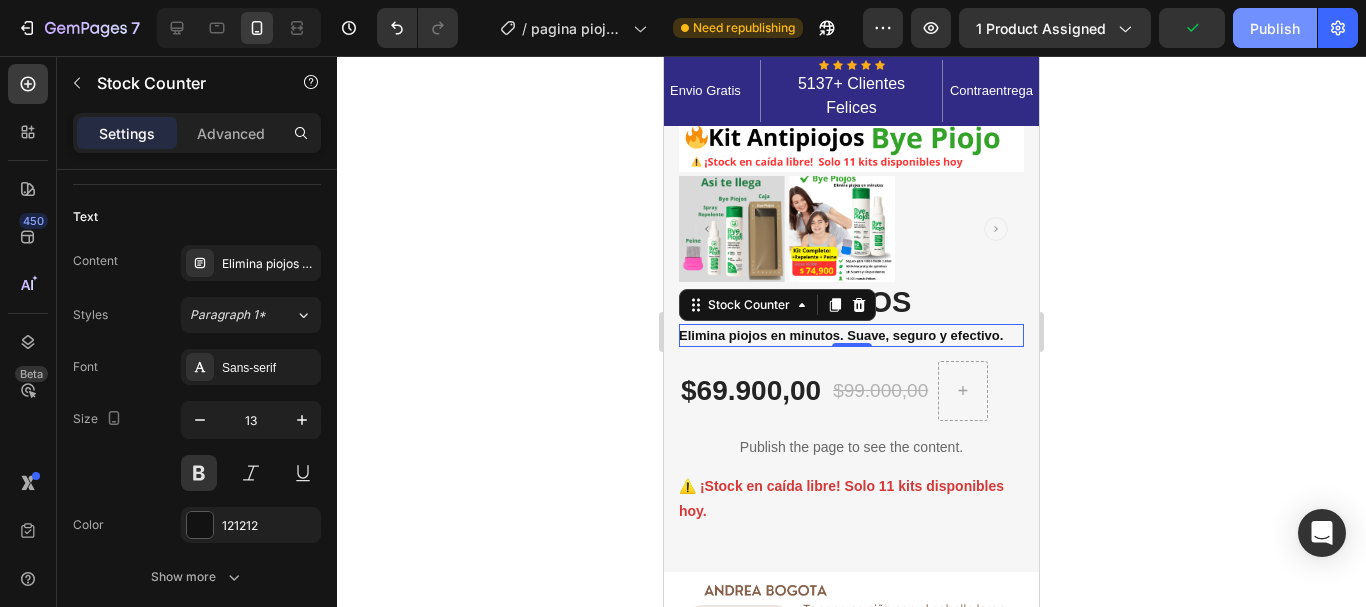 click on "Publish" 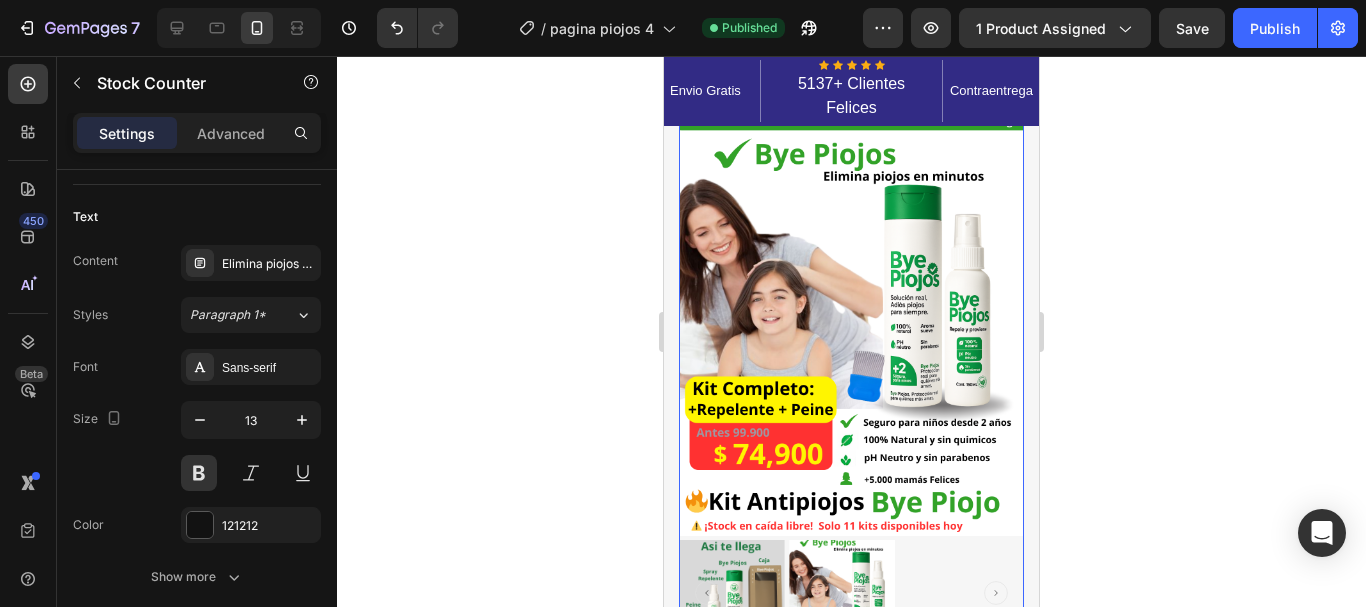 scroll, scrollTop: 0, scrollLeft: 0, axis: both 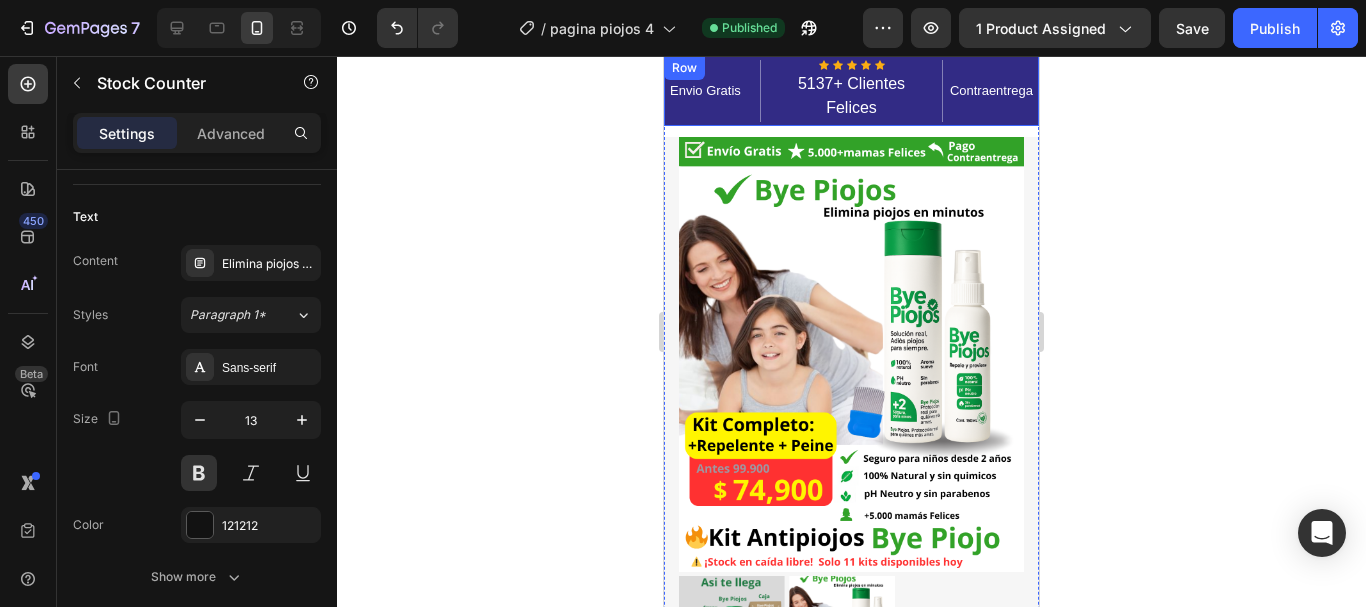 click on "Envio Gratis Text block" at bounding box center (714, 91) 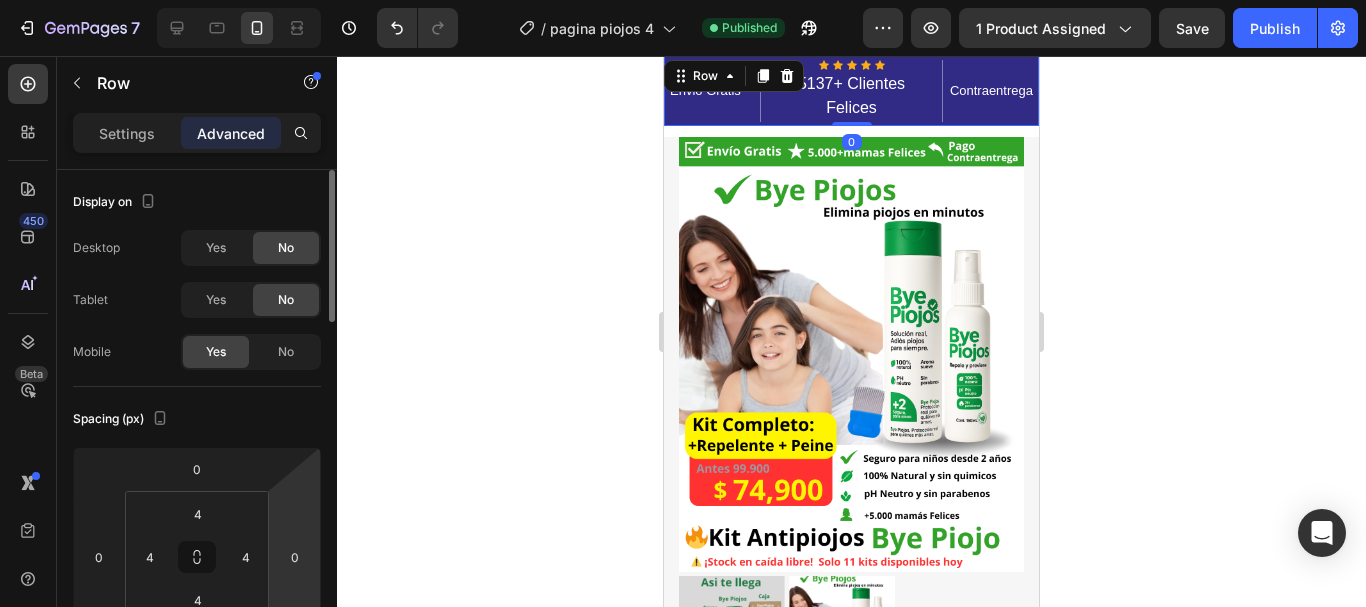 scroll, scrollTop: 100, scrollLeft: 0, axis: vertical 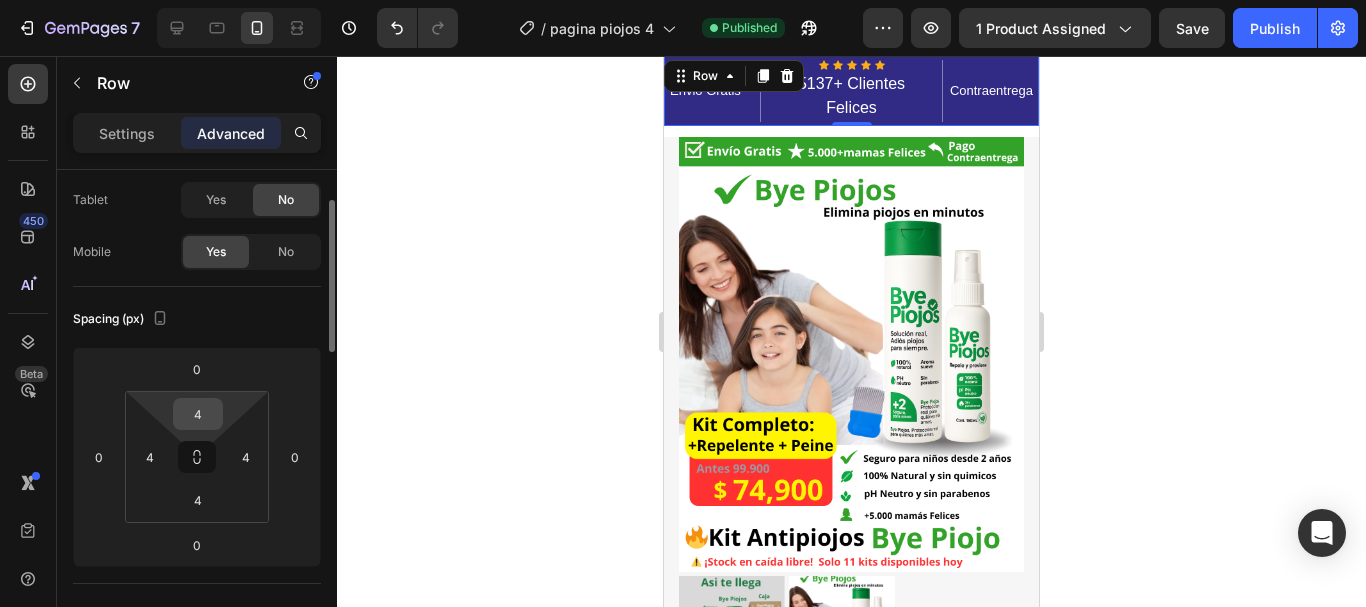 click on "4" at bounding box center [198, 414] 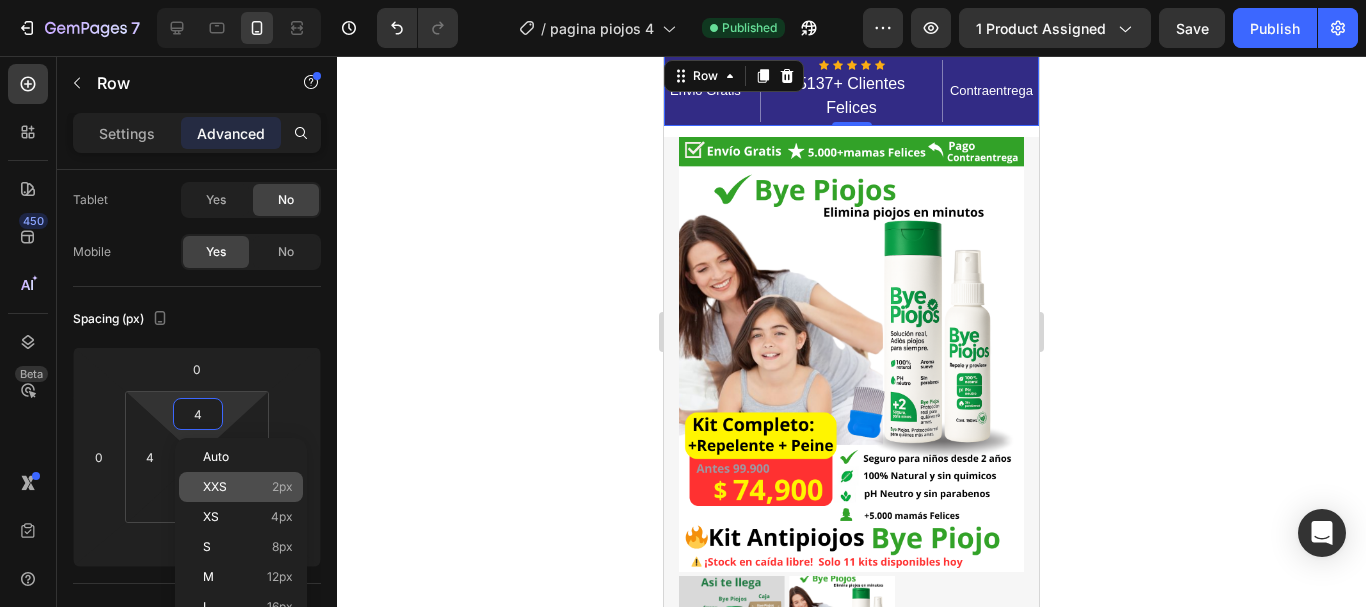 click on "XXS 2px" 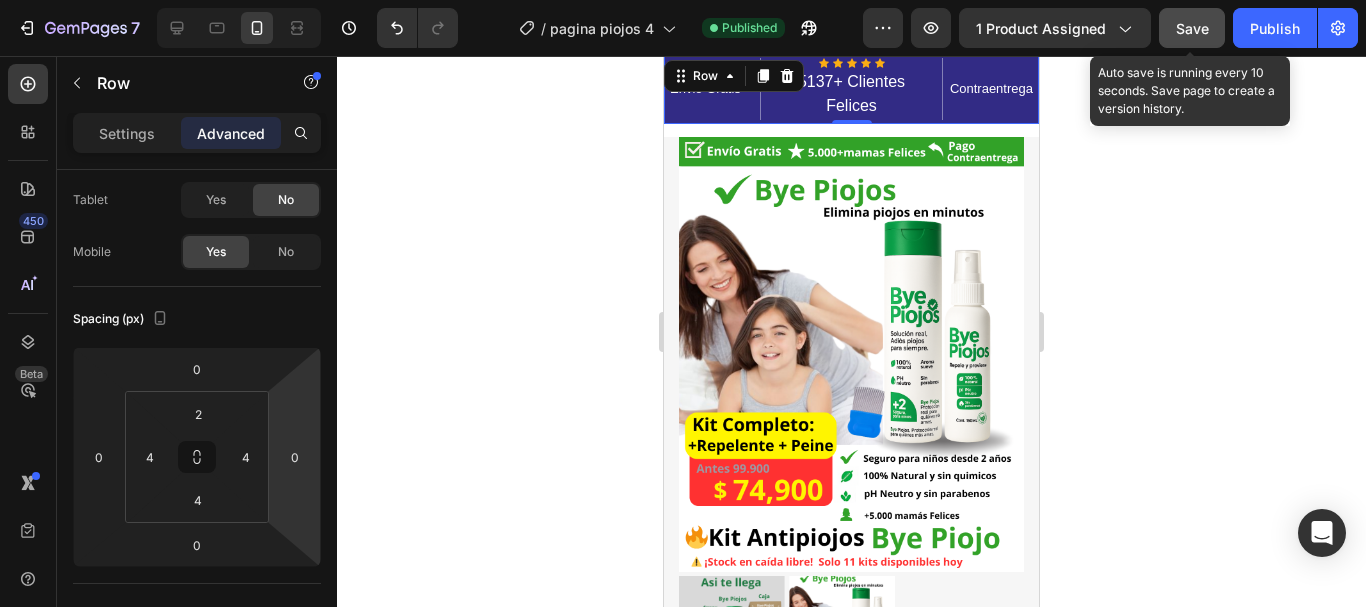 click on "Save" 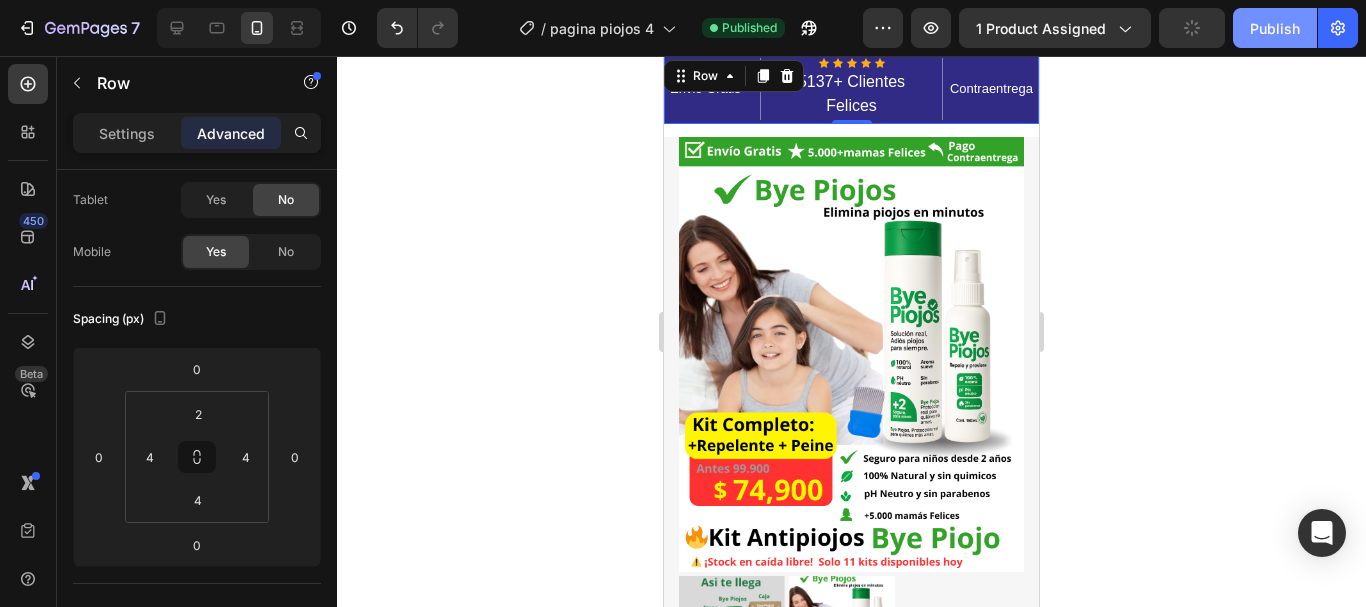 click on "Publish" at bounding box center (1275, 28) 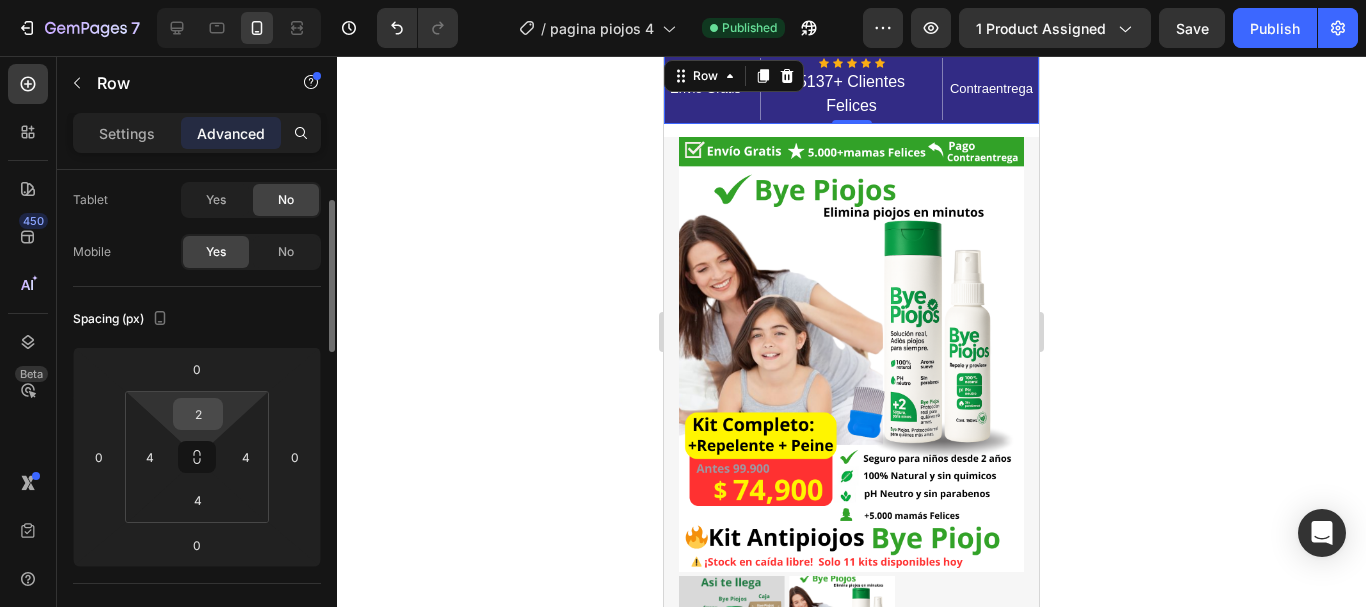 click on "2" at bounding box center [198, 414] 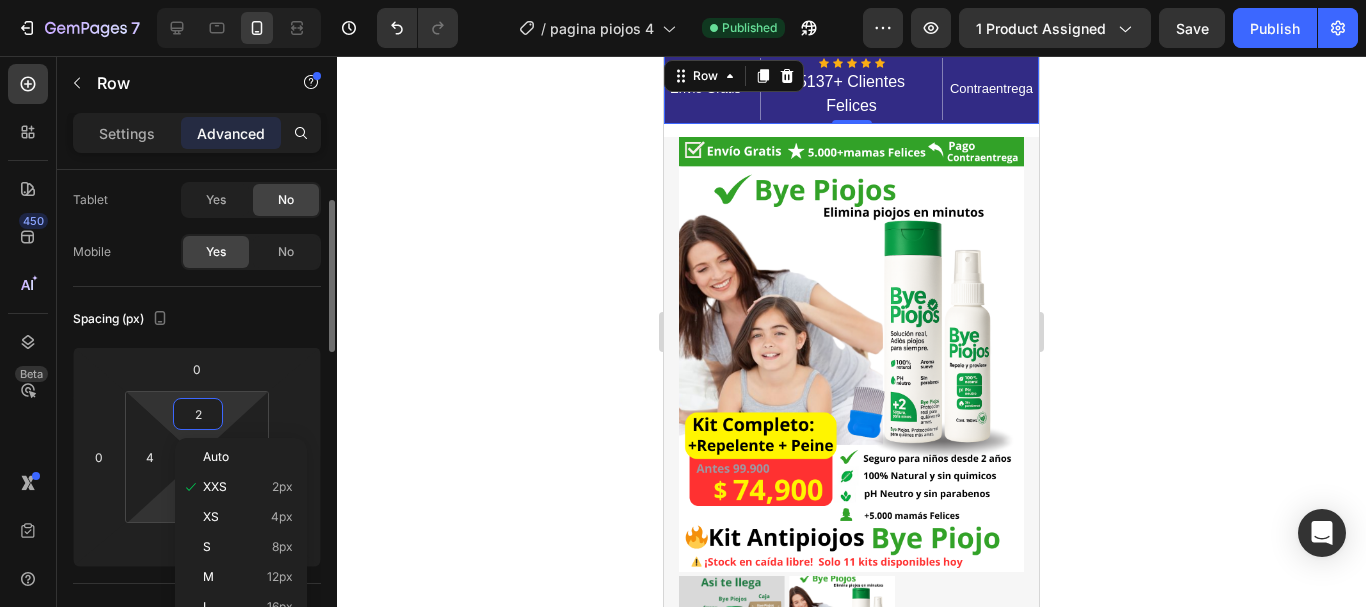click on "7  Version history  /  pagina piojos 4 Published Preview 1 product assigned  Save   Publish  450 Beta Sections(18) Elements(84) Section Element Hero Section Product Detail Brands Trusted Badges Guarantee Product Breakdown How to use Testimonials Compare Bundle FAQs Social Proof Brand Story Product List Collection Blog List Contact Sticky Add to Cart Custom Footer Browse Library 450 Layout
Row
Row
Row
Row Text
Heading
Text Block Button
Button
Button Media
Image
Image" at bounding box center [683, 0] 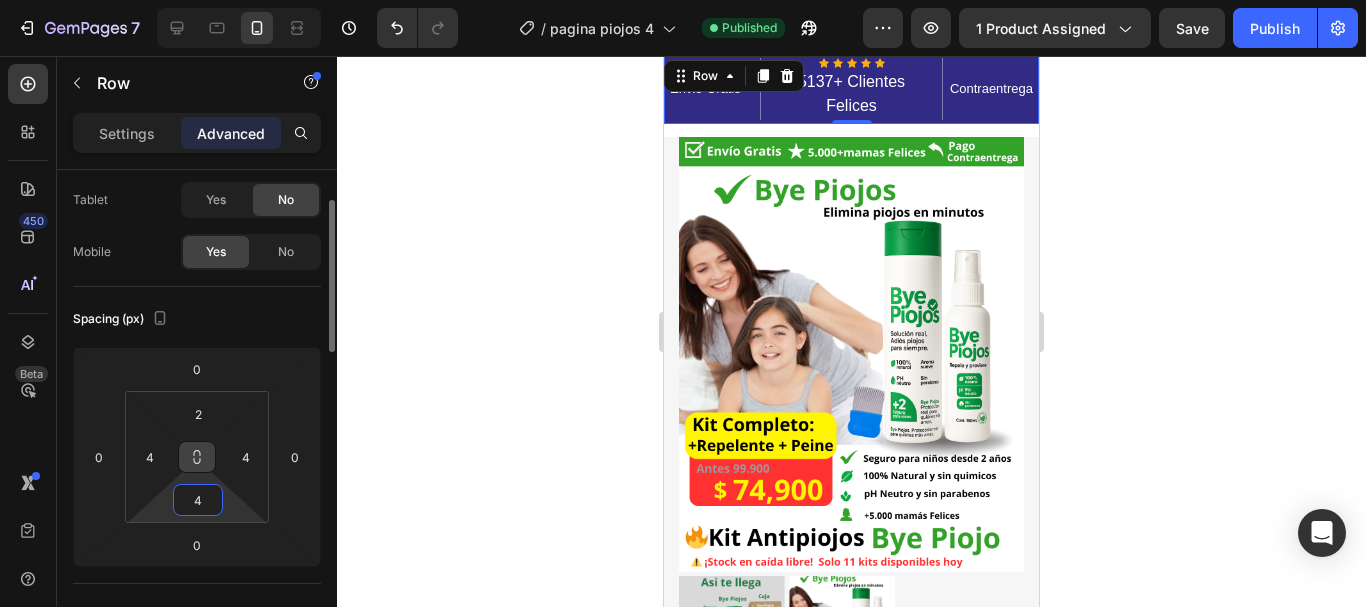 click 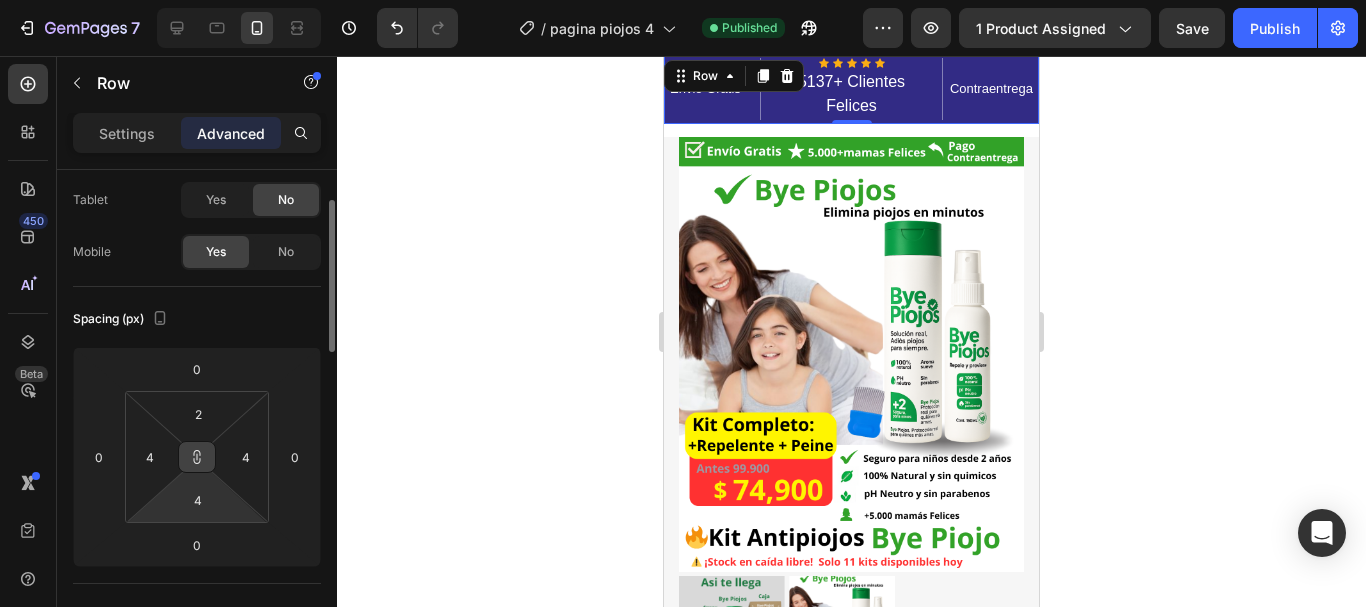 click 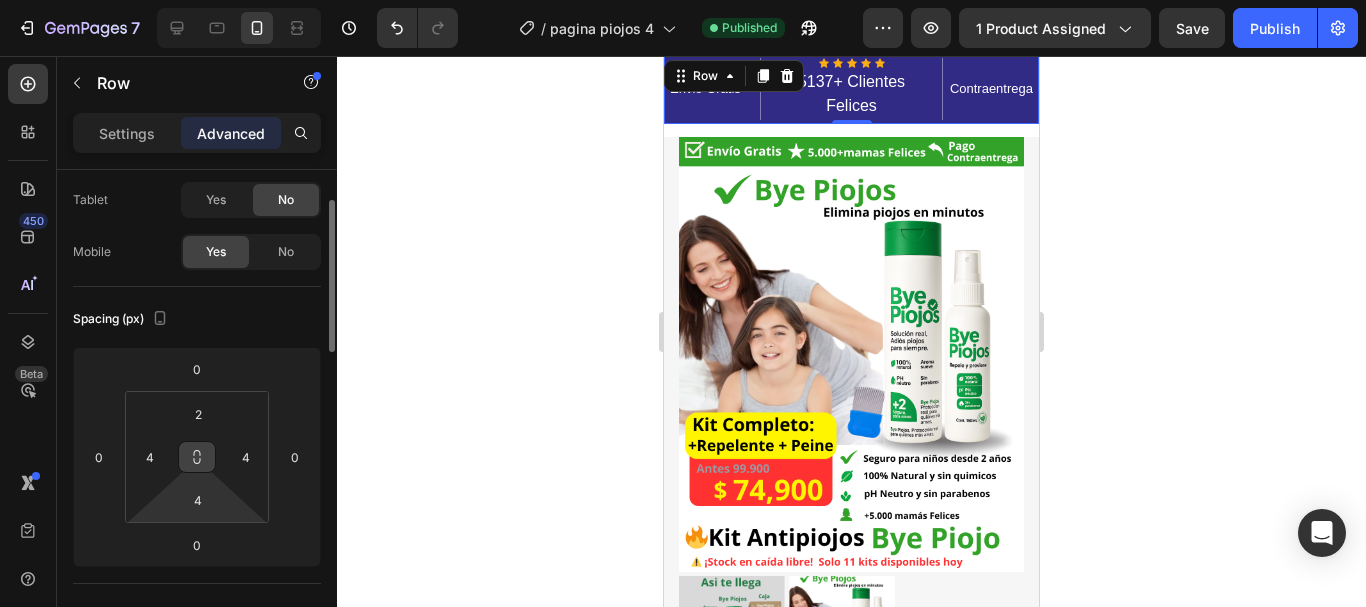 click 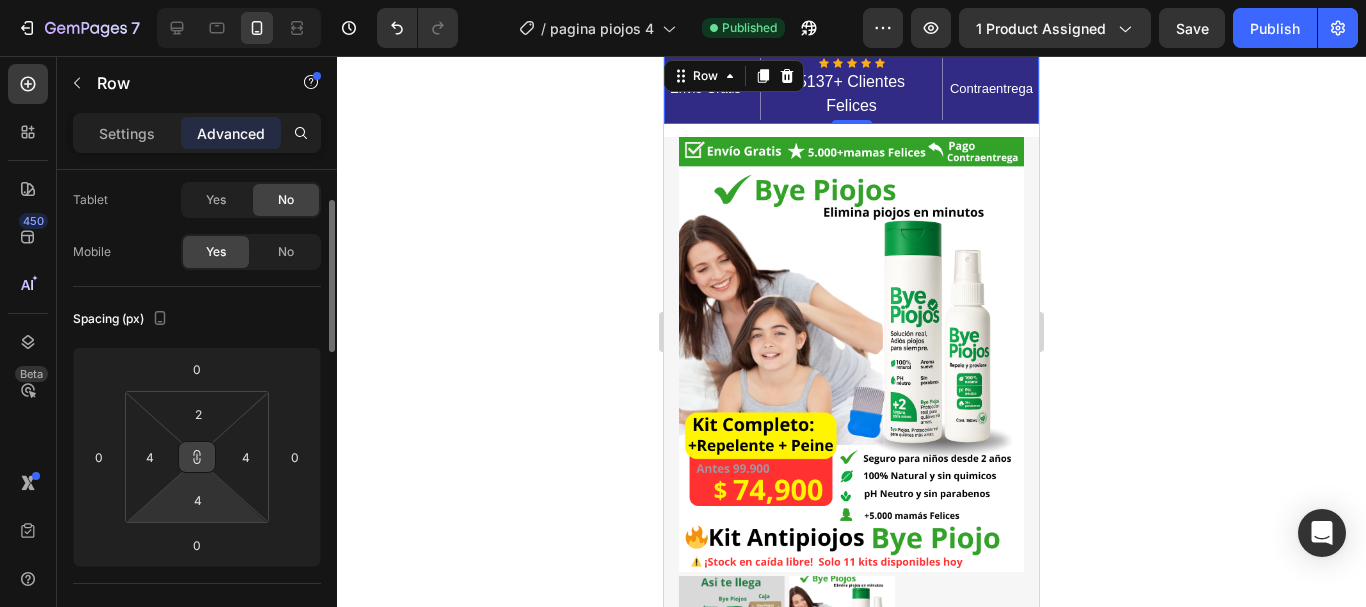 click 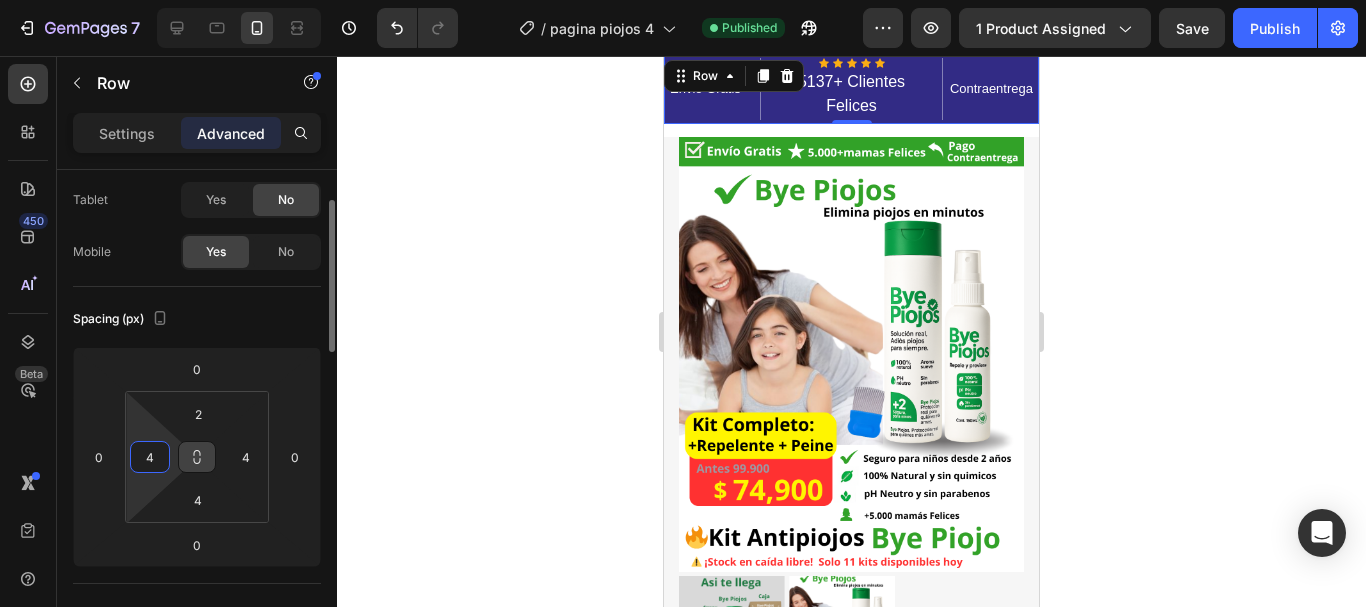click on "4" at bounding box center (150, 457) 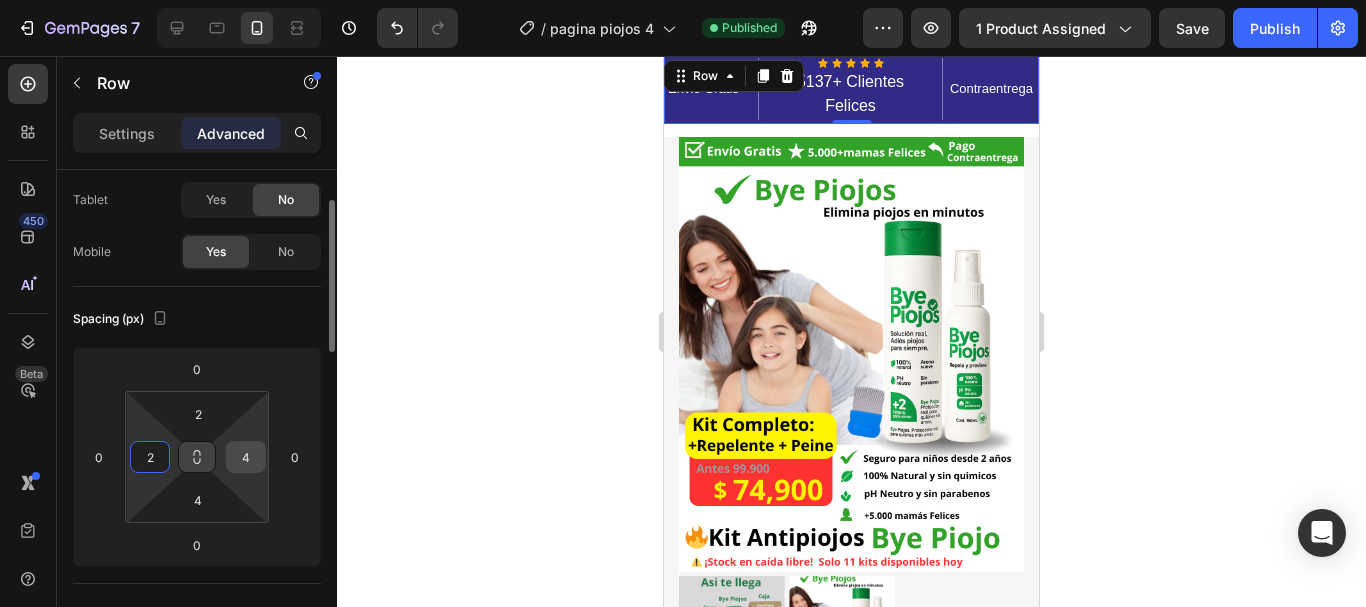 type on "2" 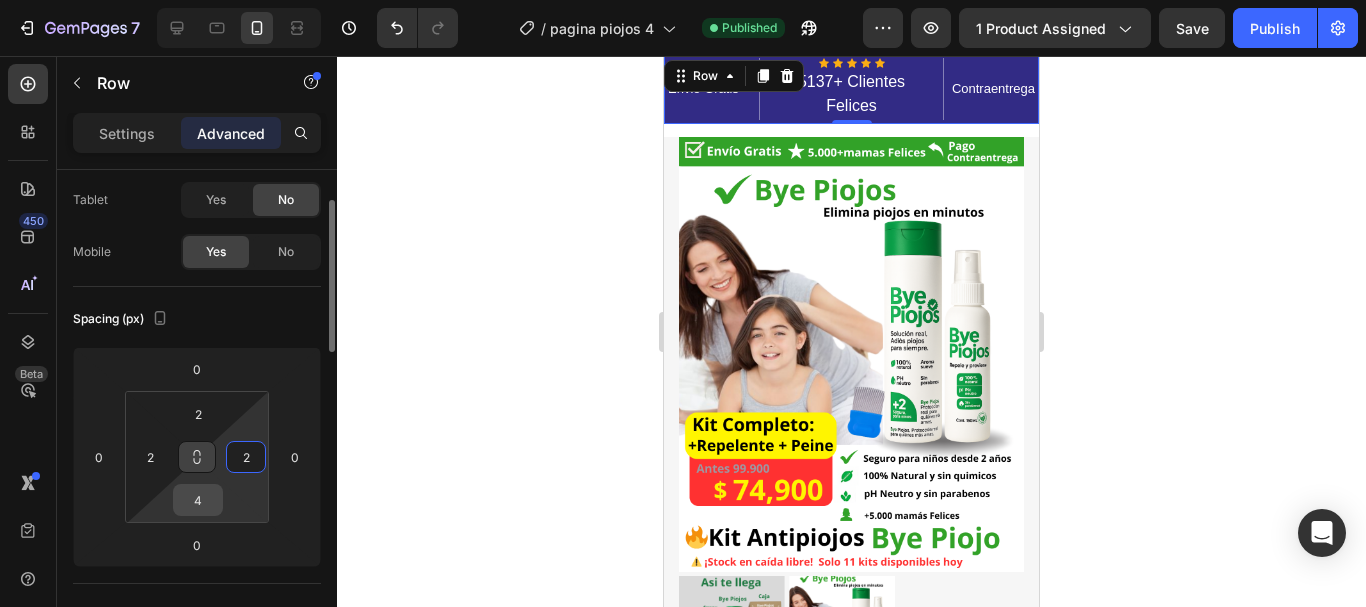 type on "2" 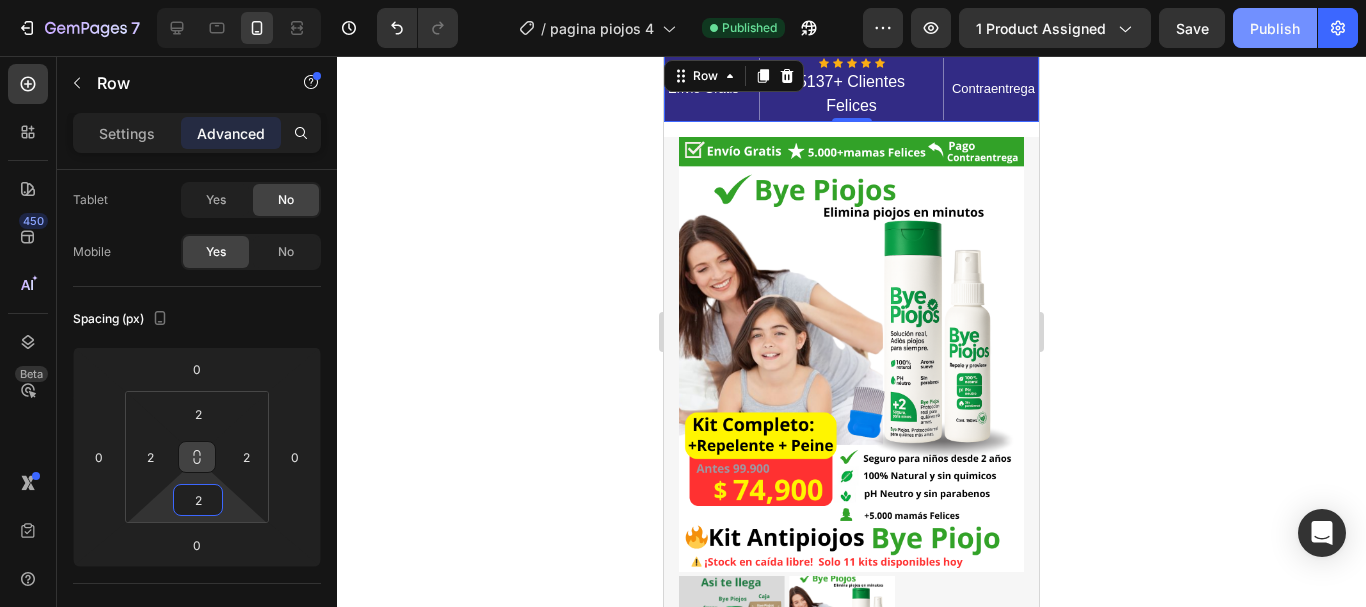 type on "2" 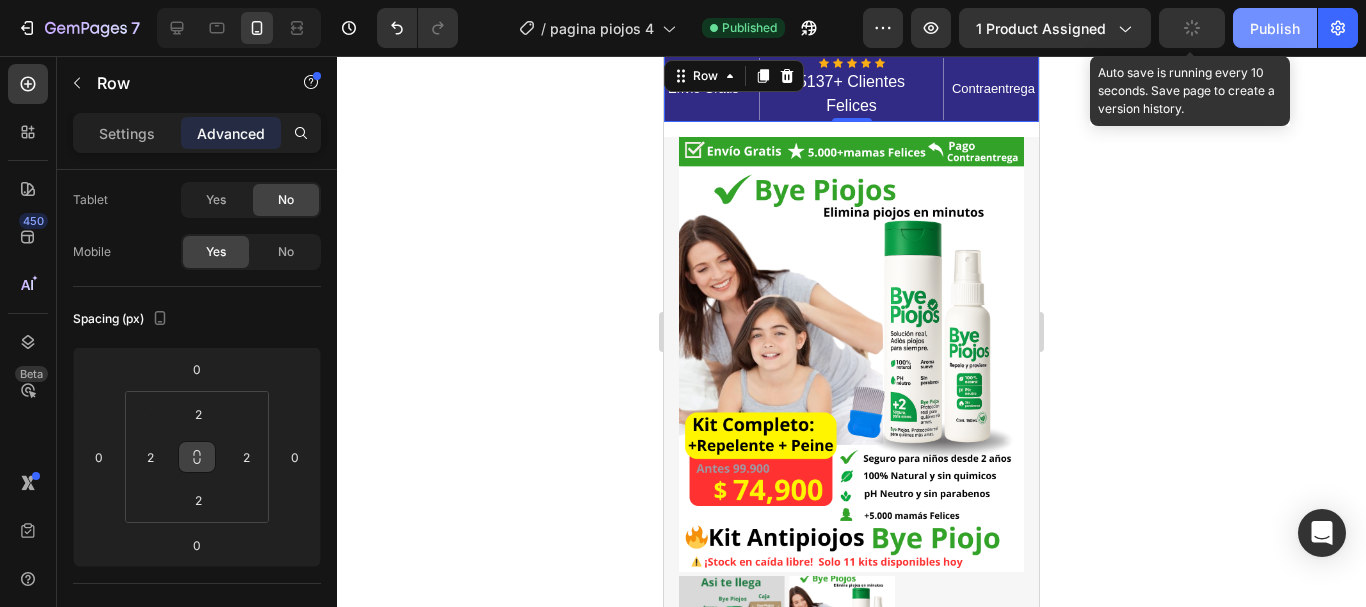 click on "Publish" at bounding box center [1275, 28] 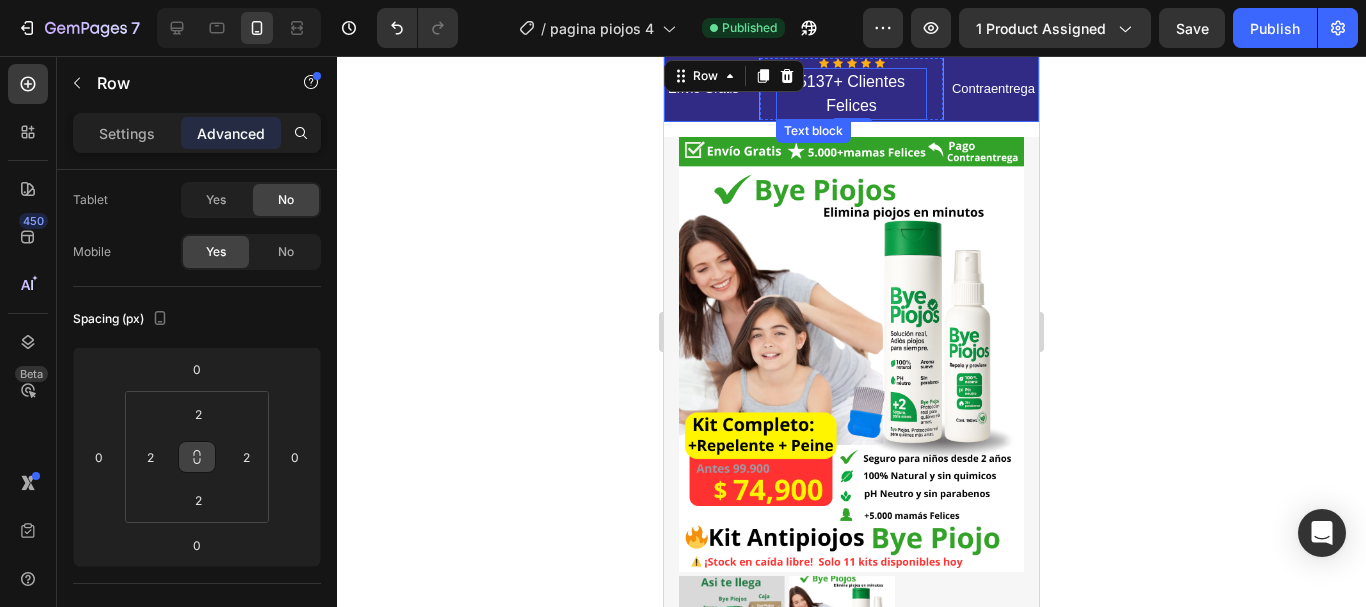click on "5137+ Clientes Felices" at bounding box center [852, 94] 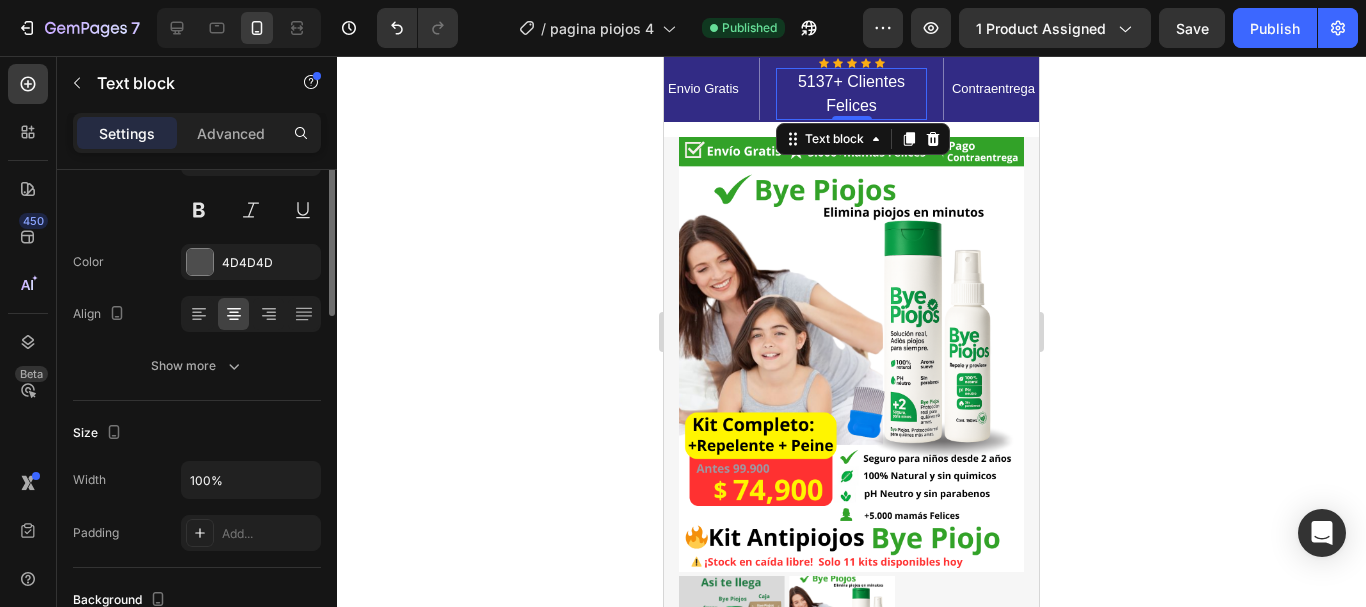 scroll, scrollTop: 100, scrollLeft: 0, axis: vertical 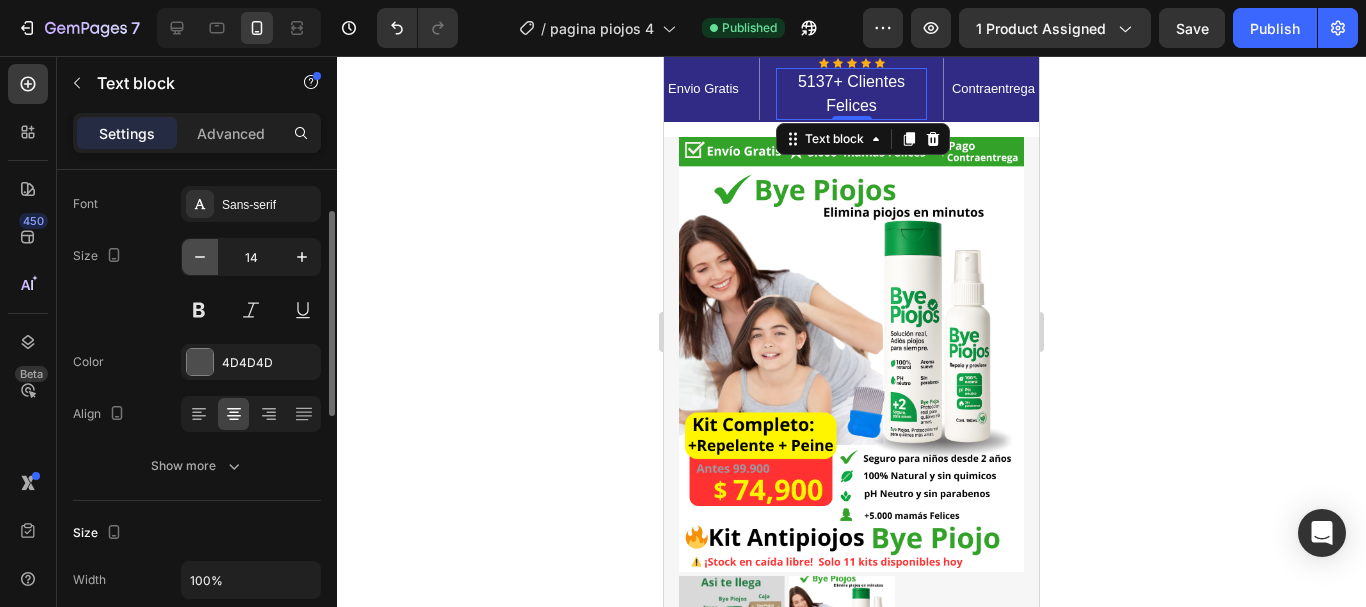 click 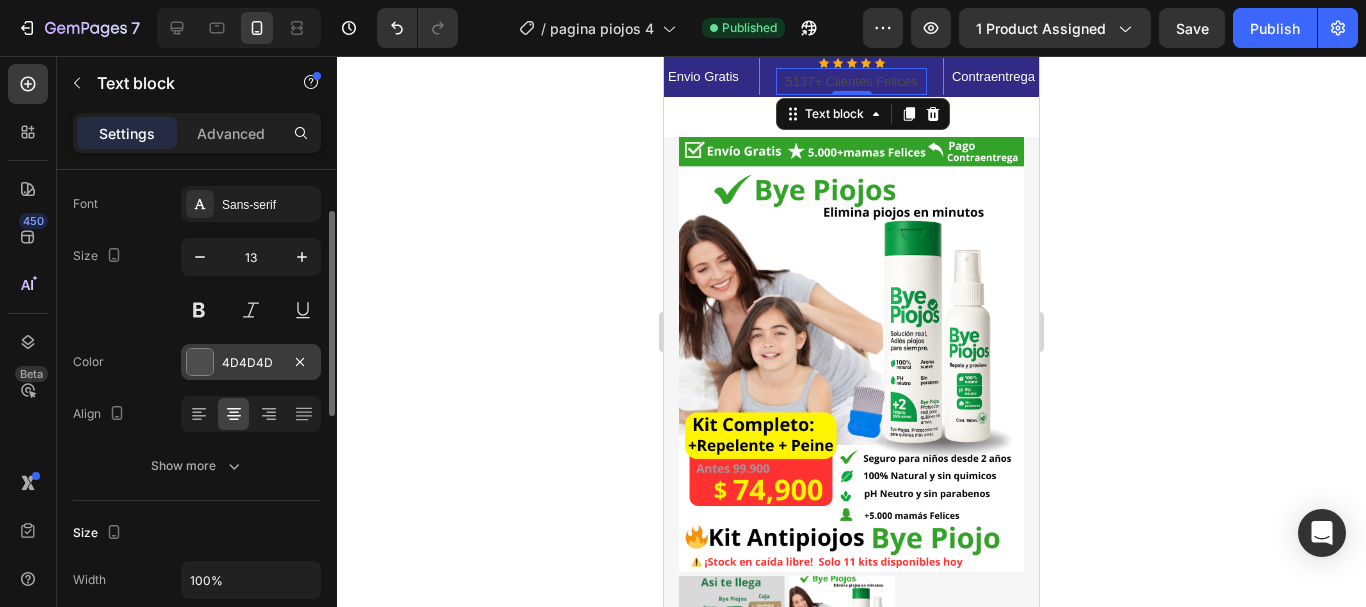 click at bounding box center (200, 362) 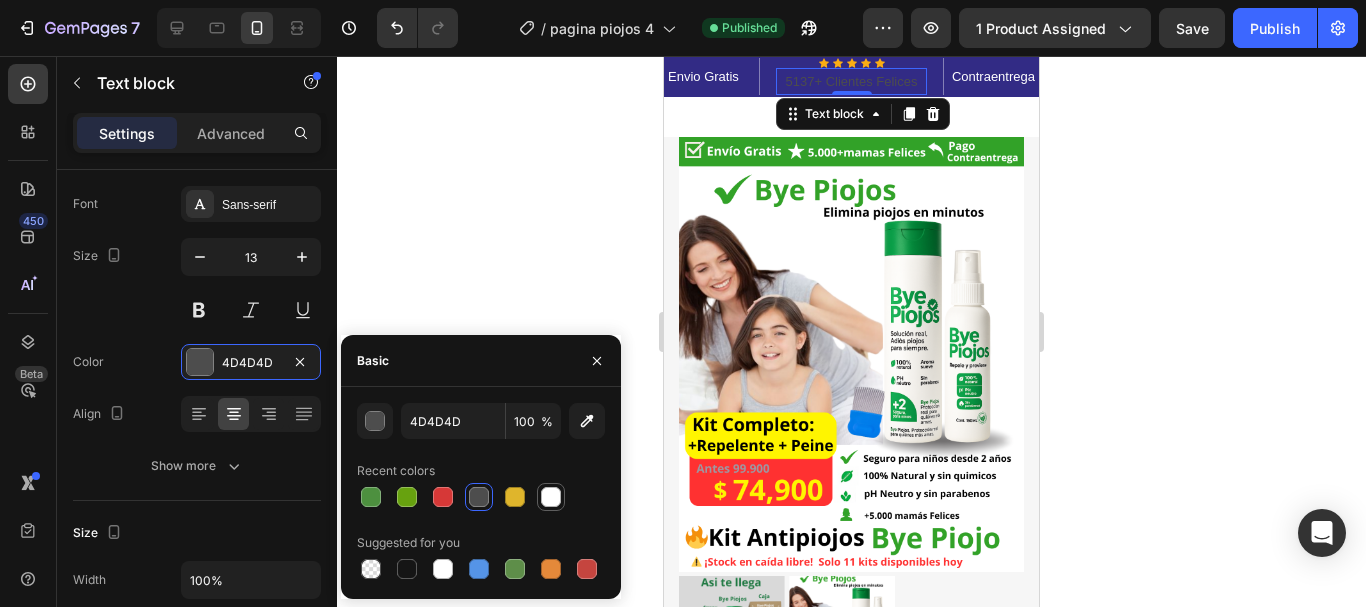 click at bounding box center [551, 497] 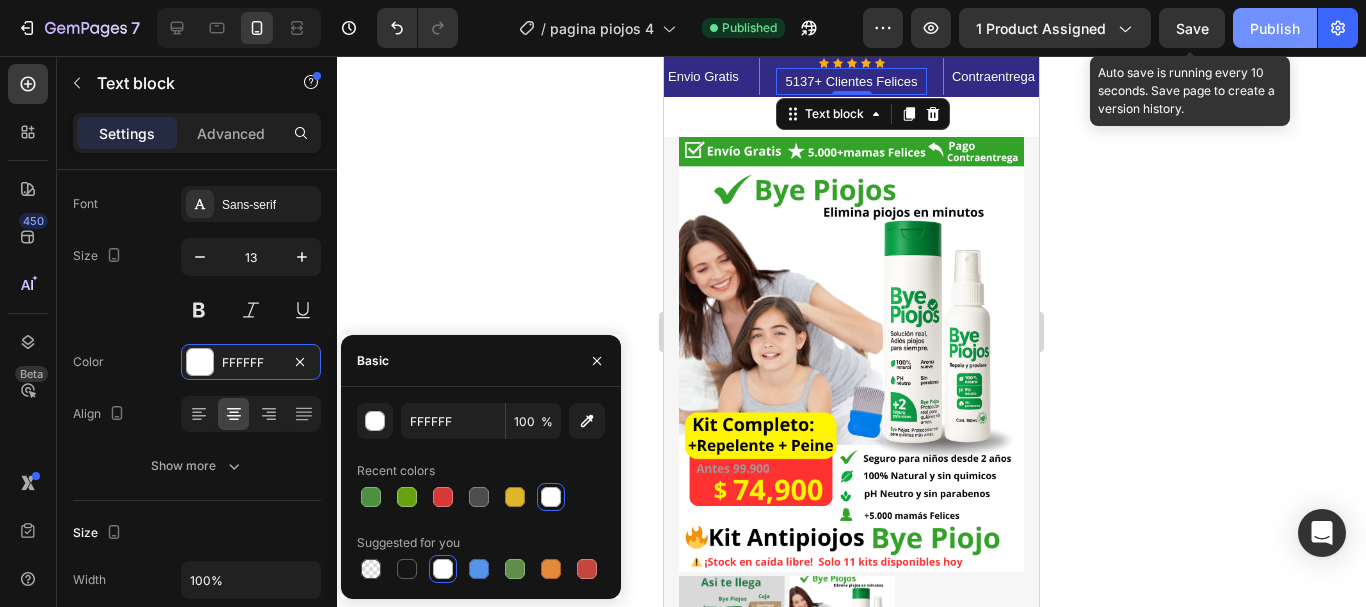click on "Save" 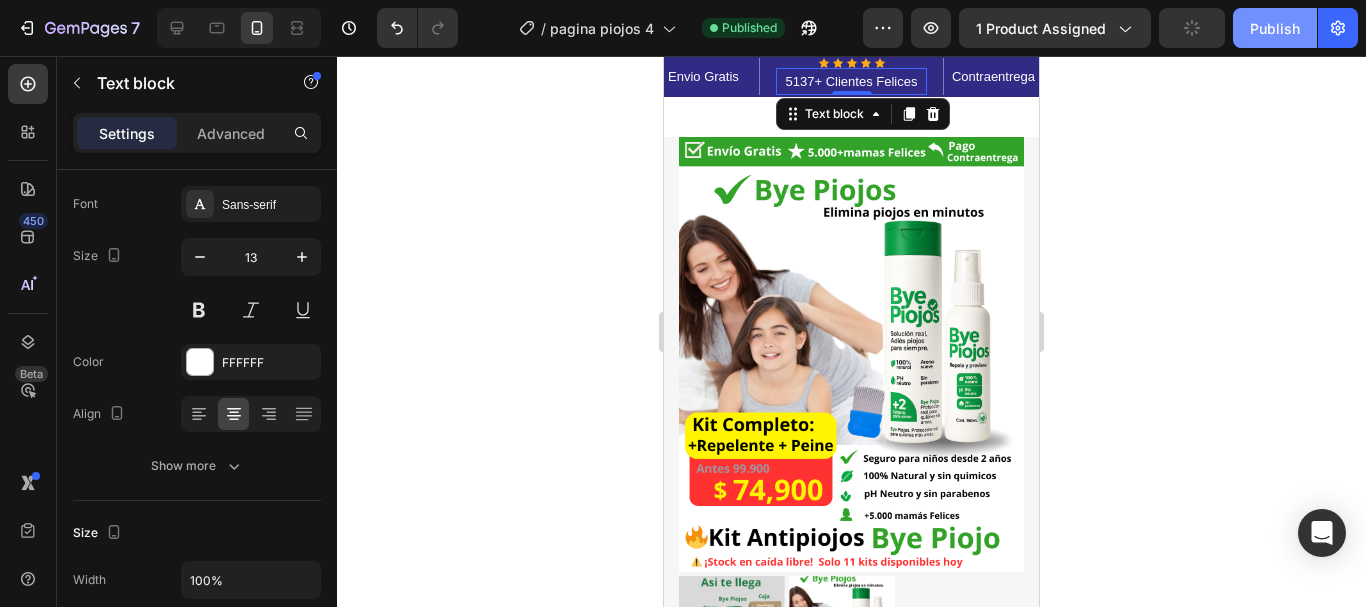 click on "Publish" at bounding box center (1275, 28) 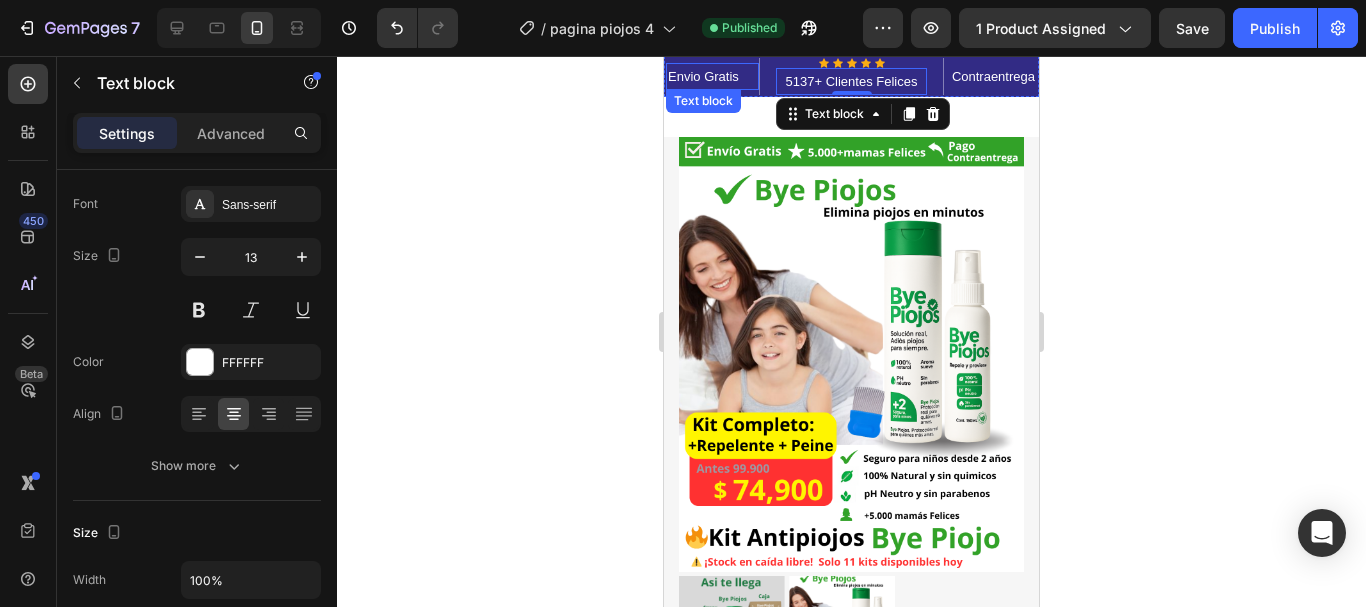 click on "Envio Gratis" at bounding box center (712, 76) 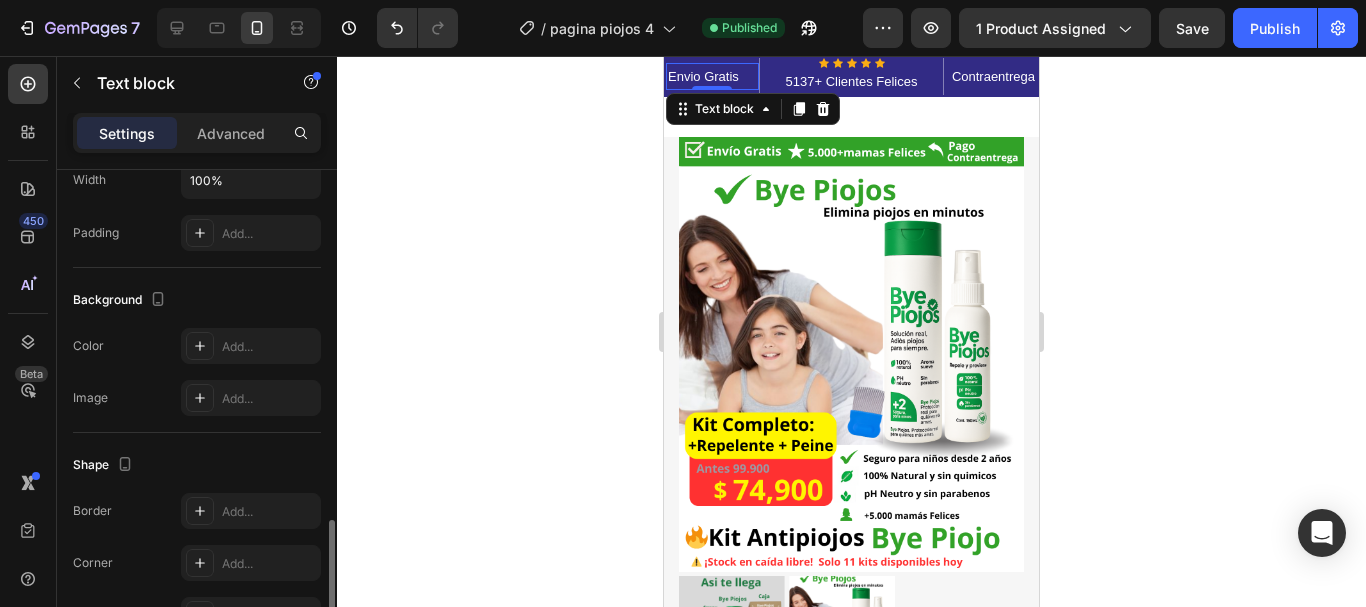 scroll, scrollTop: 691, scrollLeft: 0, axis: vertical 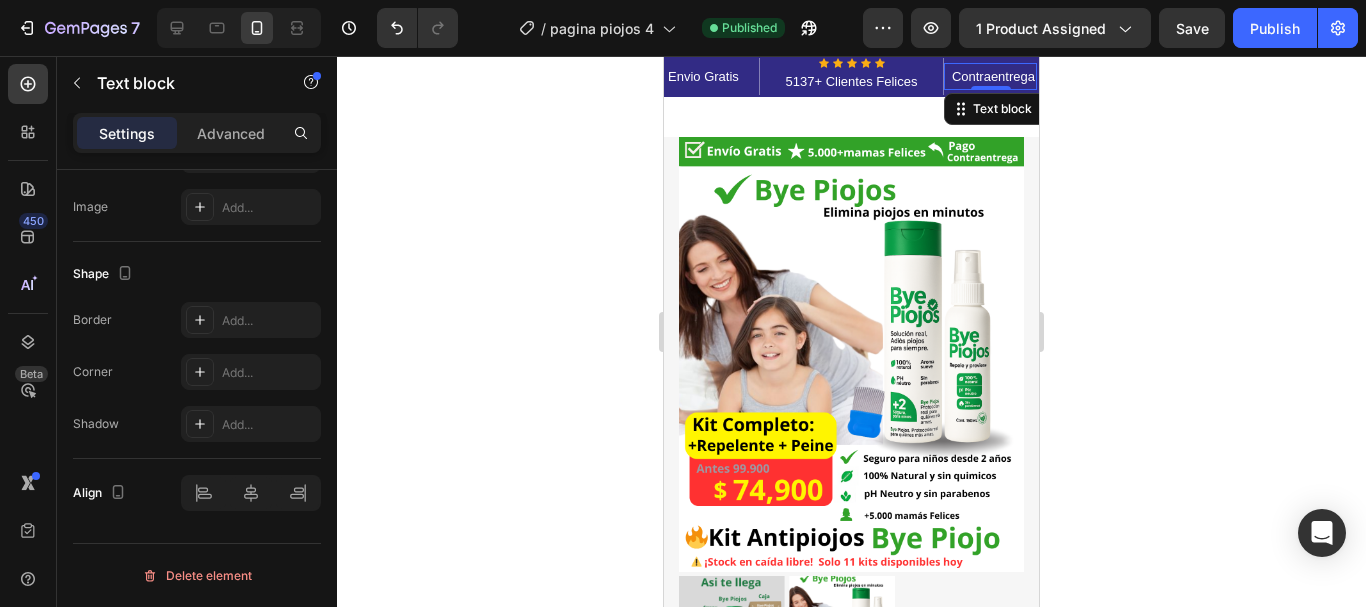 click on "Contraentrega Text block   5" at bounding box center [990, 76] 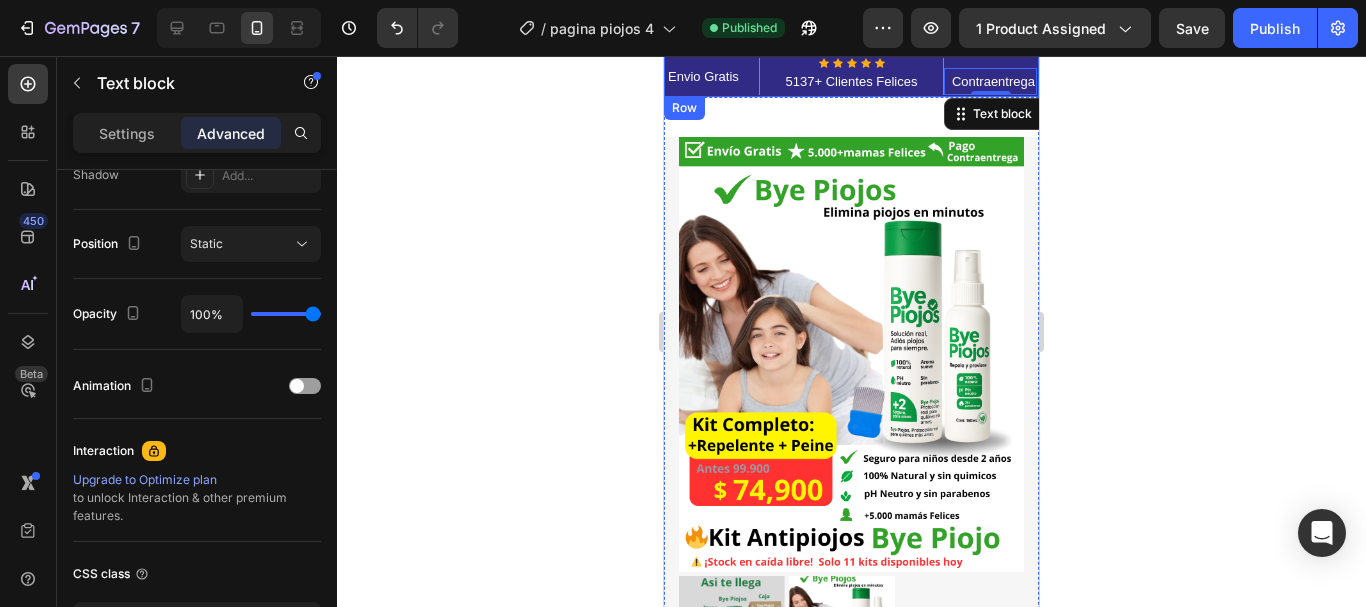 click on "Envio Gratis Text block" at bounding box center [712, 76] 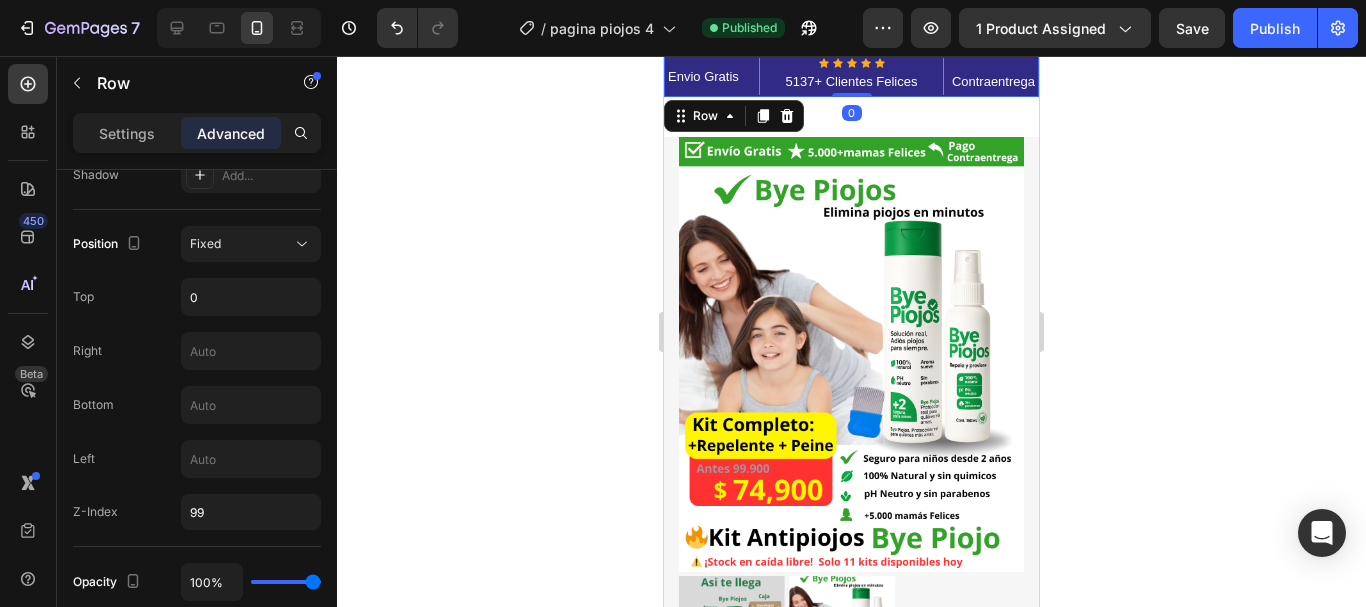 scroll, scrollTop: 0, scrollLeft: 0, axis: both 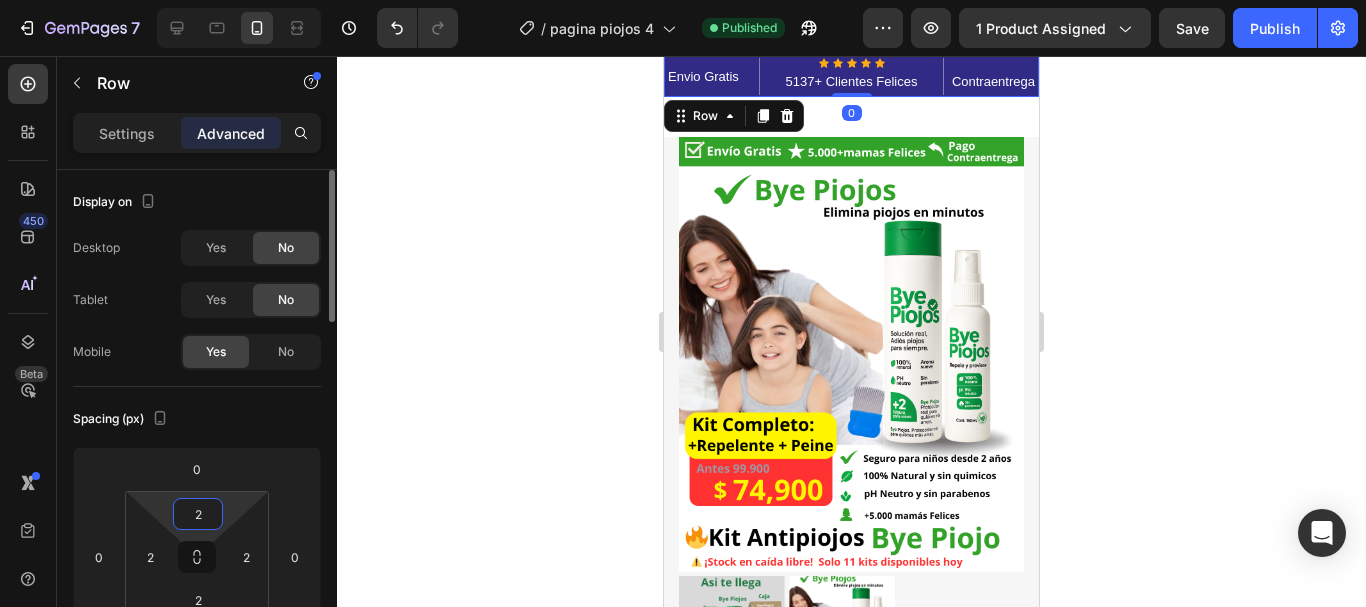 click on "2" at bounding box center (198, 514) 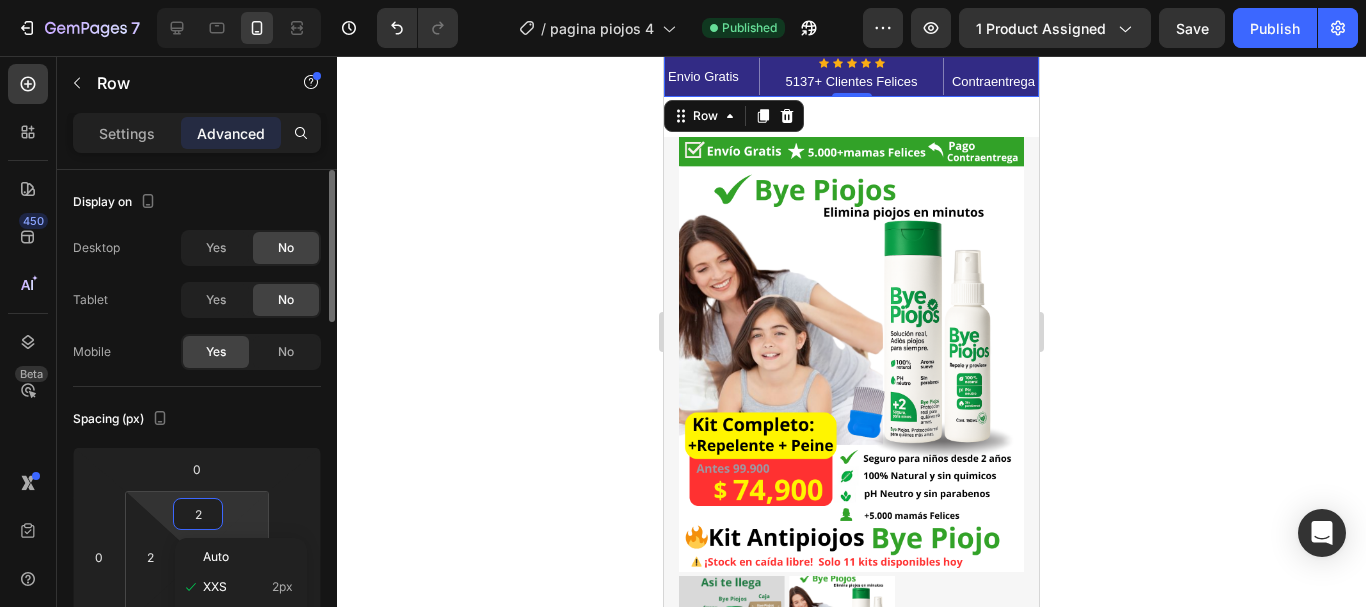 scroll, scrollTop: 100, scrollLeft: 0, axis: vertical 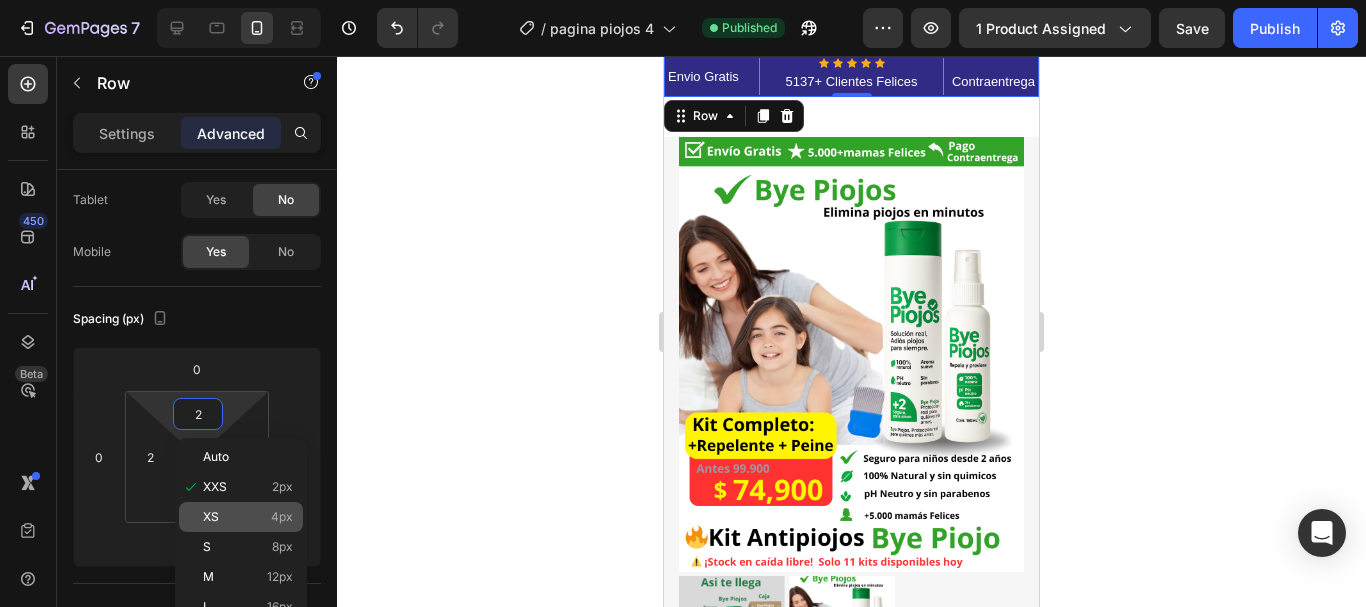click on "4px" at bounding box center (282, 517) 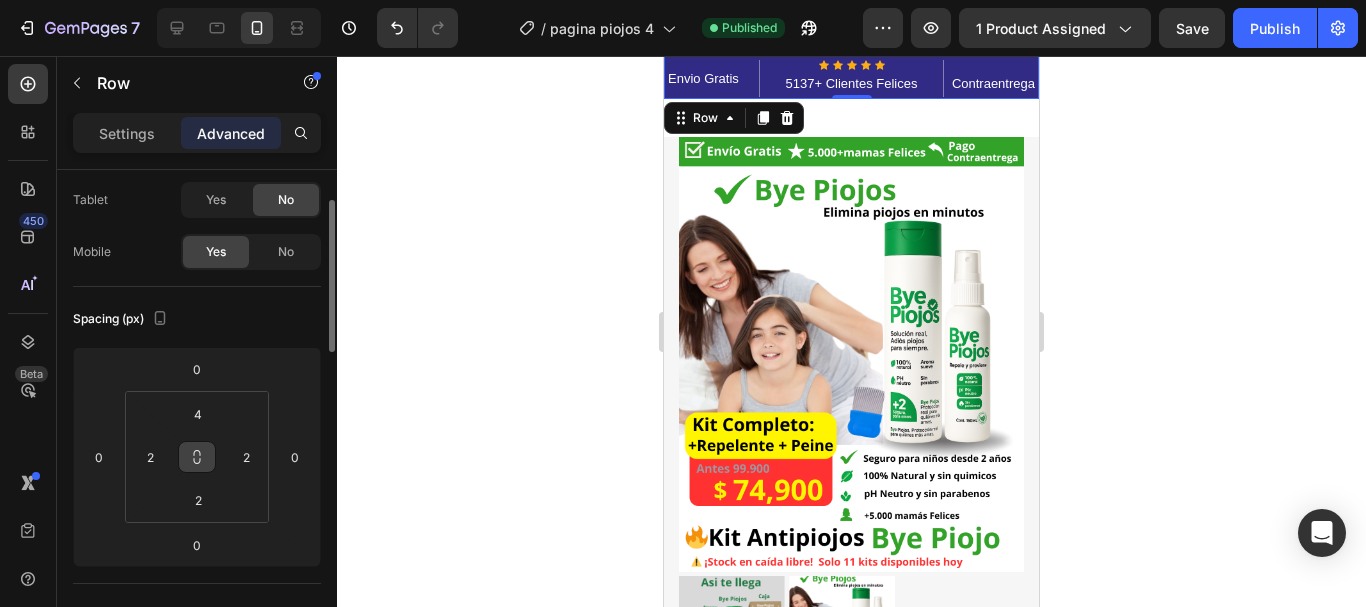 click 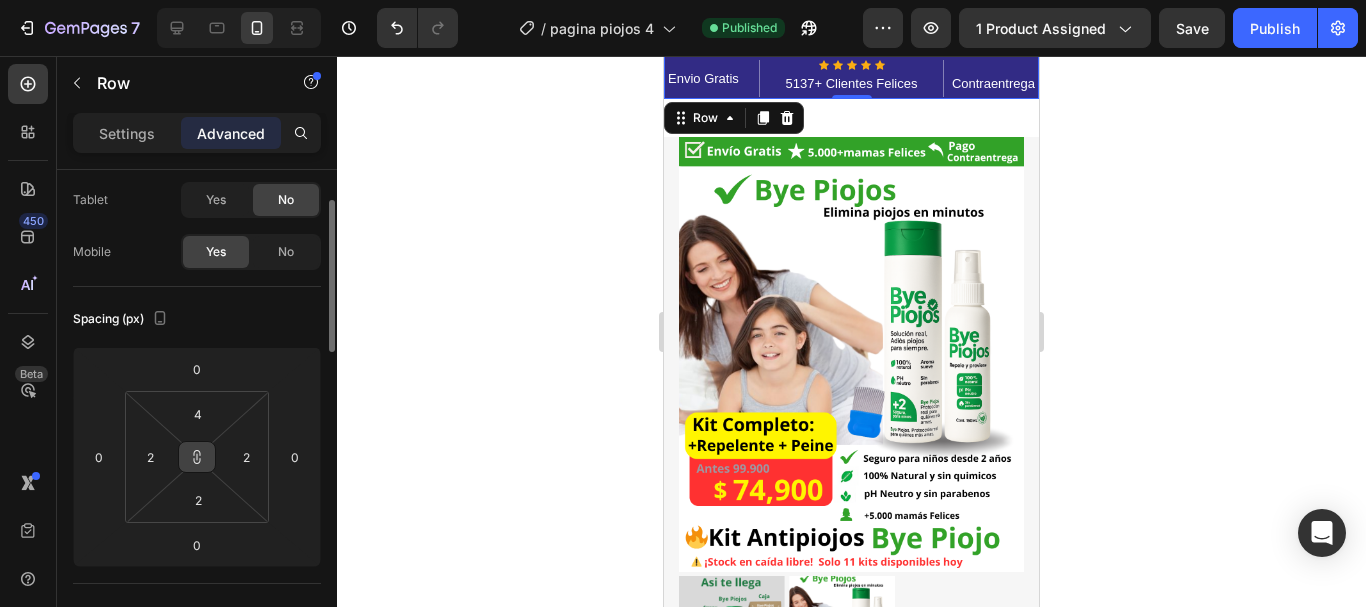 click 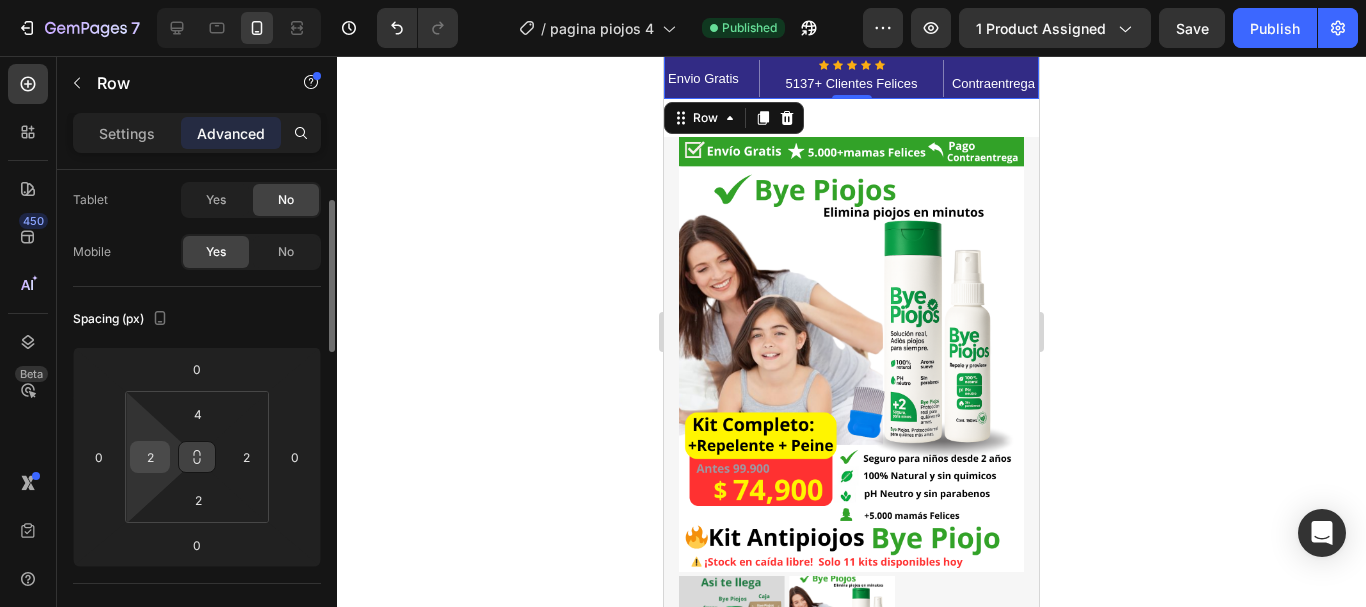click on "2" at bounding box center [150, 457] 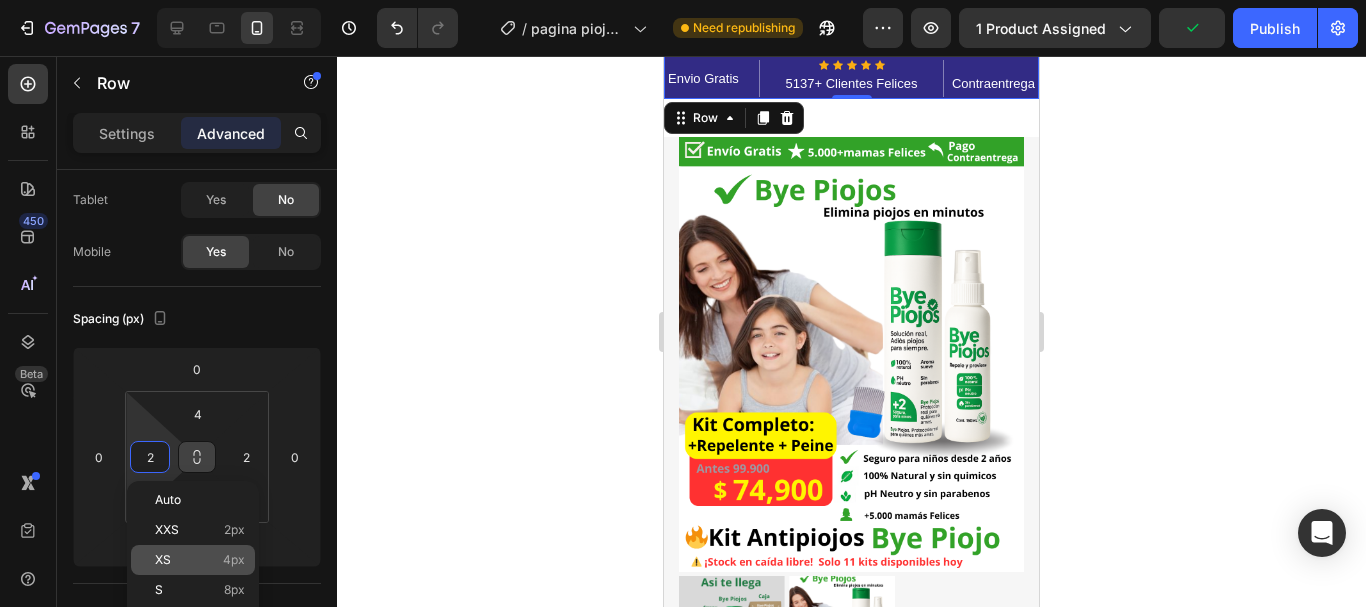click on "4px" at bounding box center (234, 560) 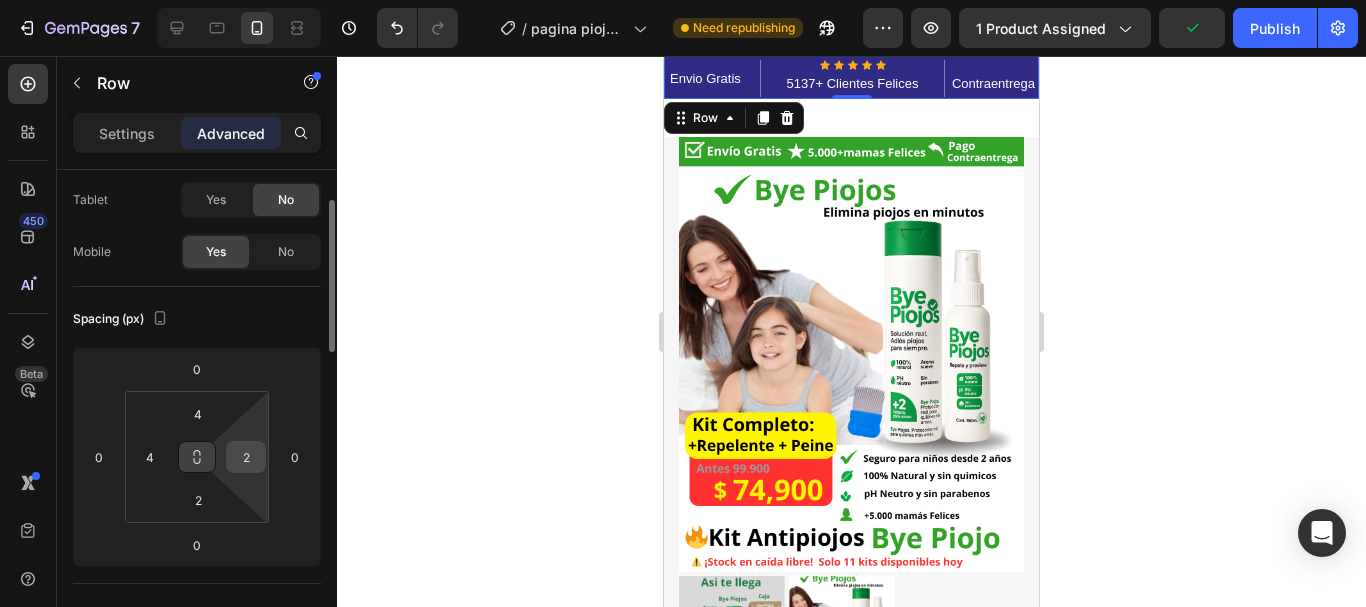 click on "2" at bounding box center [246, 457] 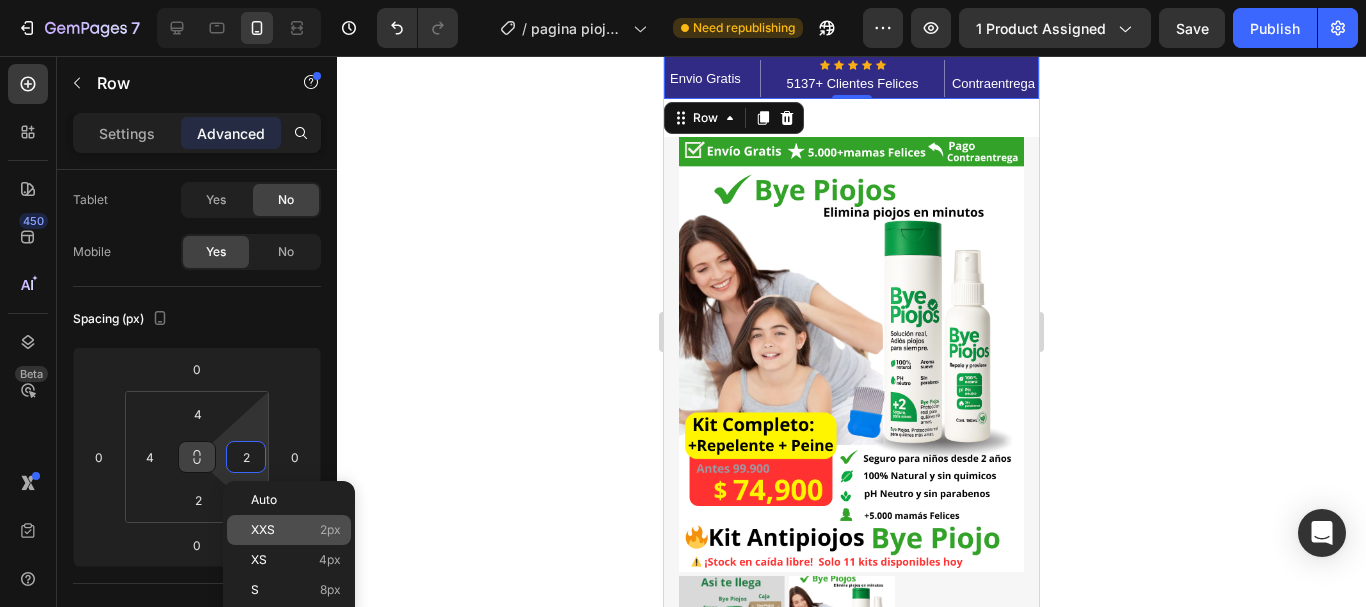 click on "XS 4px" at bounding box center [296, 560] 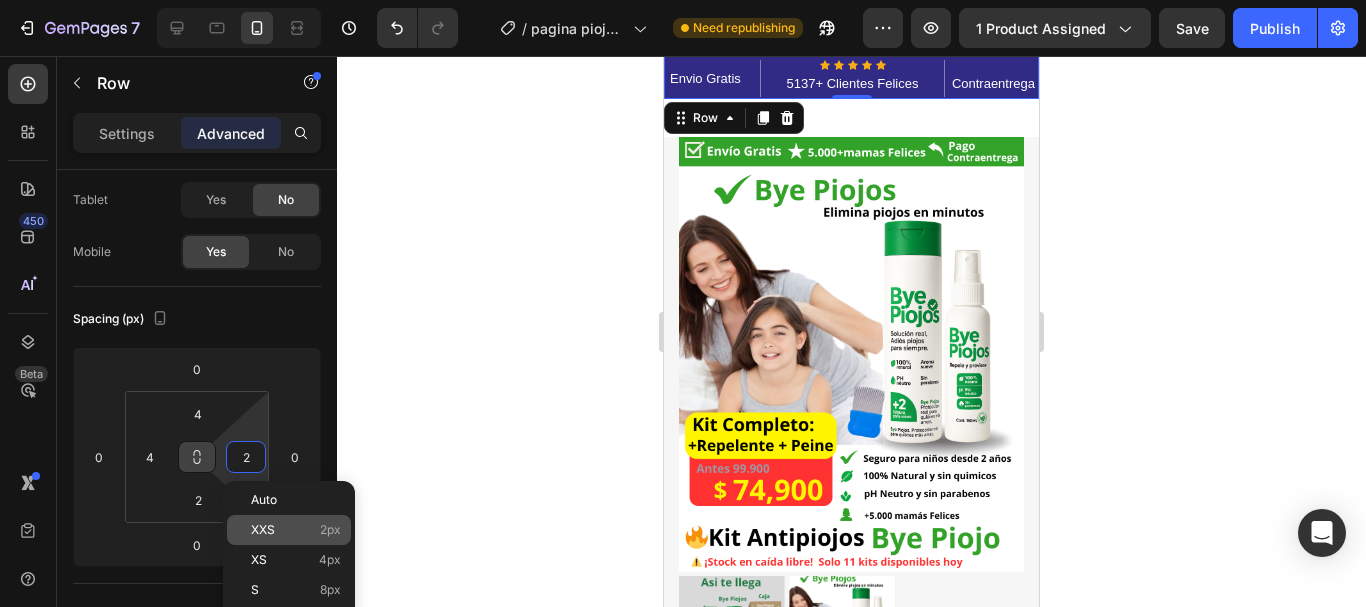 type on "4" 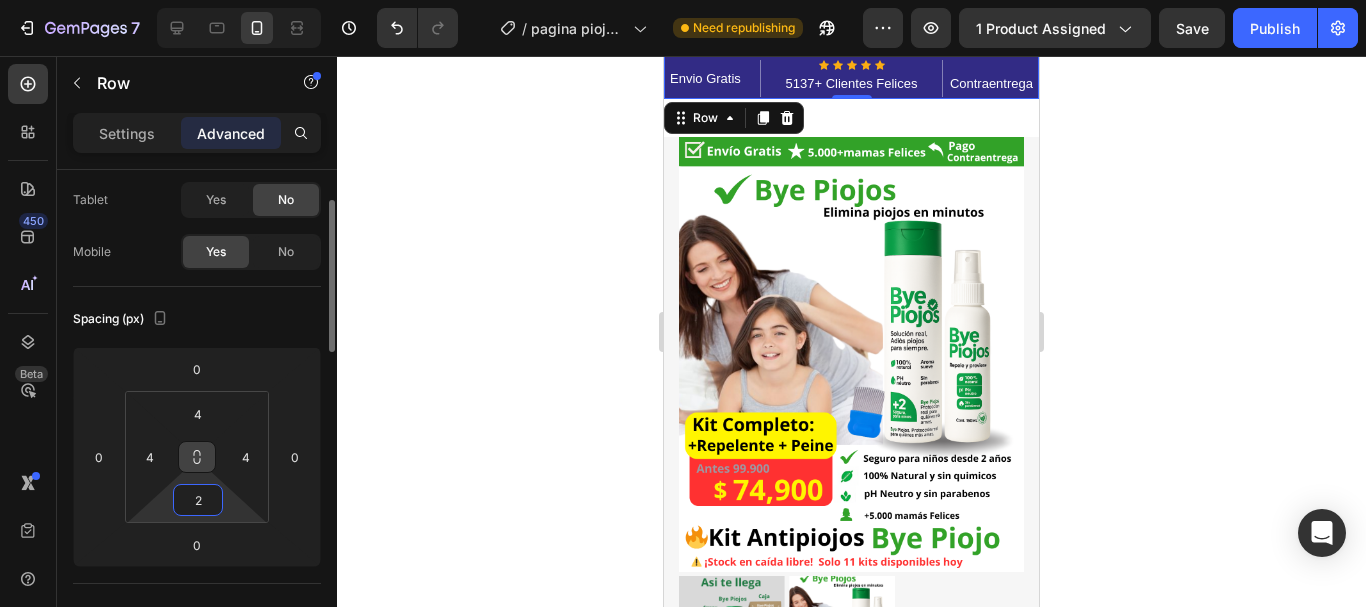click on "2" at bounding box center [198, 500] 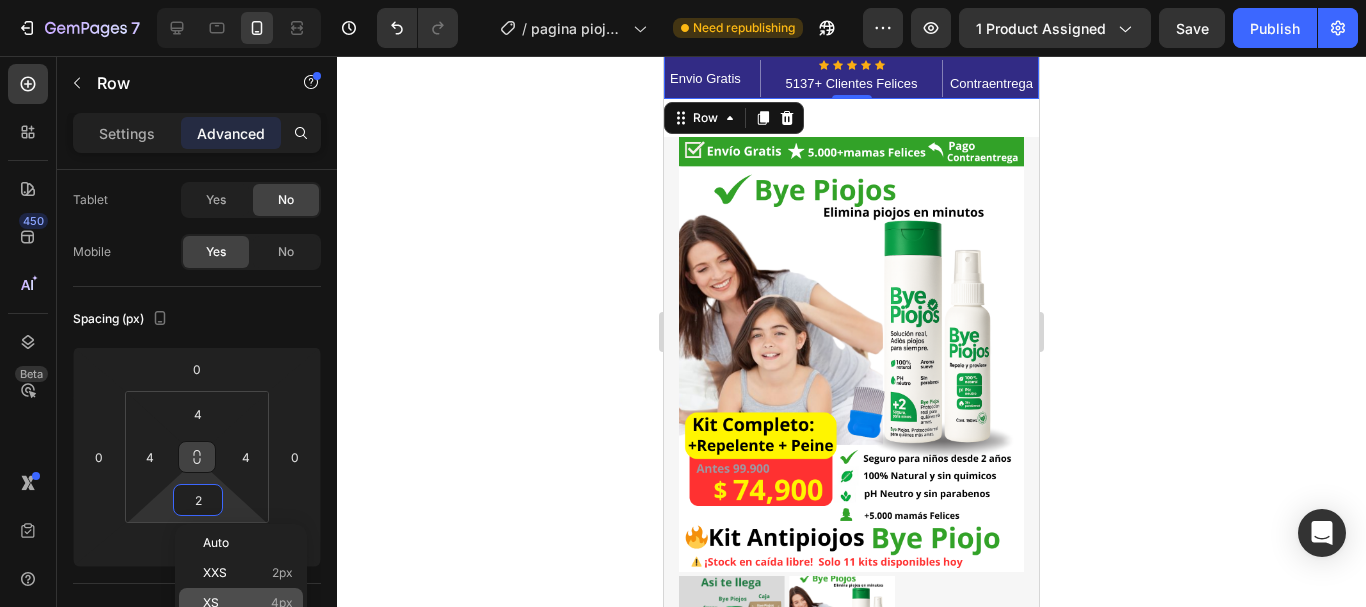 click on "XS 4px" at bounding box center (248, 603) 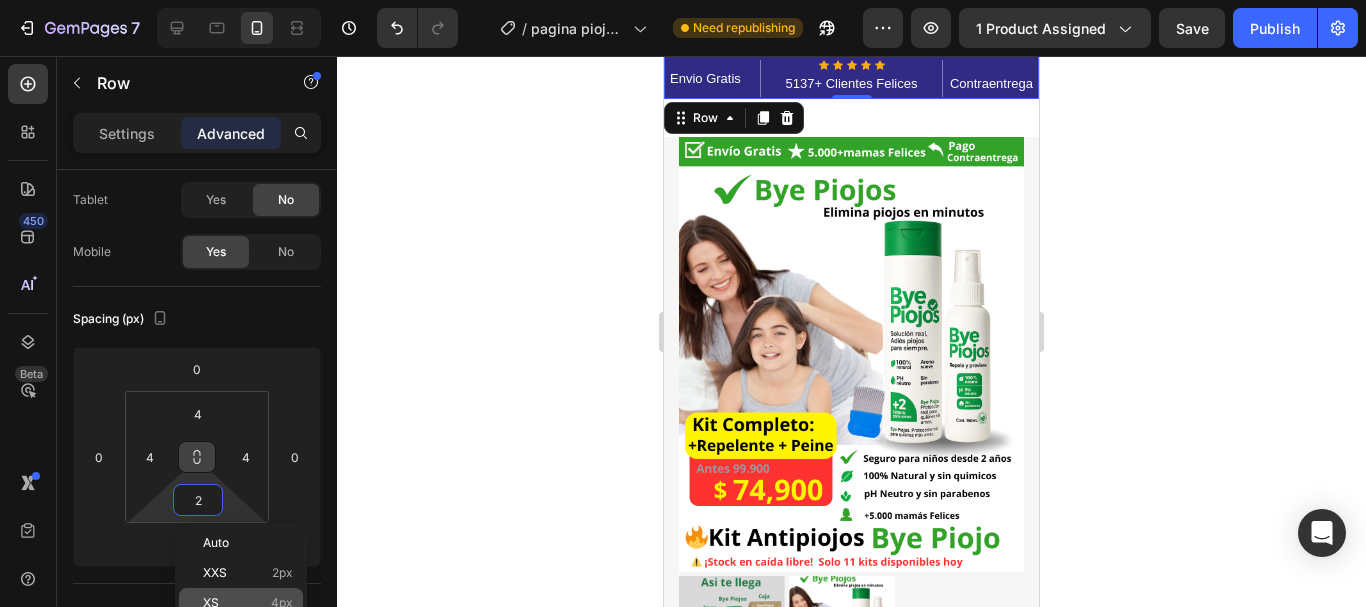 type on "4" 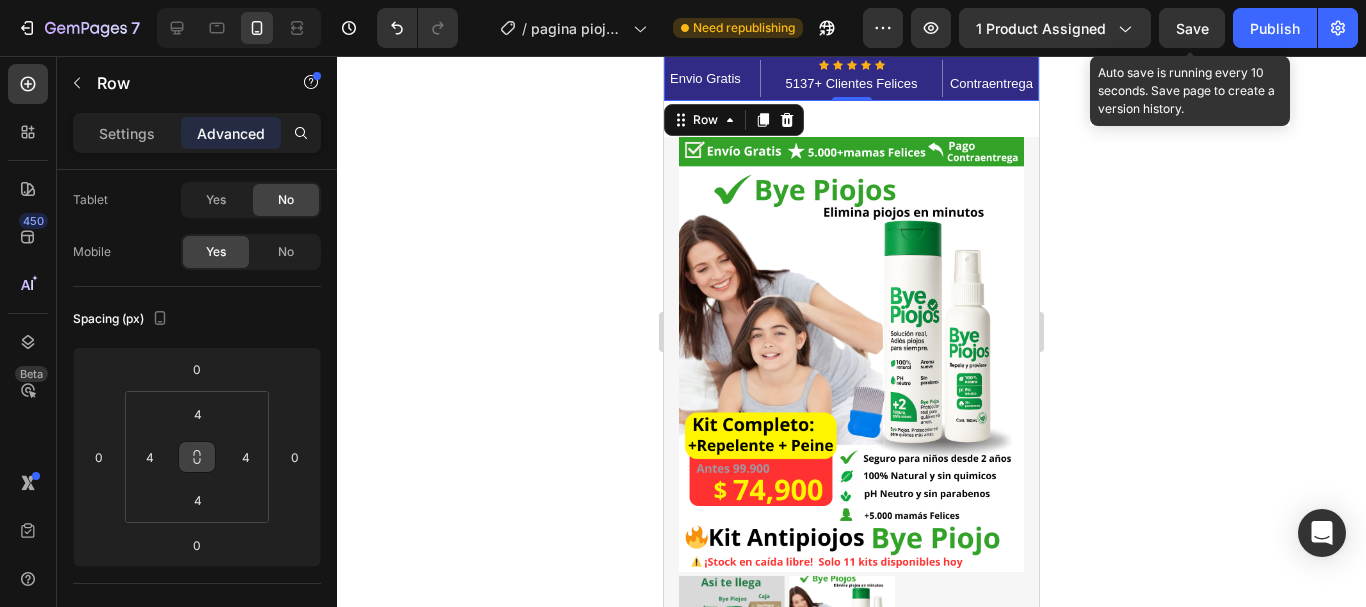 click on "Save" at bounding box center [1192, 28] 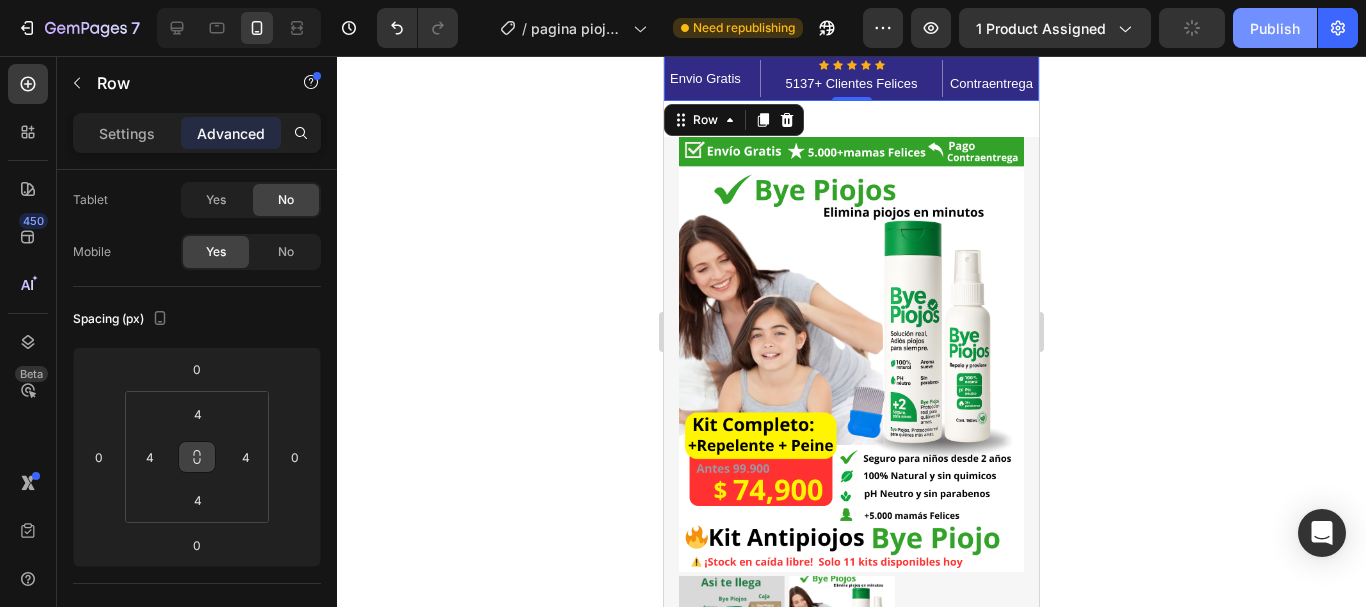 click on "Publish" at bounding box center [1275, 28] 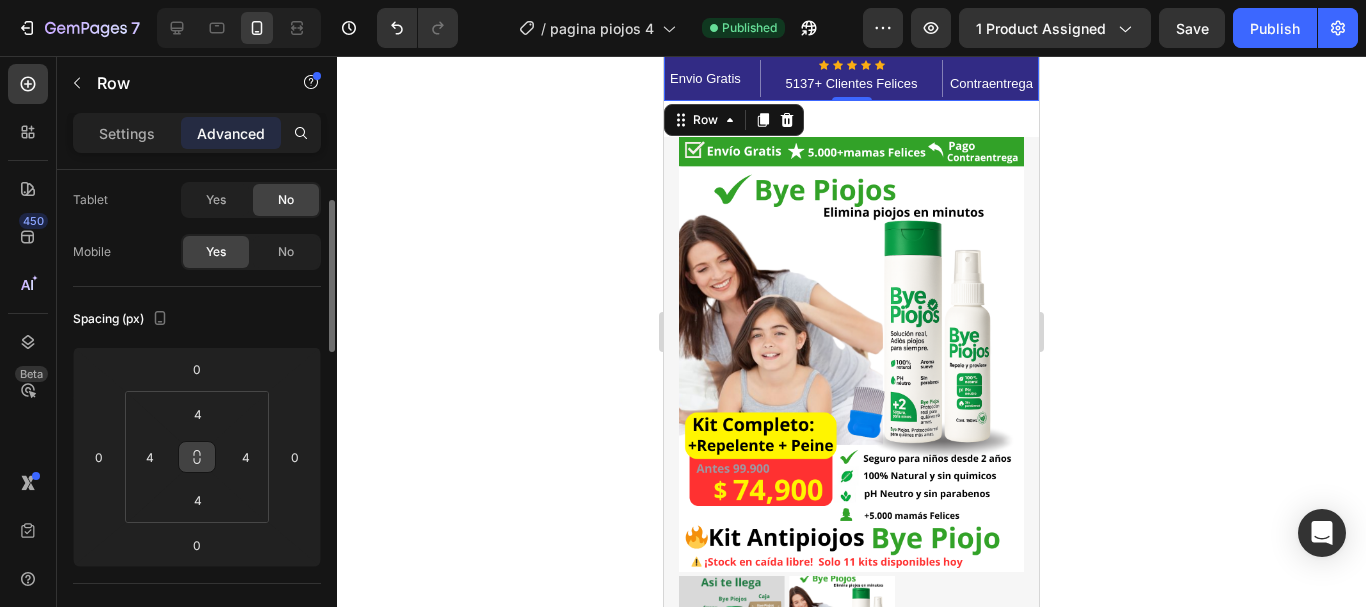 scroll, scrollTop: 0, scrollLeft: 0, axis: both 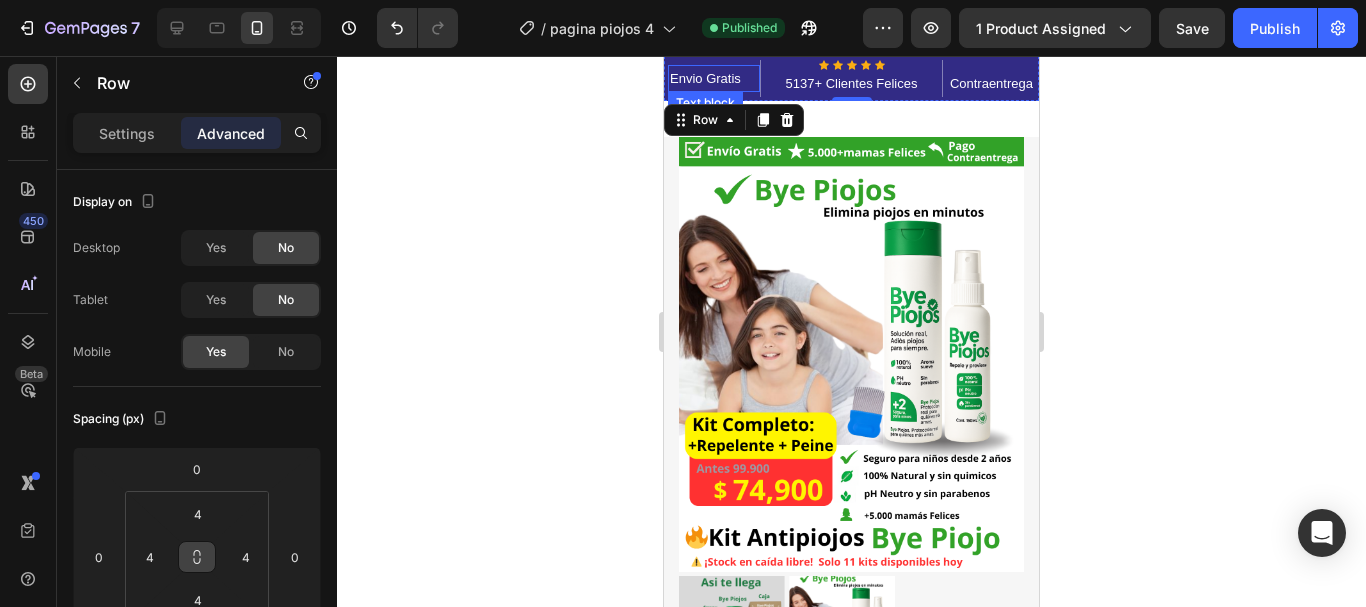 click on "Envio Gratis" at bounding box center (714, 78) 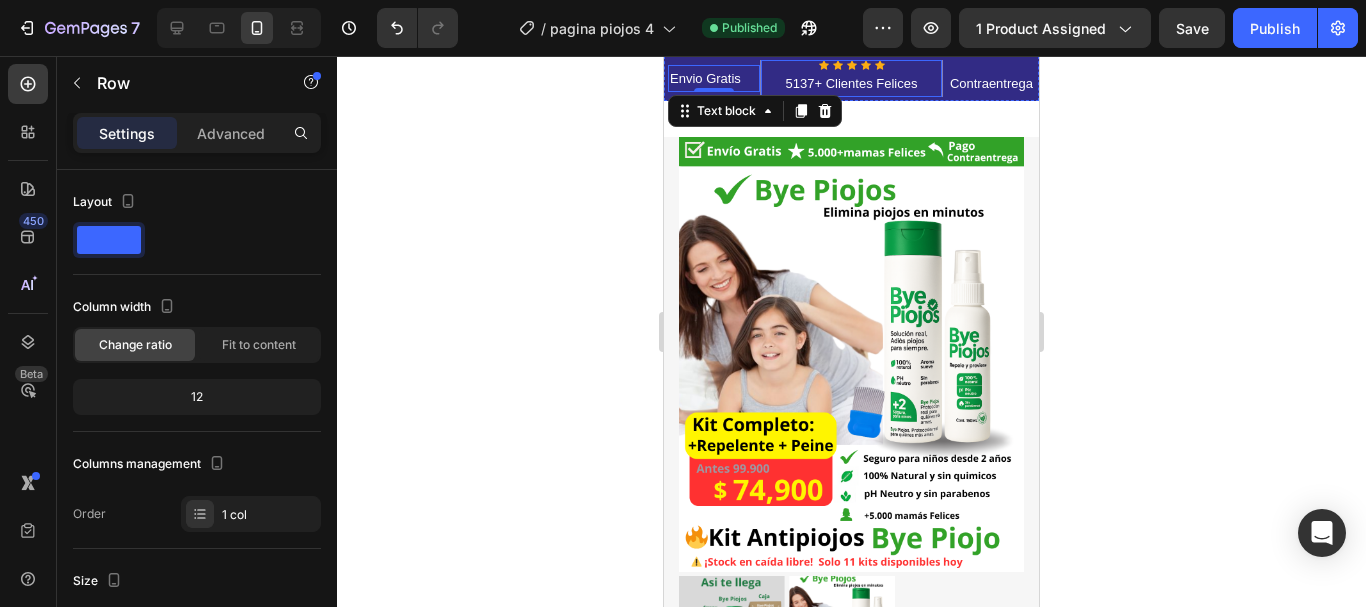 click on "Icon                Icon                Icon                Icon                Icon Icon List Hoz 5137+ Clientes Felices Text block Row" at bounding box center [852, 78] 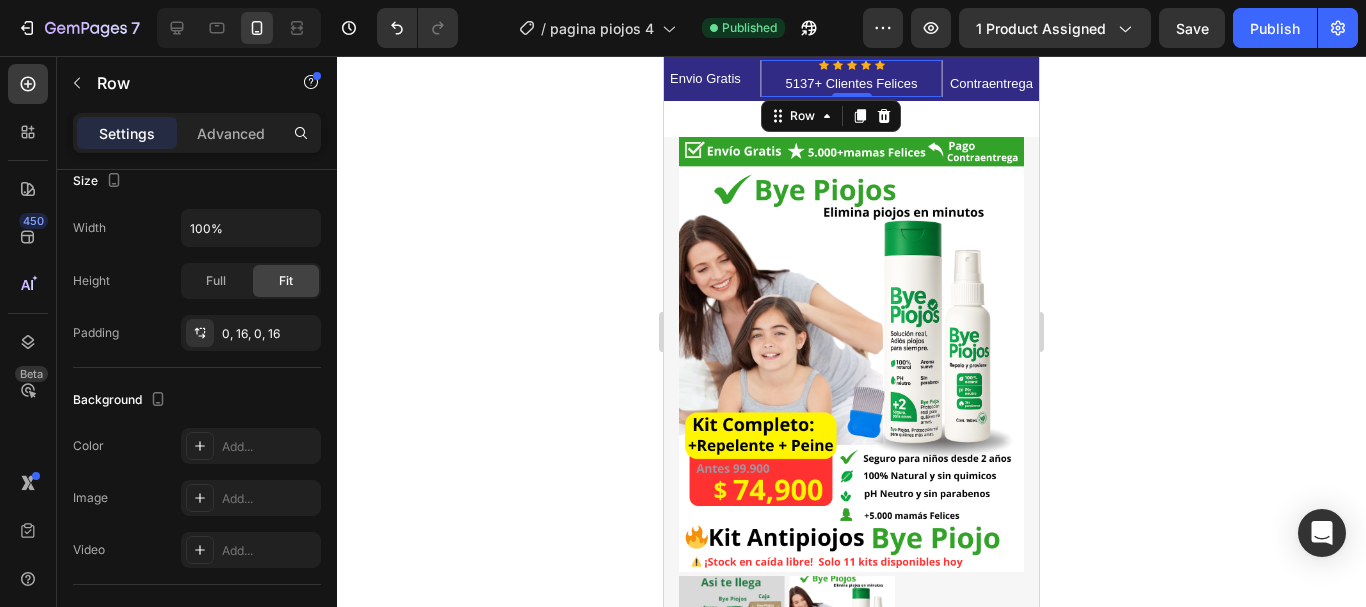scroll, scrollTop: 0, scrollLeft: 0, axis: both 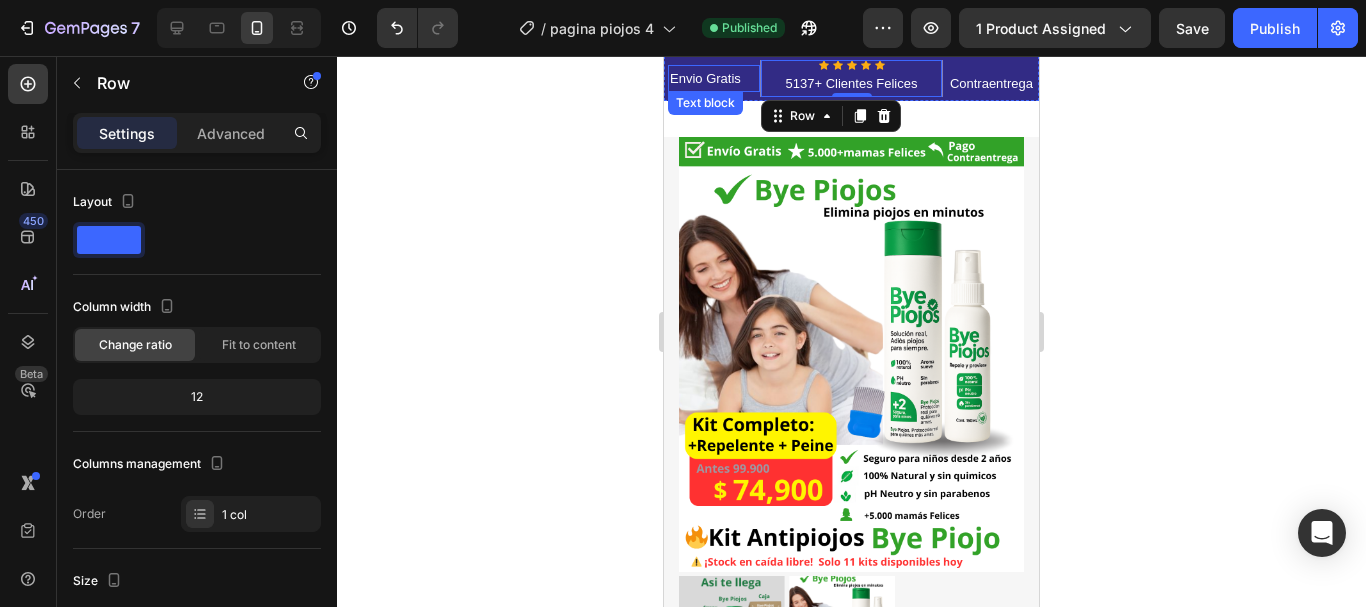 click on "Envio Gratis Text block" at bounding box center [714, 78] 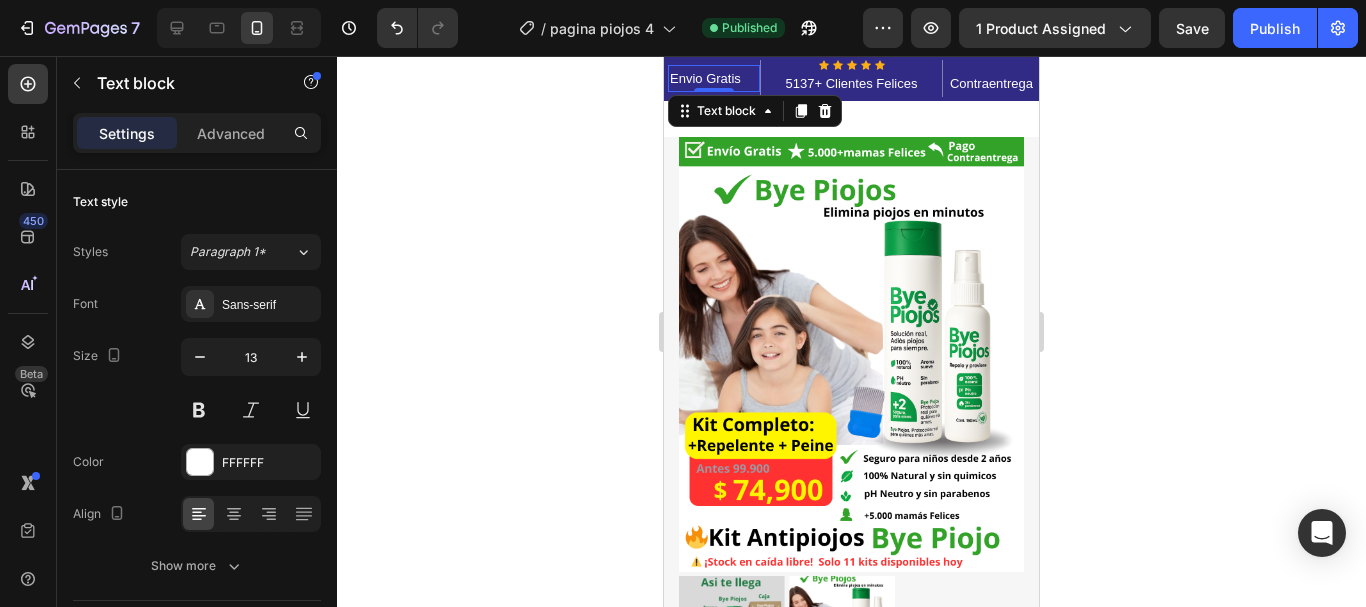 click 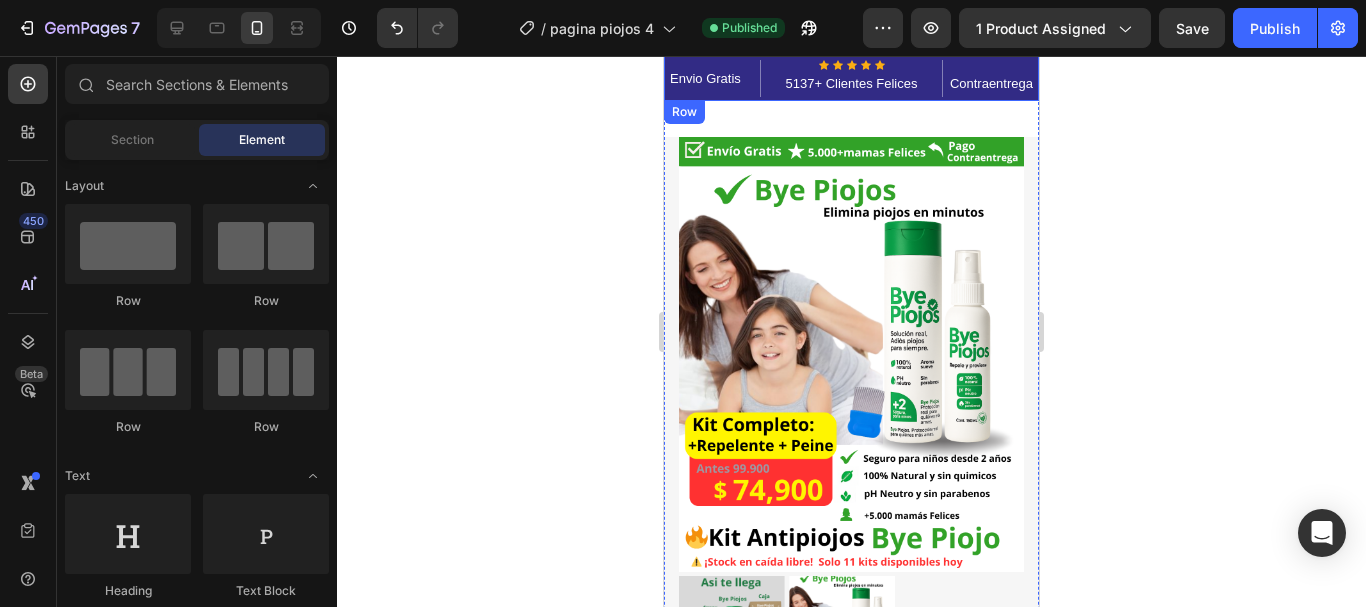 click on "Envio Gratis Text block" at bounding box center (714, 78) 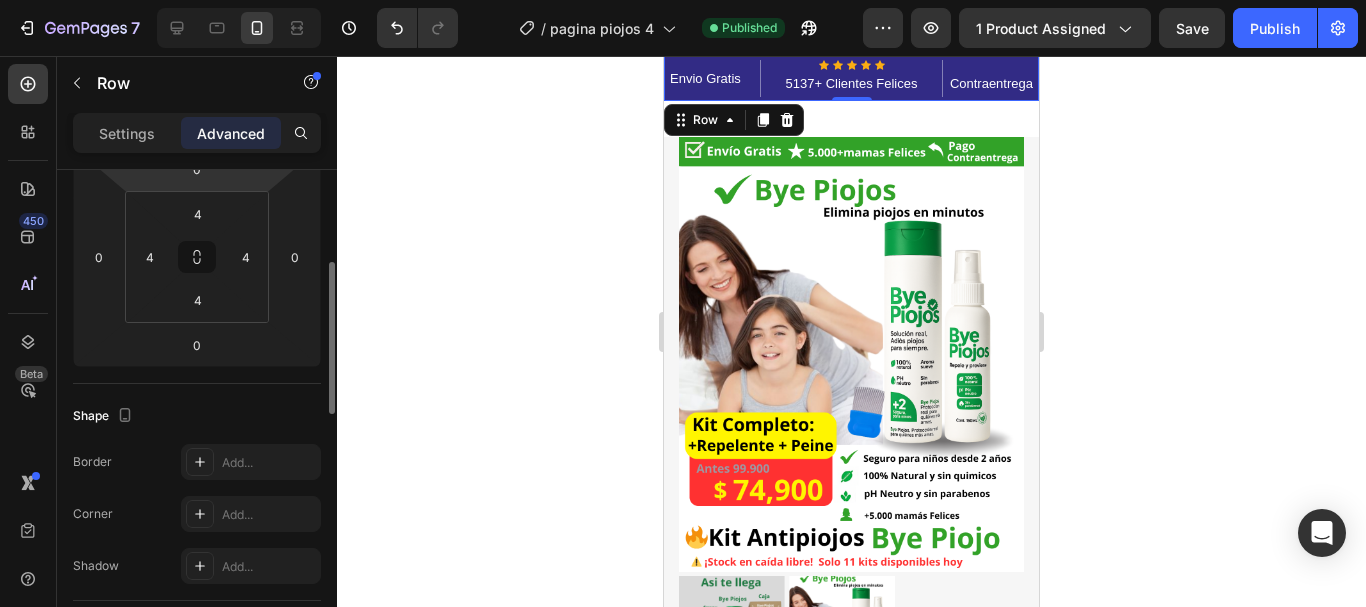 scroll, scrollTop: 0, scrollLeft: 0, axis: both 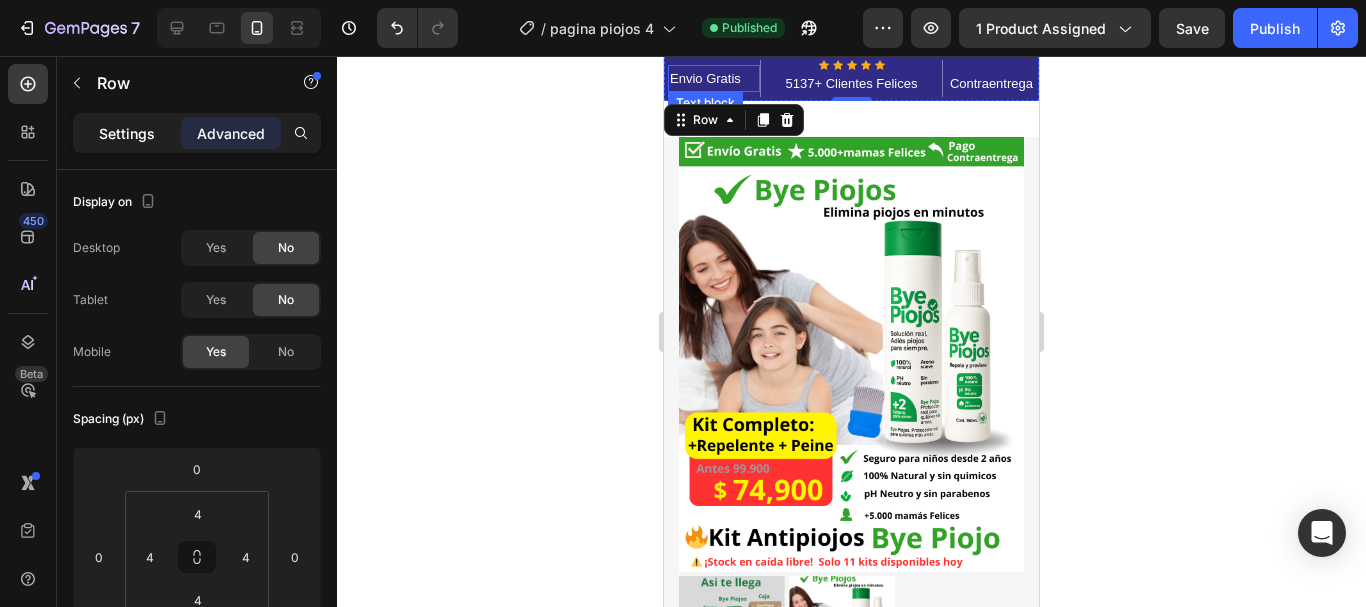 click on "Settings" at bounding box center [127, 133] 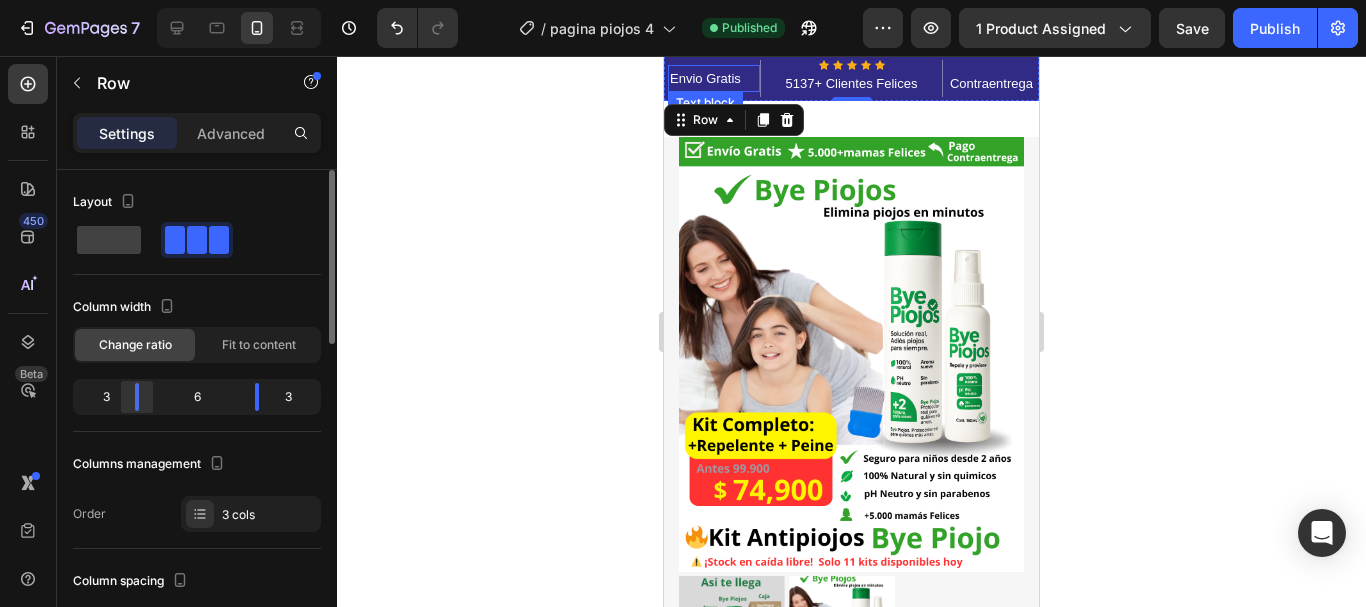 click 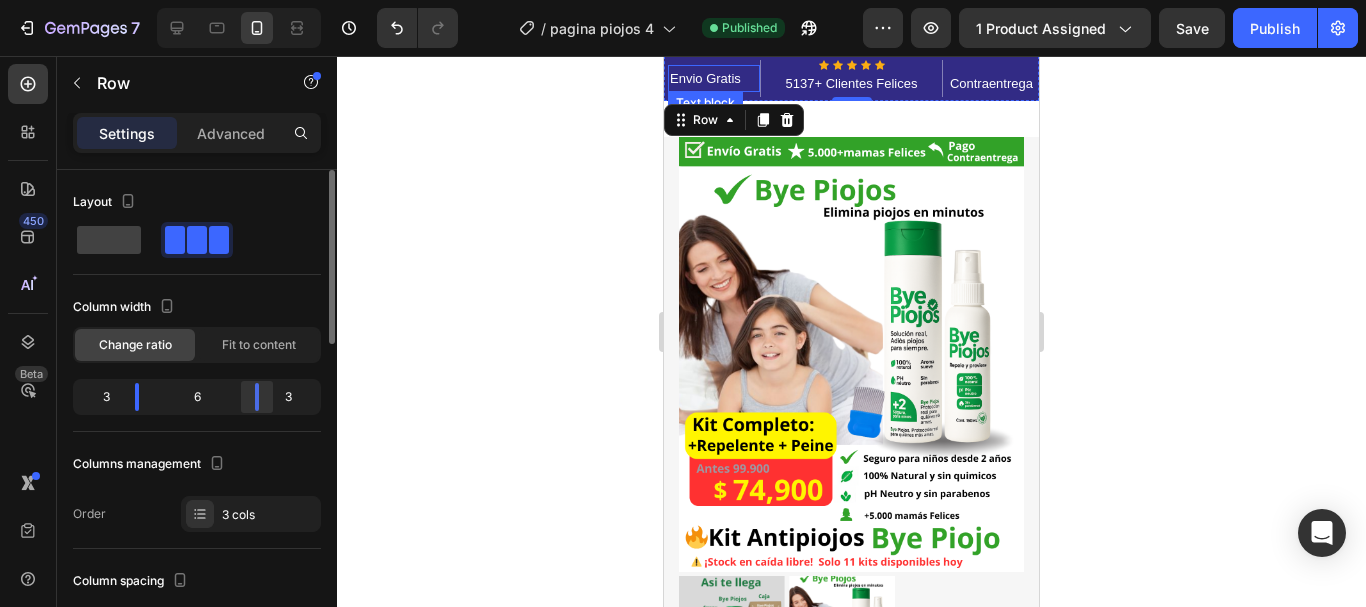 click 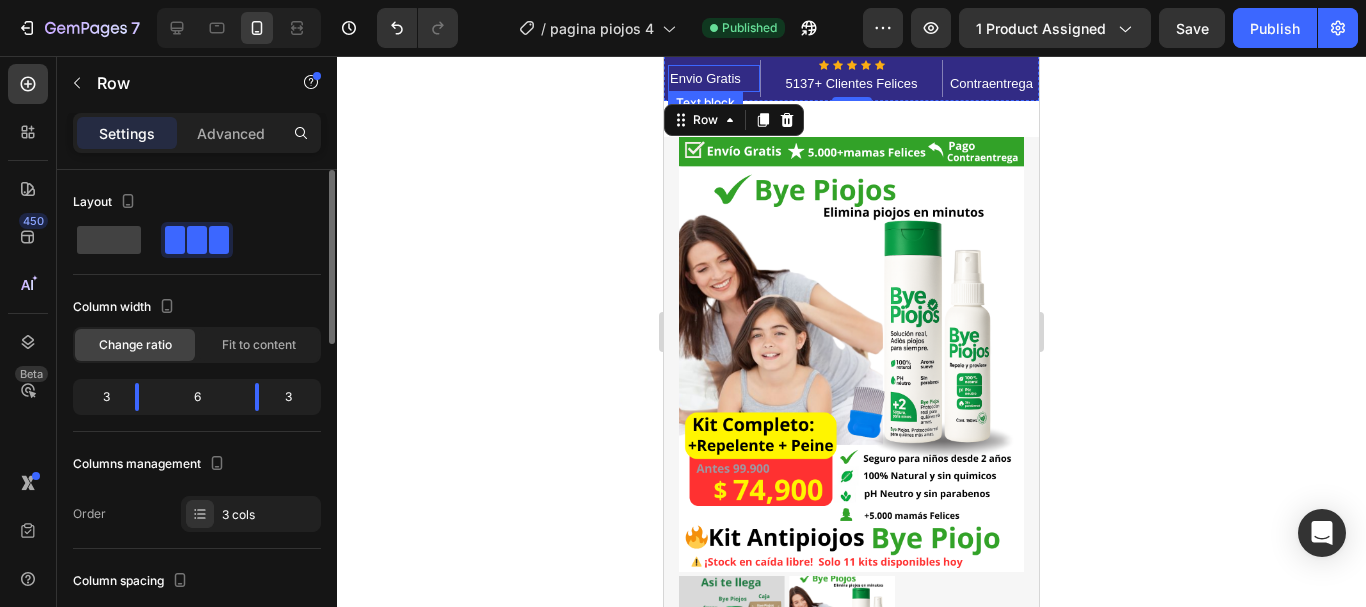 click on "Columns management" at bounding box center (197, 464) 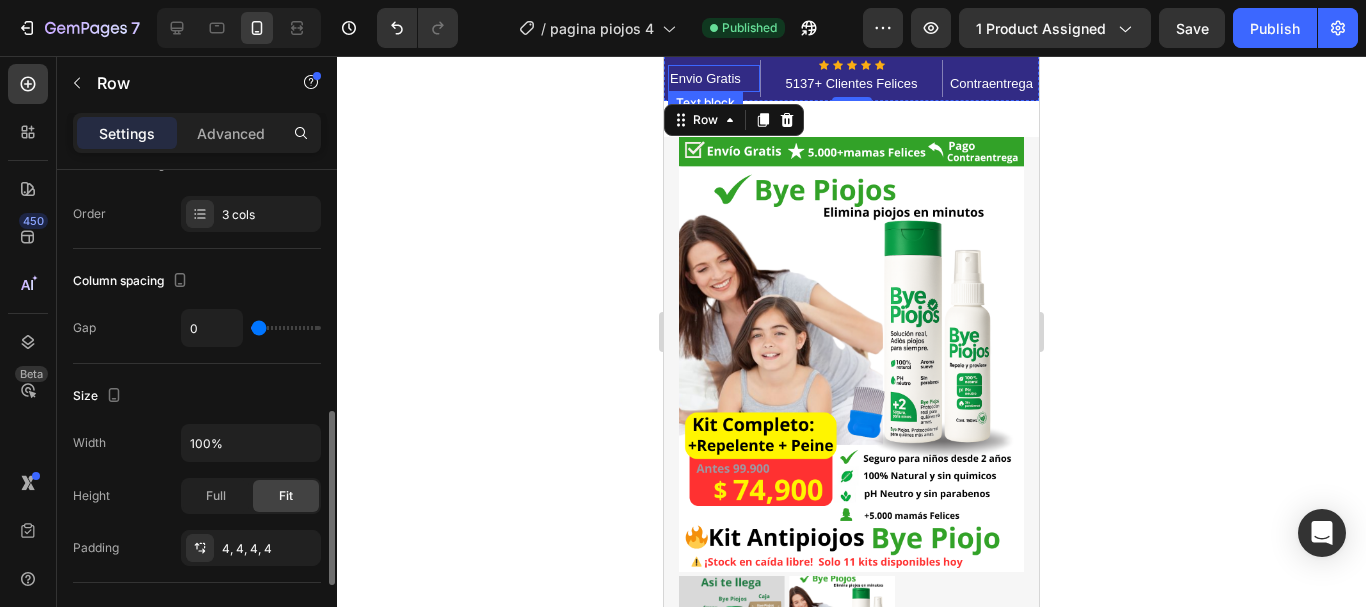 scroll, scrollTop: 400, scrollLeft: 0, axis: vertical 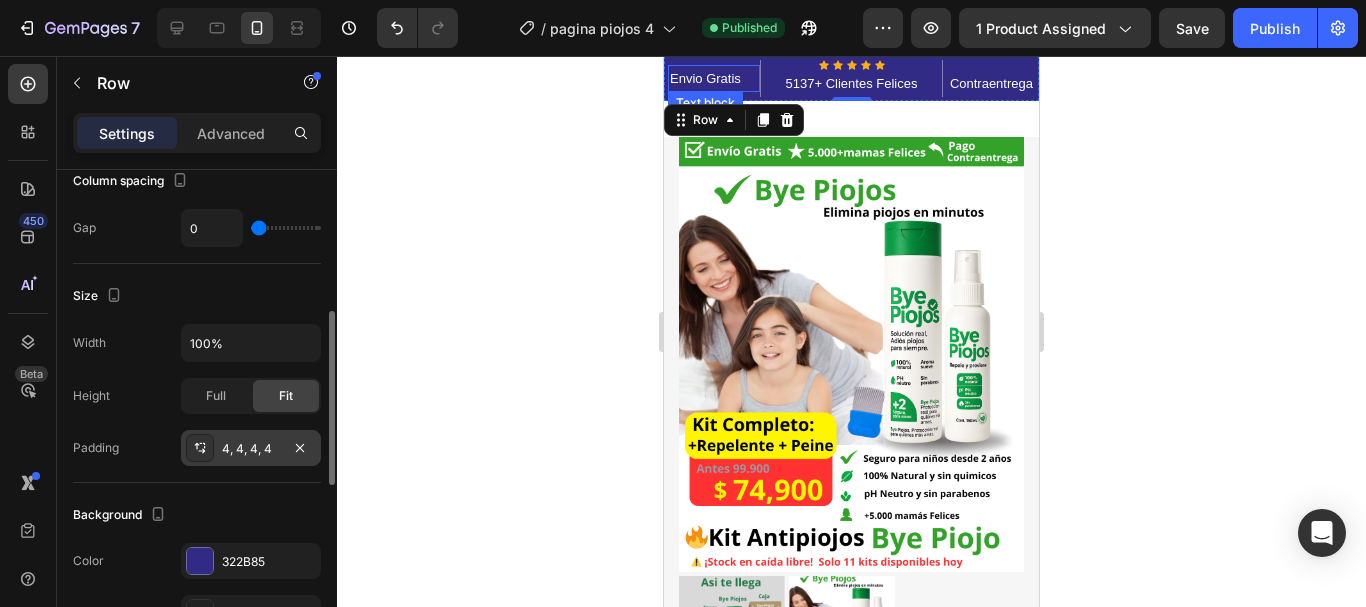 click on "4, 4, 4, 4" at bounding box center [251, 449] 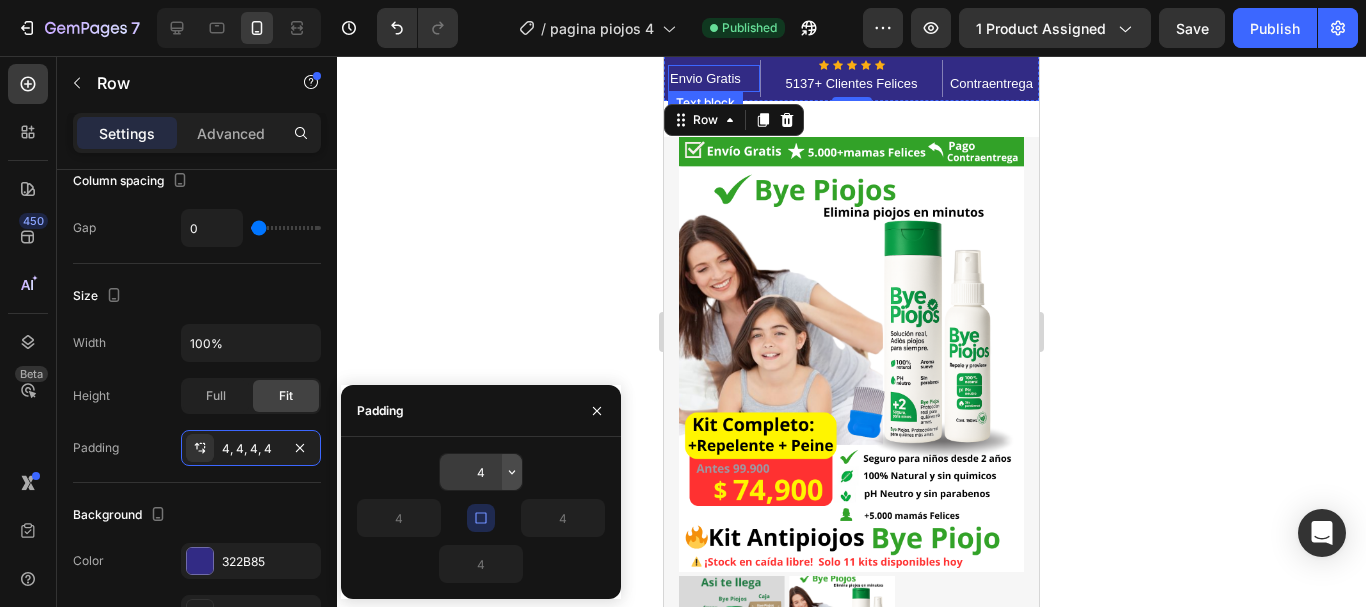click 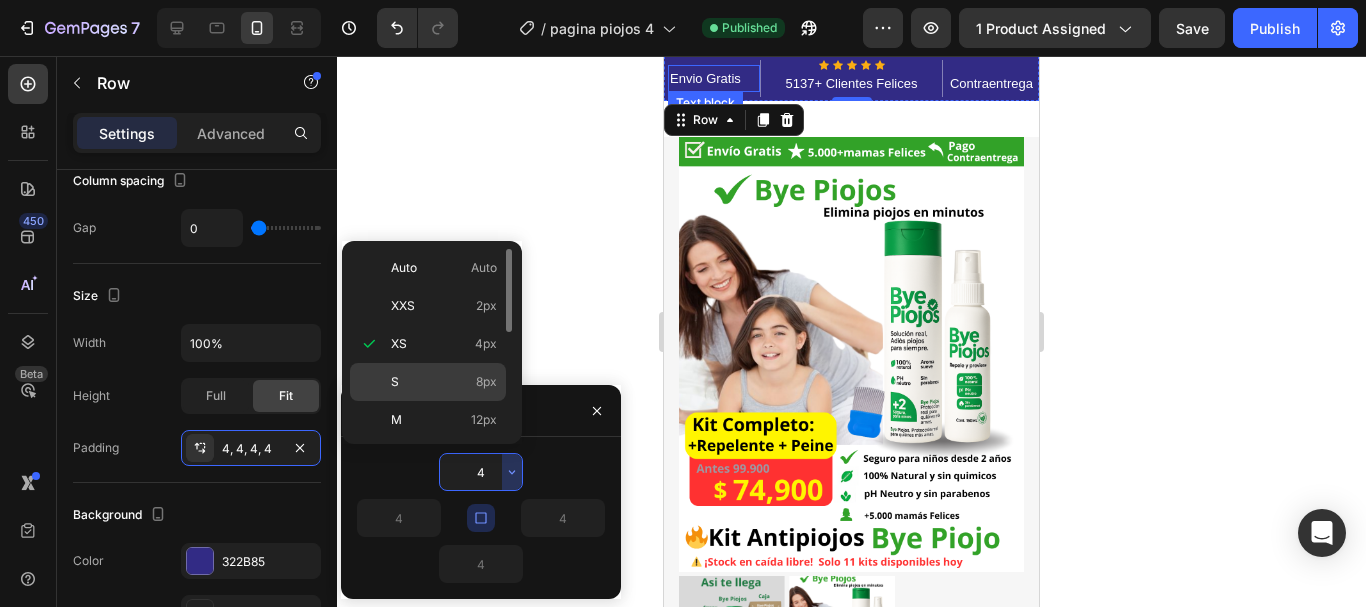 click on "S 8px" 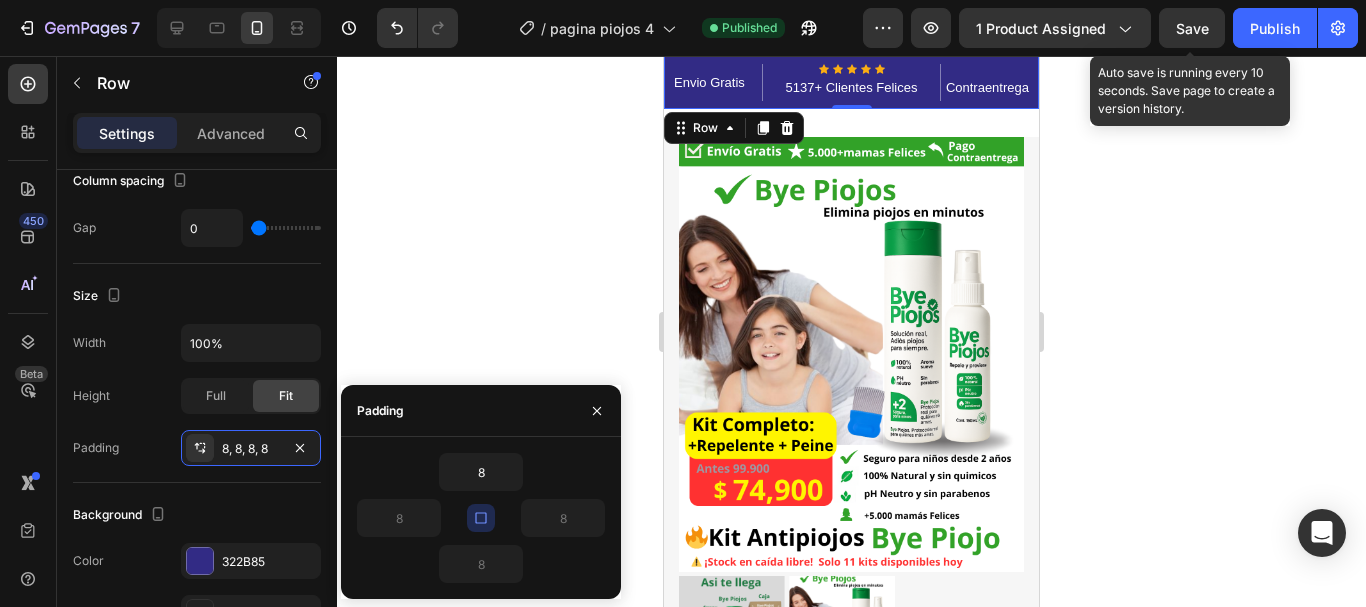 click on "Save" at bounding box center [1192, 28] 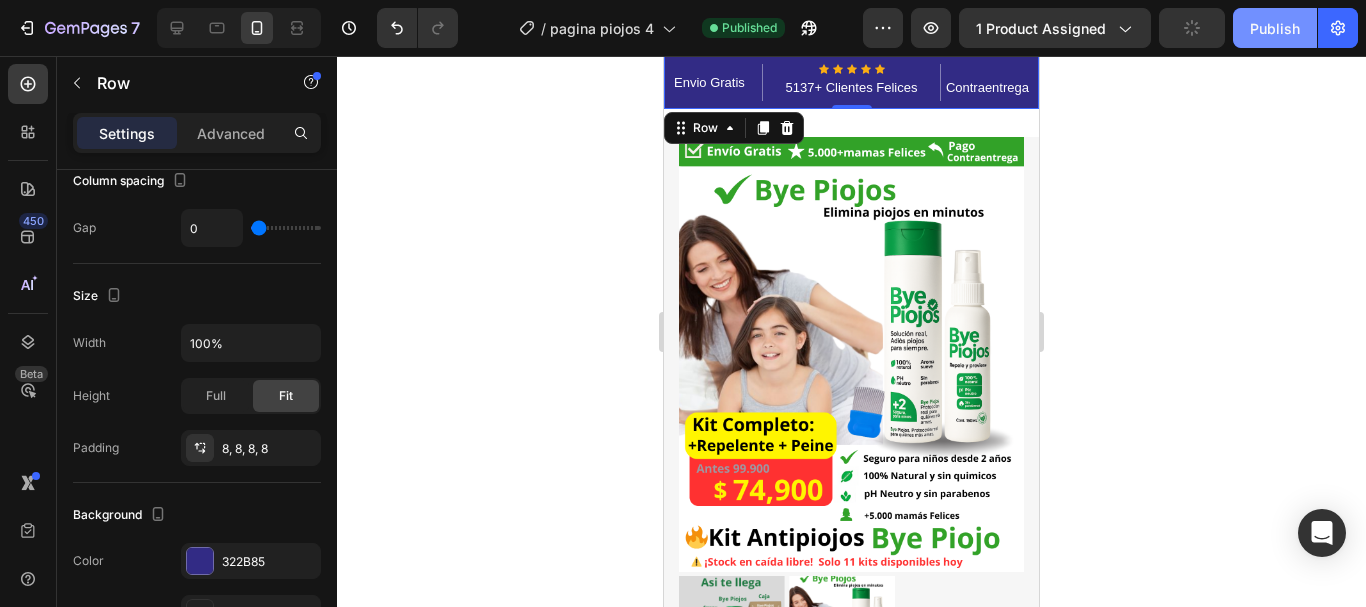 click on "Publish" at bounding box center (1275, 28) 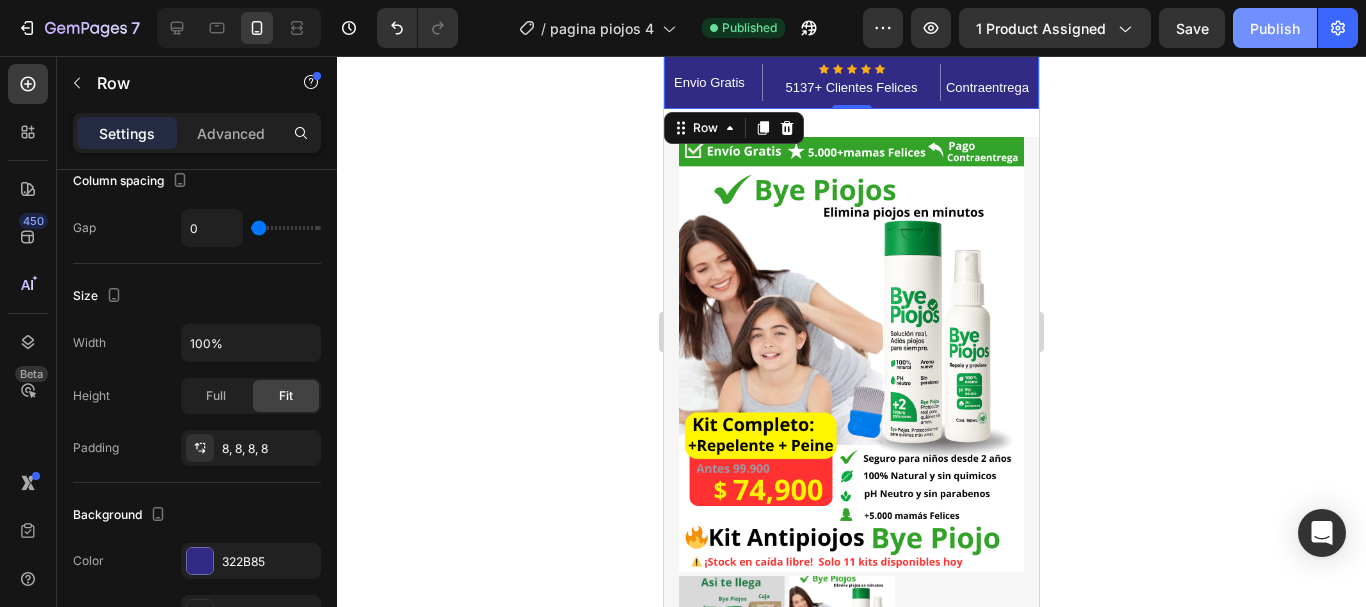 click on "Publish" at bounding box center (1275, 28) 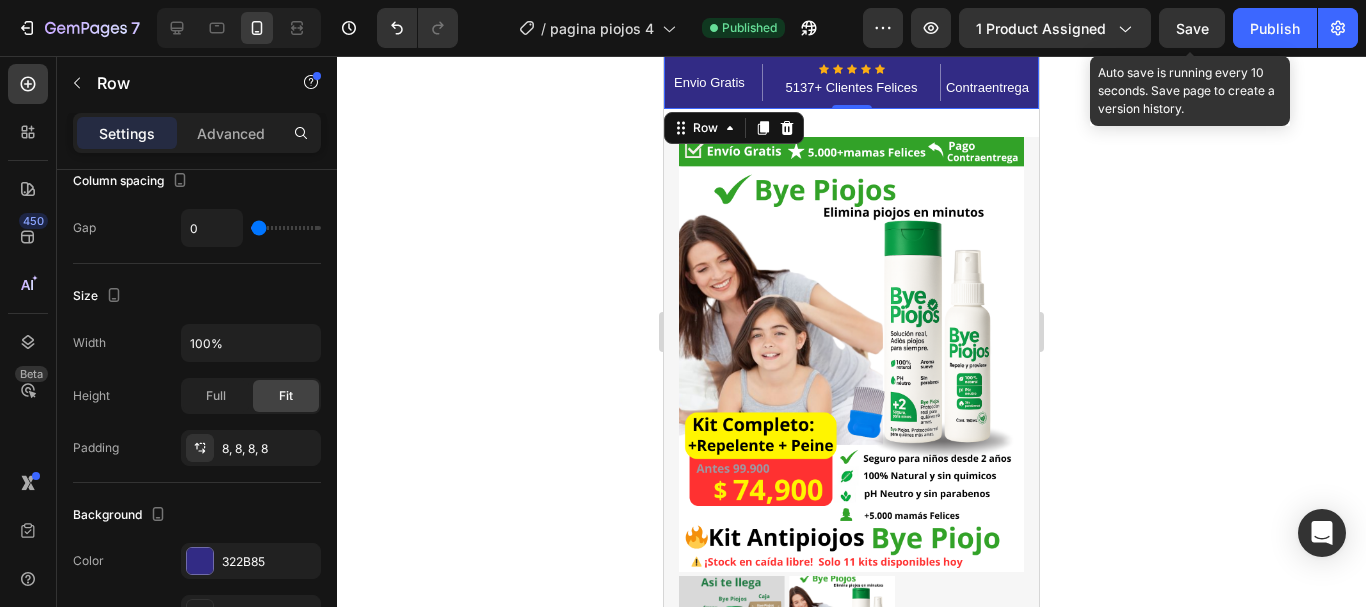 click on "Save" at bounding box center [1192, 28] 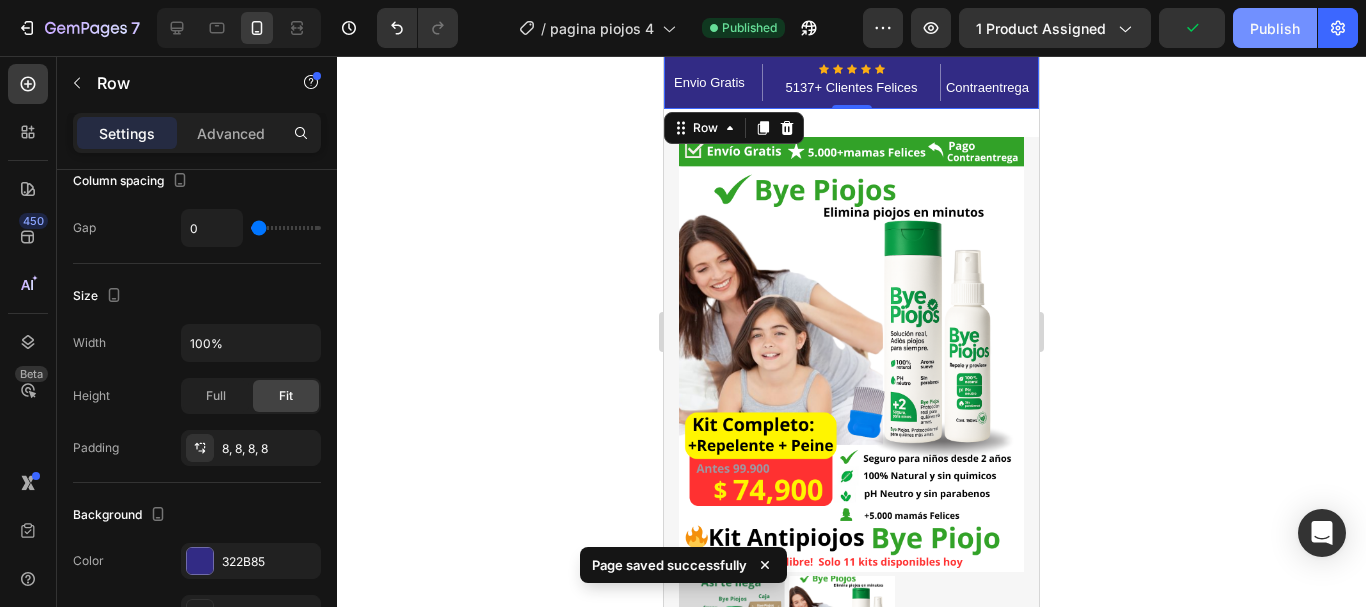 click on "Publish" at bounding box center [1275, 28] 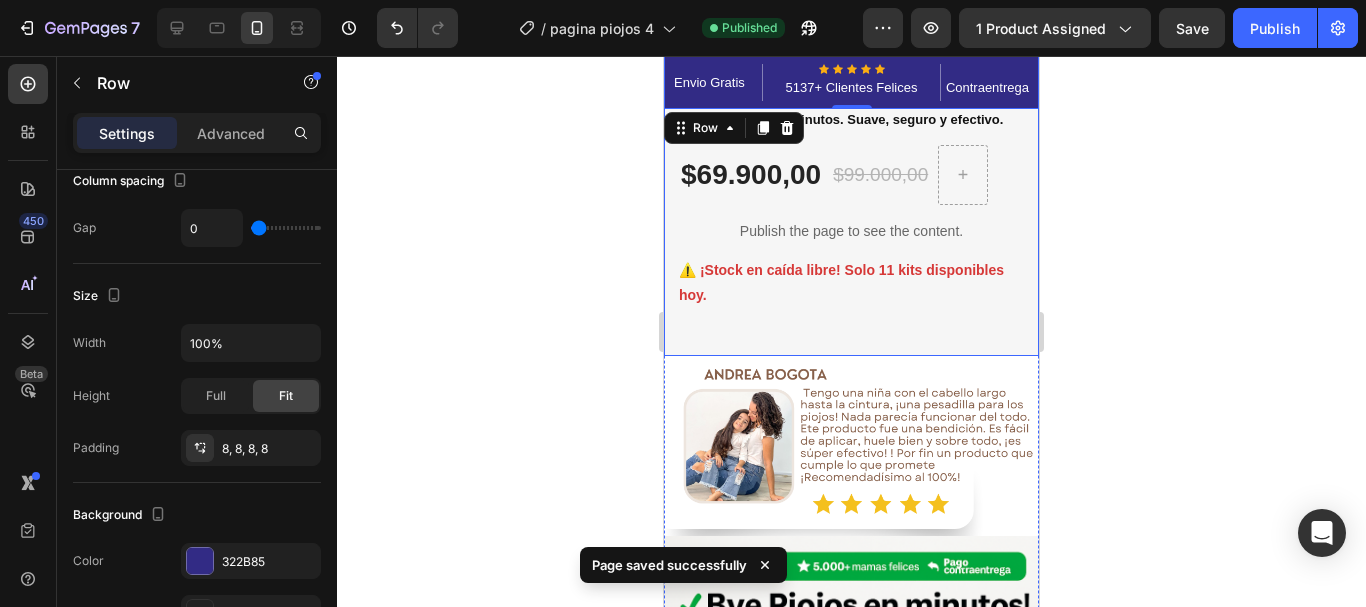 scroll, scrollTop: 500, scrollLeft: 0, axis: vertical 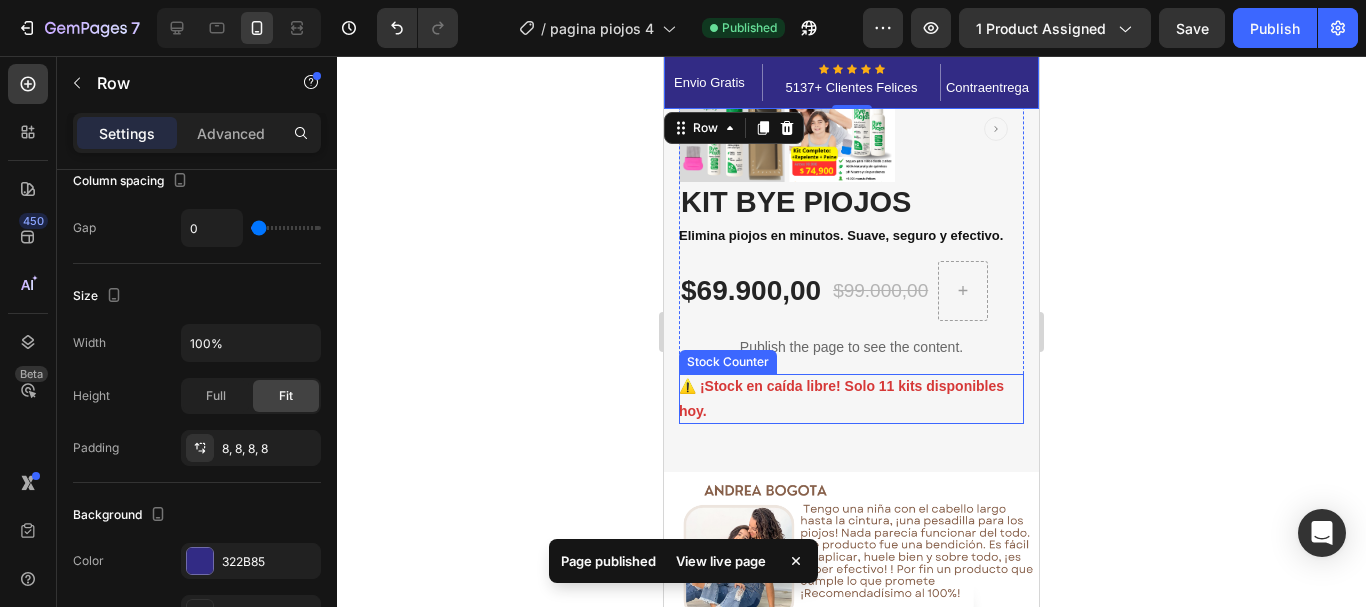 click on "⚠️ ¡Stock en caída libre! Solo 11 kits disponibles hoy." at bounding box center [851, 399] 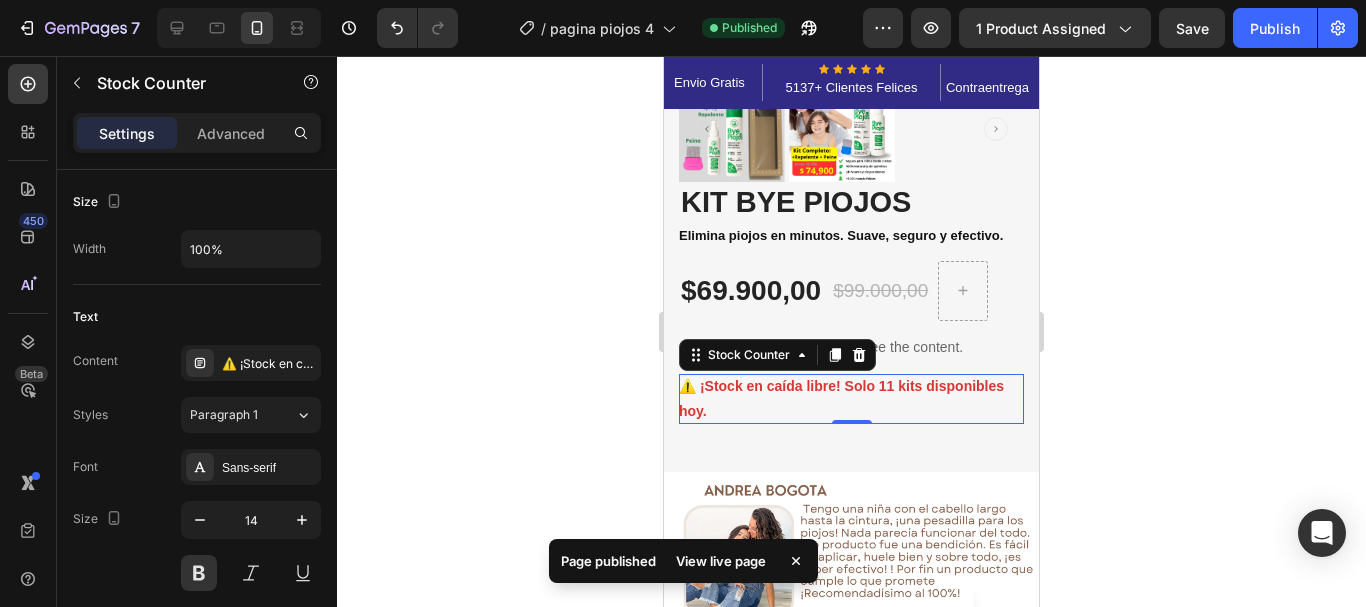 scroll, scrollTop: 0, scrollLeft: 0, axis: both 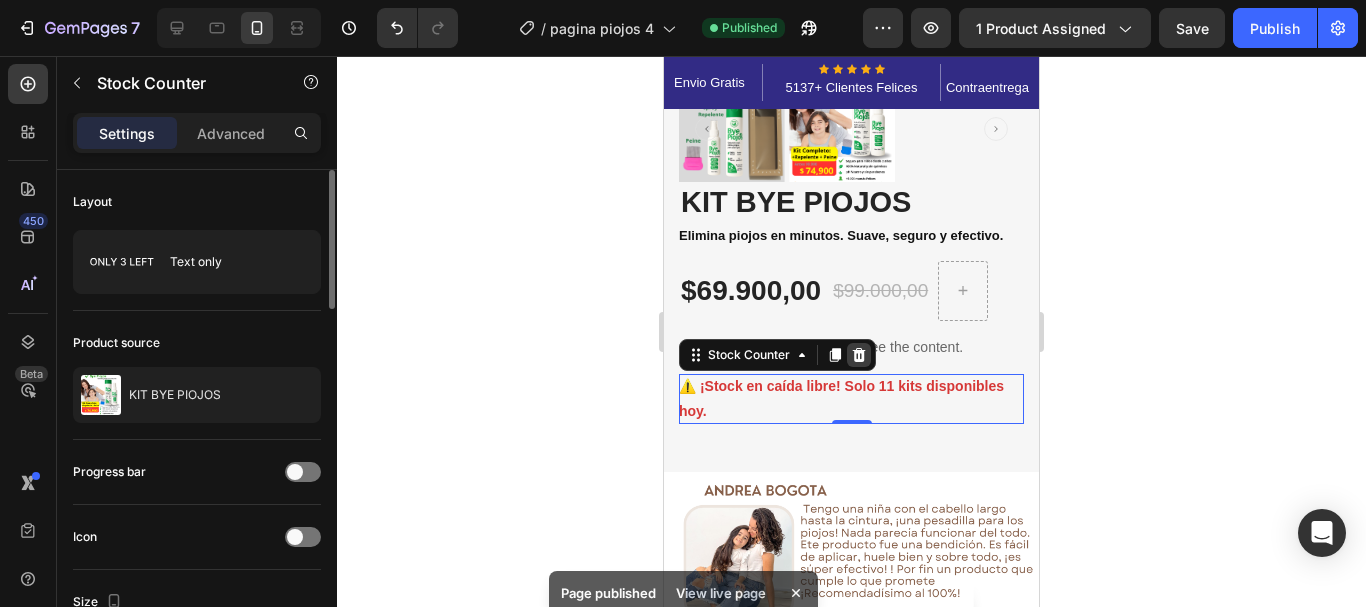 click 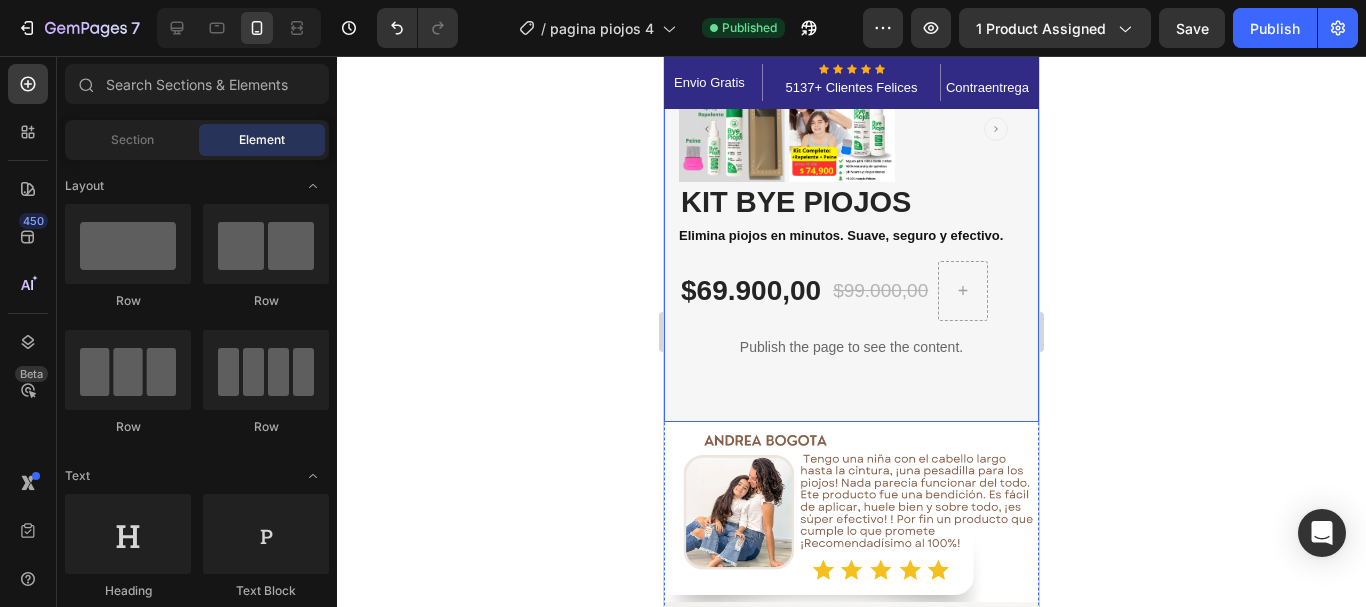 click on "Image Image Free Shipping Heading On oders over $70 Text block Row Image Money-back guarantee Heading 30- day refund or replacement Text block Row Row Row             (P) Images & Gallery KIT BYE PIOJOS (P) Title                Icon                Icon                Icon                Icon                Icon Icon List Hoz 6000+ Clients satisfaits Text block Row
Icon Product Benefit 1 Text block
Icon Product Benefit 2 Text block
Icon Product Benefit 3 Text block
Icon Product Benefit 4 Text block Icon List Elimina piojos en minutos. Suave, seguro y efectivo. Stock Counter $69.900,00 (P) Price (P) Price $99.000,00 (P) Price (P) Price
Row
Publish the page to see the content.
Custom Code REVEAL OFFER (P) Cart Button Image Image Image Image Image Row Row Product Row Row" at bounding box center (851, 29) 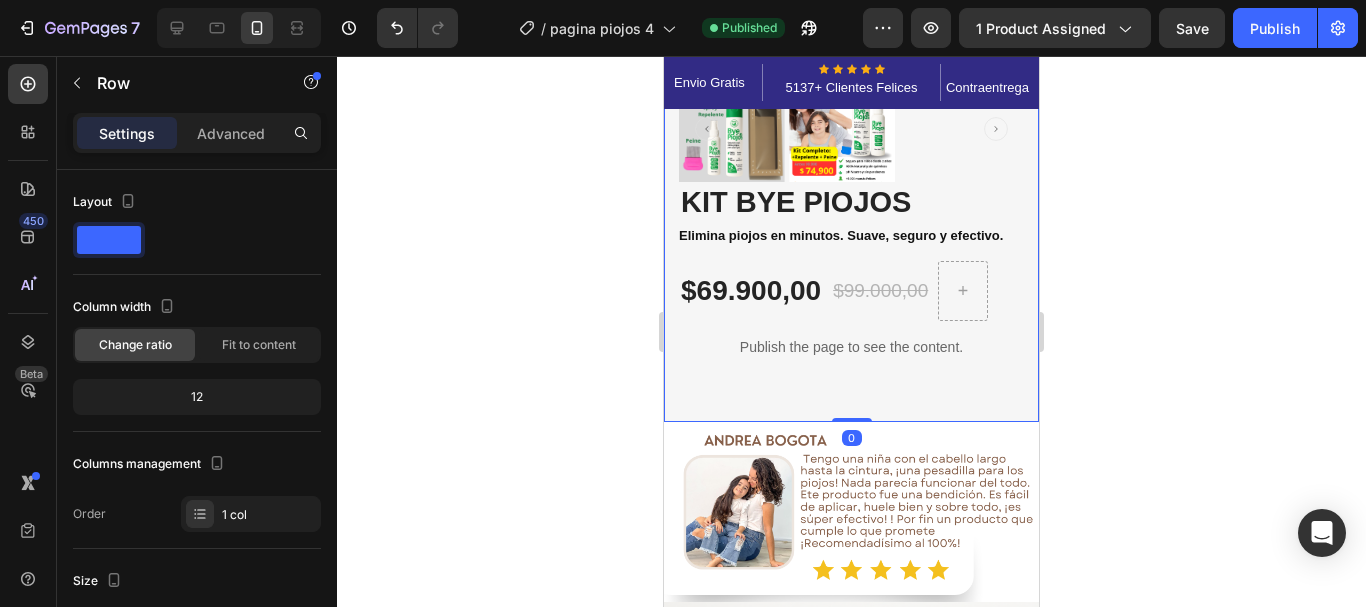 drag, startPoint x: 842, startPoint y: 401, endPoint x: 846, endPoint y: 383, distance: 18.439089 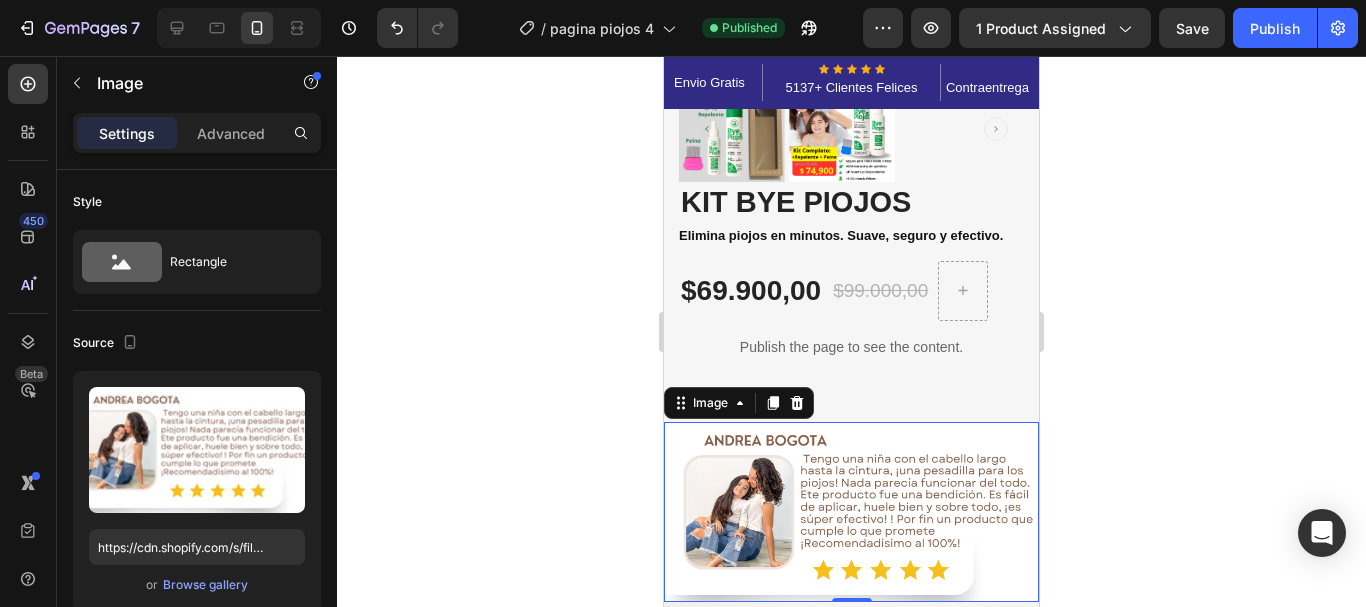 click at bounding box center (851, 512) 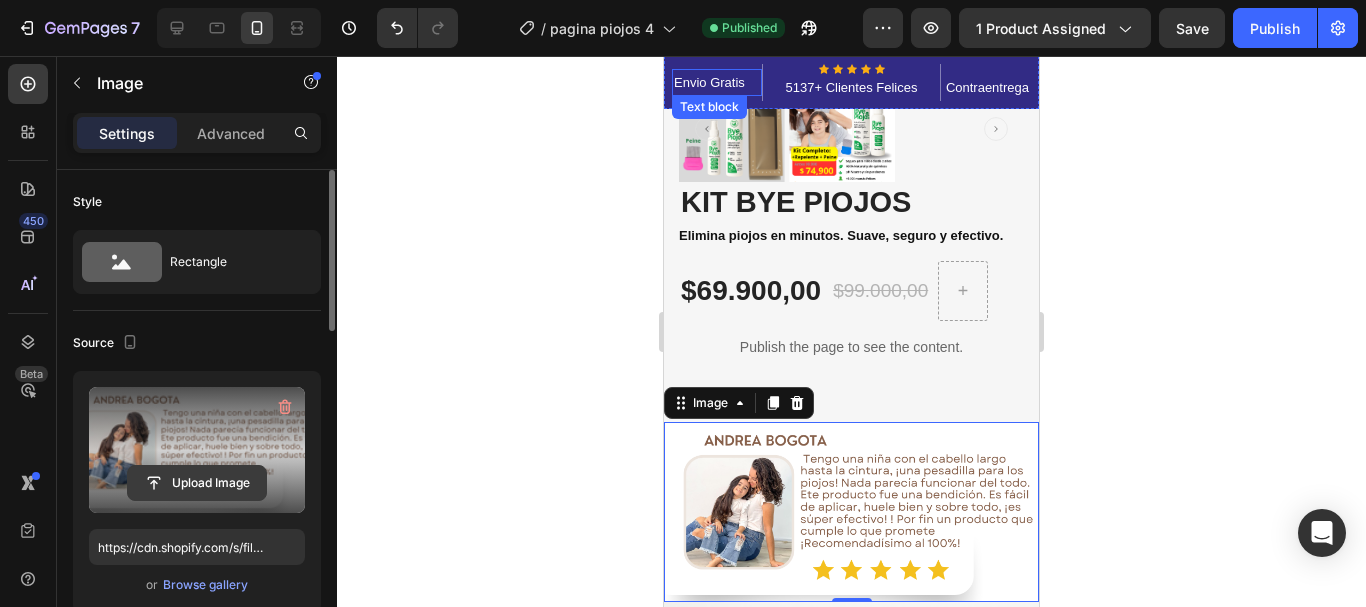 click 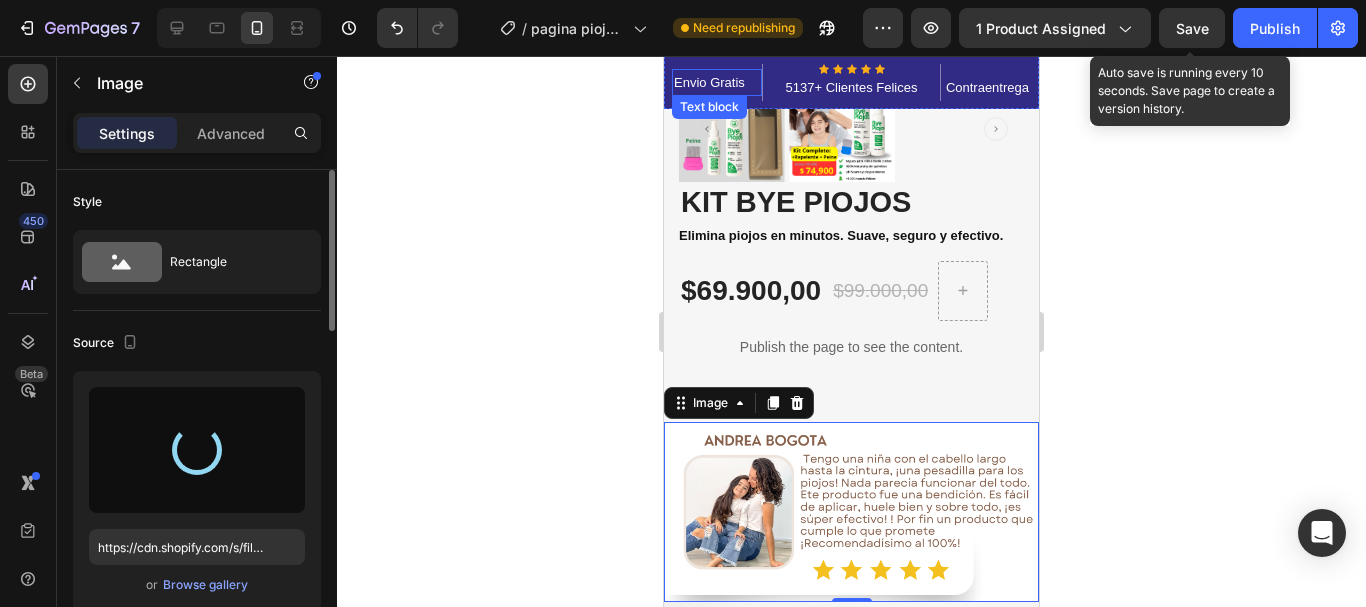type on "https://cdn.shopify.com/s/files/1/0592/7426/4646/files/gempages_528606126531412944-520bcf51-9fb9-4115-ac50-2651e0c25d3c.png" 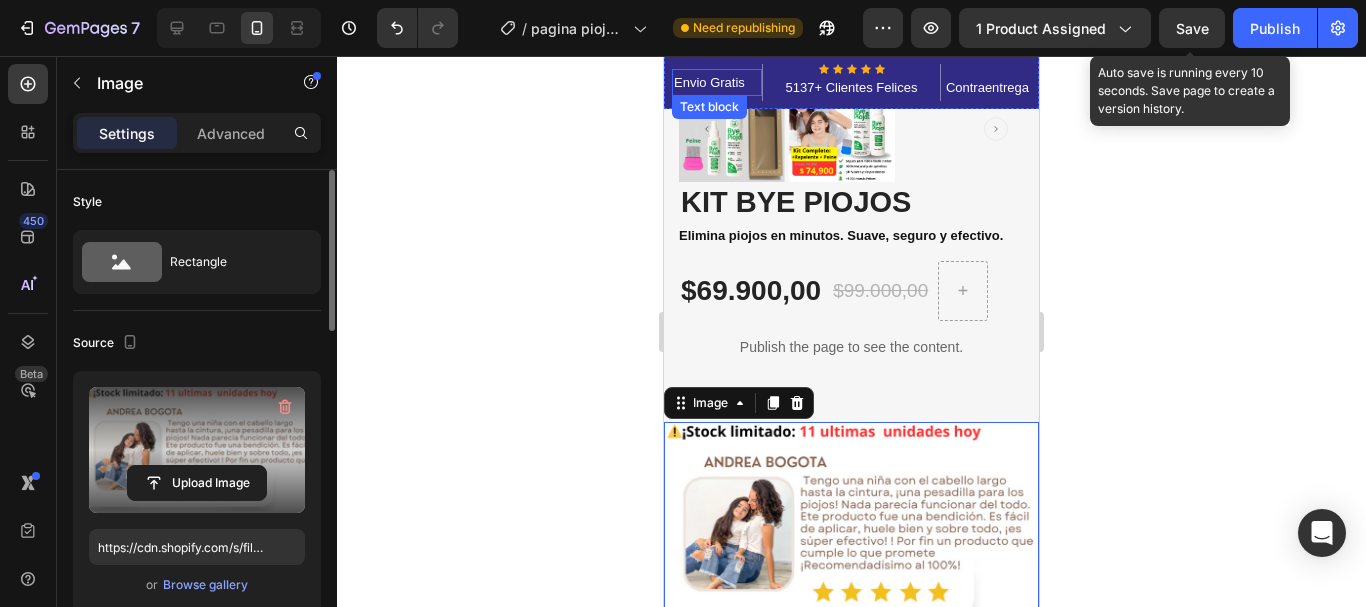 click on "Save" at bounding box center [1192, 28] 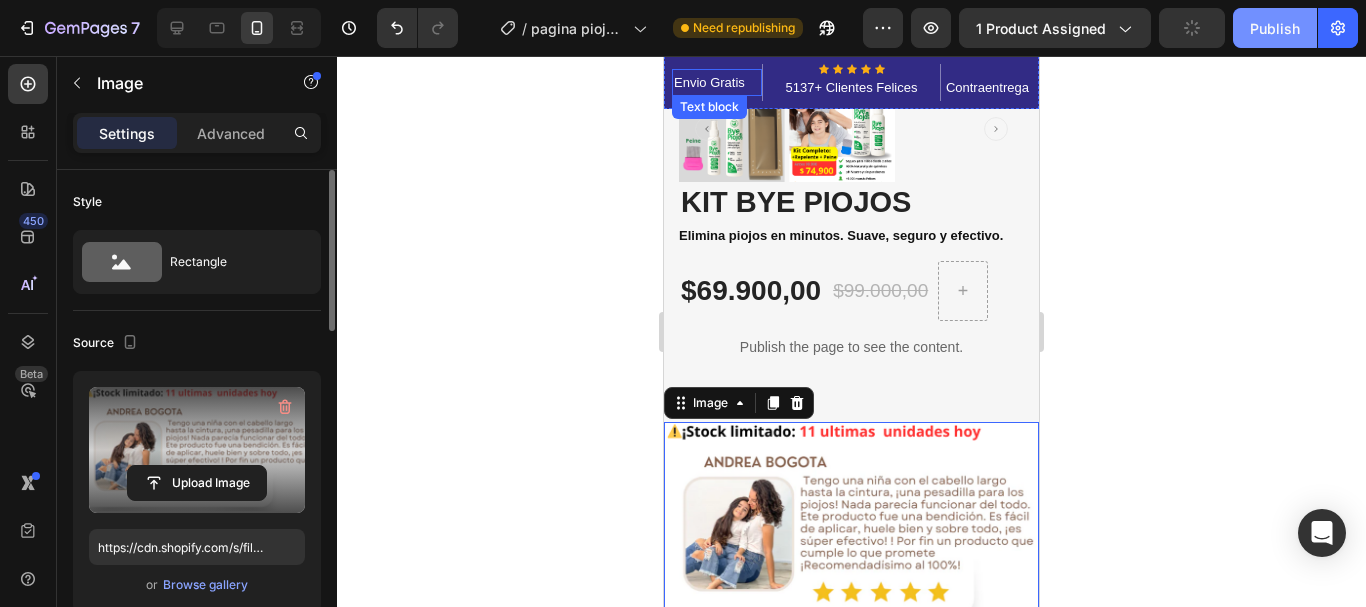 click on "Publish" 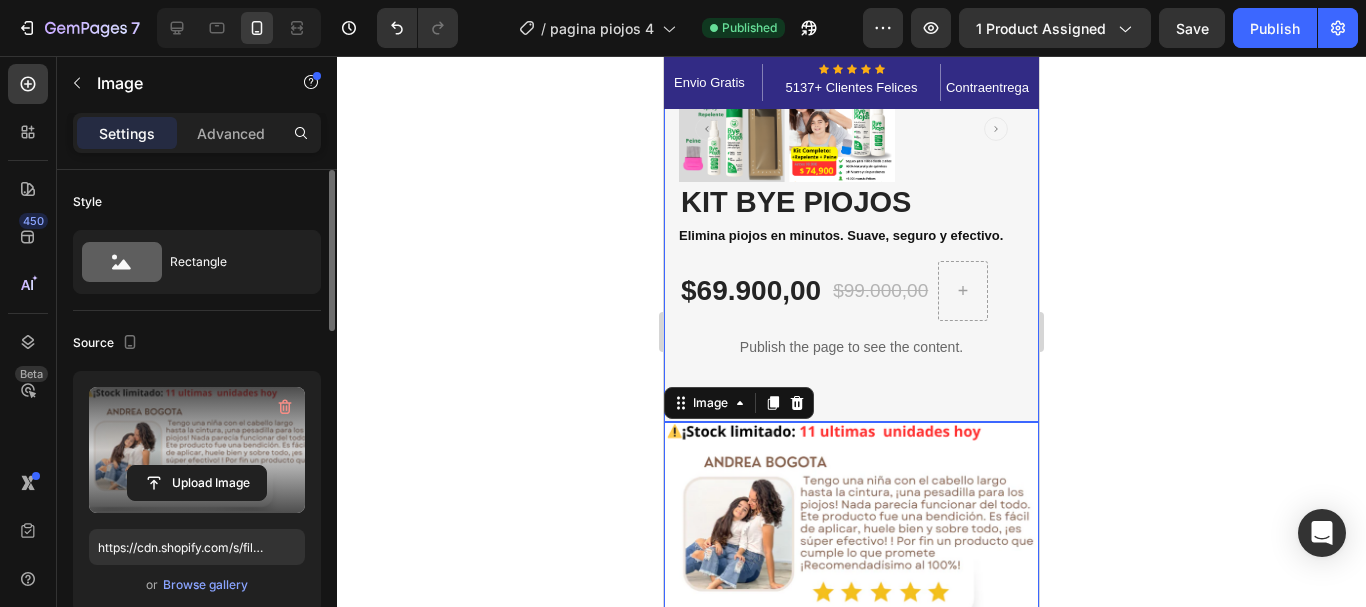 click on "Image Image Free Shipping Heading On oders over $70 Text block Row Image Money-back guarantee Heading 30- day refund or replacement Text block Row Row Row             (P) Images & Gallery KIT BYE PIOJOS (P) Title                Icon                Icon                Icon                Icon                Icon Icon List Hoz 6000+ Clients satisfaits Text block Row
Icon Product Benefit 1 Text block
Icon Product Benefit 2 Text block
Icon Product Benefit 3 Text block
Icon Product Benefit 4 Text block Icon List Elimina piojos en minutos. Suave, seguro y efectivo. Stock Counter $69.900,00 (P) Price (P) Price $99.000,00 (P) Price (P) Price
Row
Publish the page to see the content.
Custom Code REVEAL OFFER (P) Cart Button Image Image Image Image Image Row Row Product Row Row" at bounding box center [851, 29] 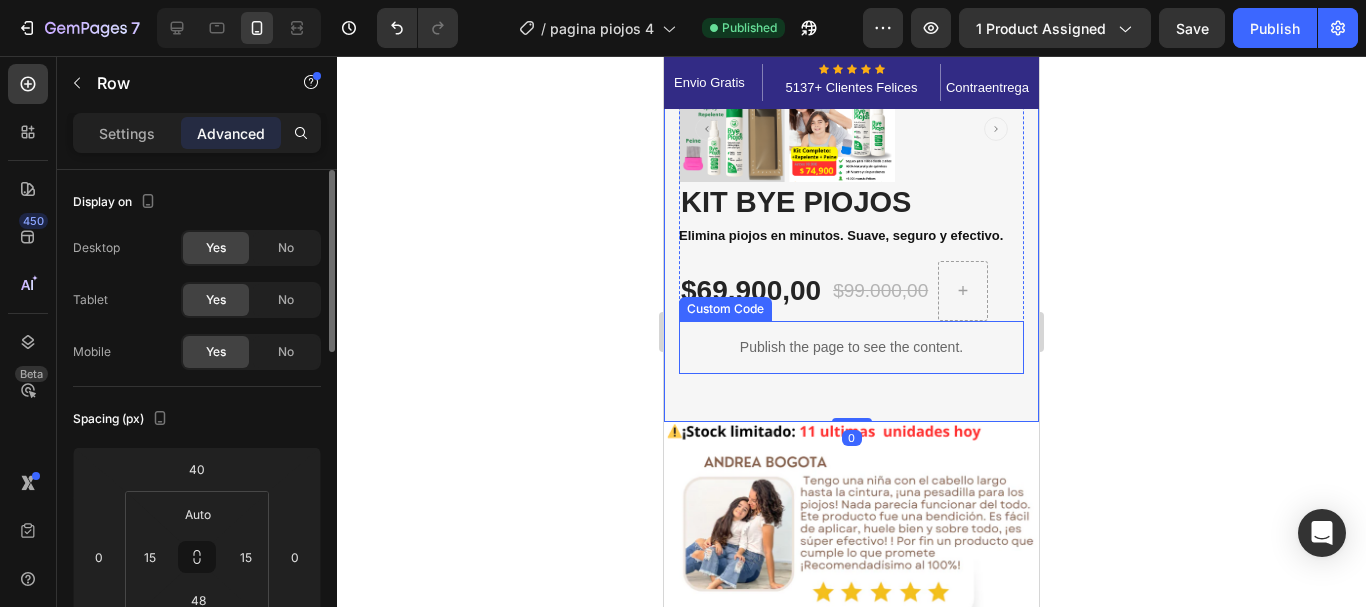 click on "Publish the page to see the content." at bounding box center [851, 347] 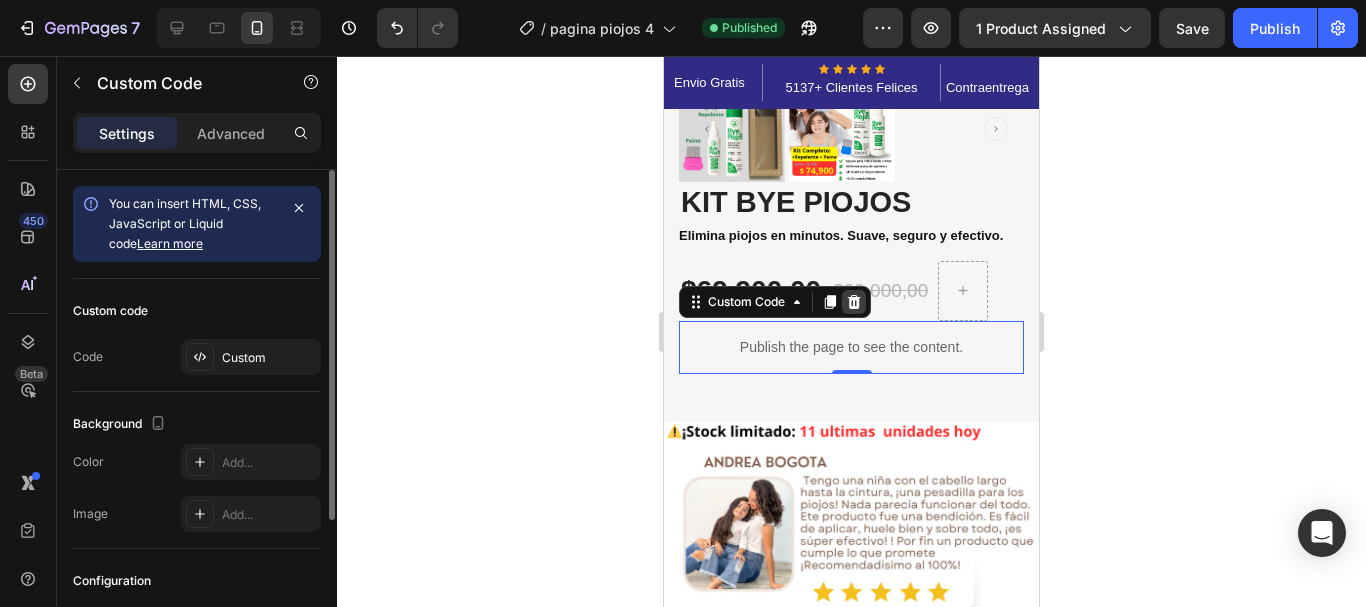 click 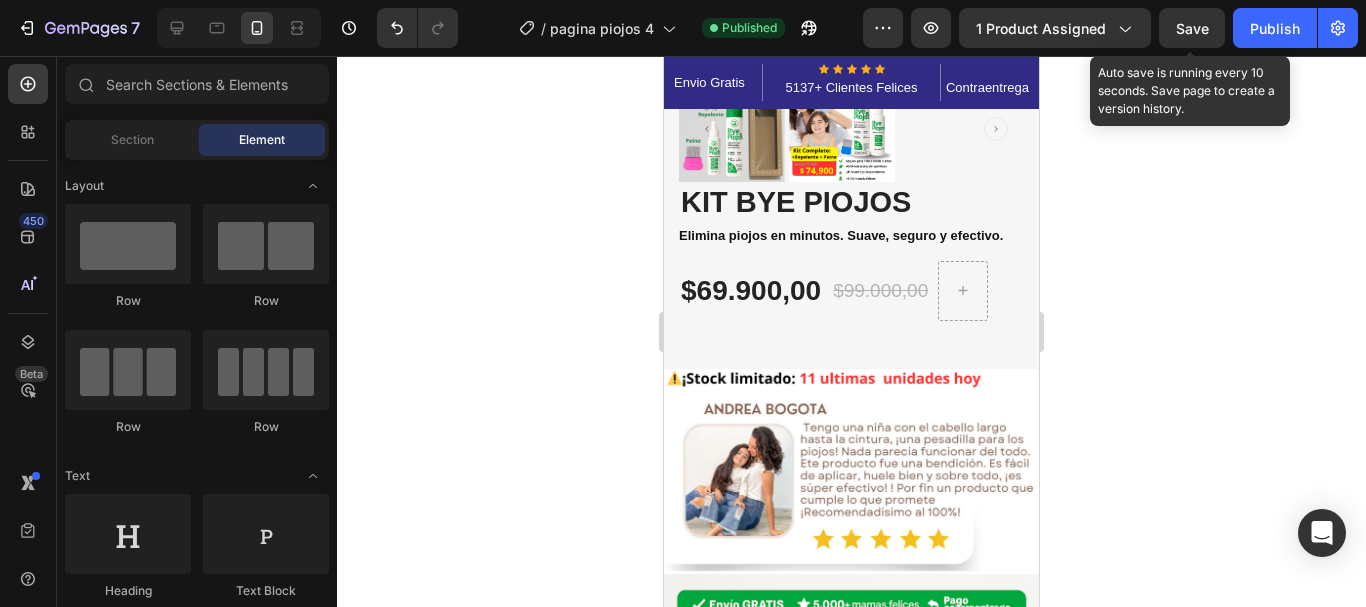 click on "Save" at bounding box center (1192, 28) 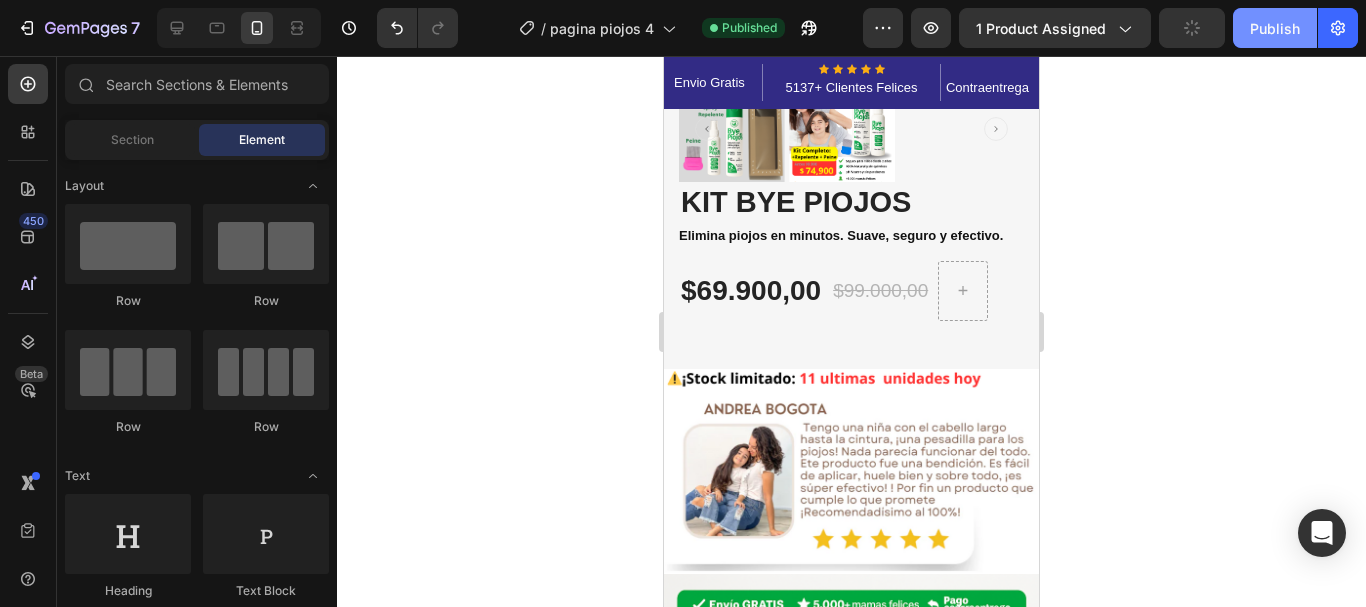 click on "Publish" 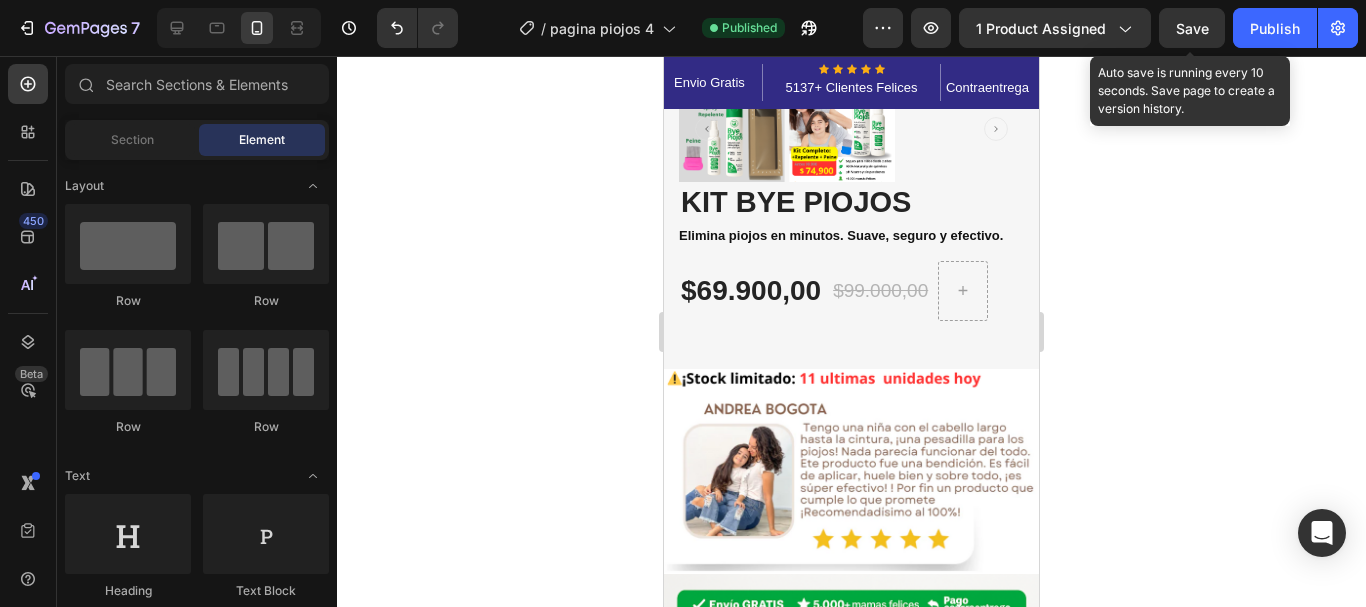 click on "Save" at bounding box center [1192, 28] 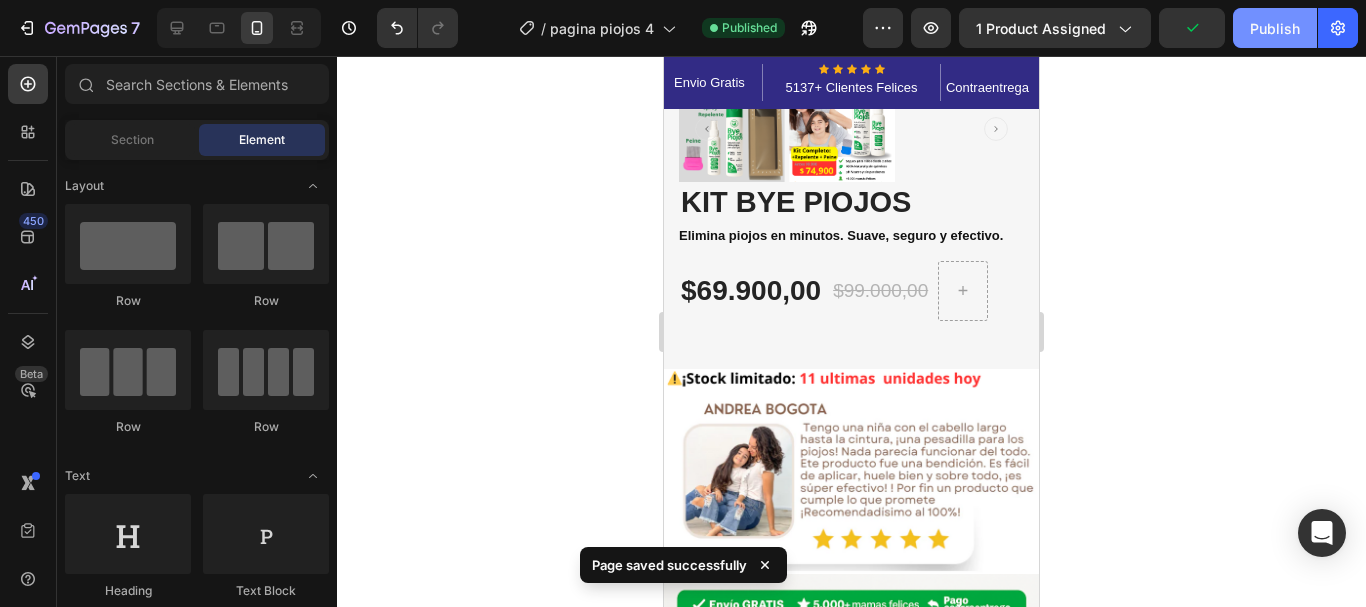 click on "Publish" at bounding box center [1275, 28] 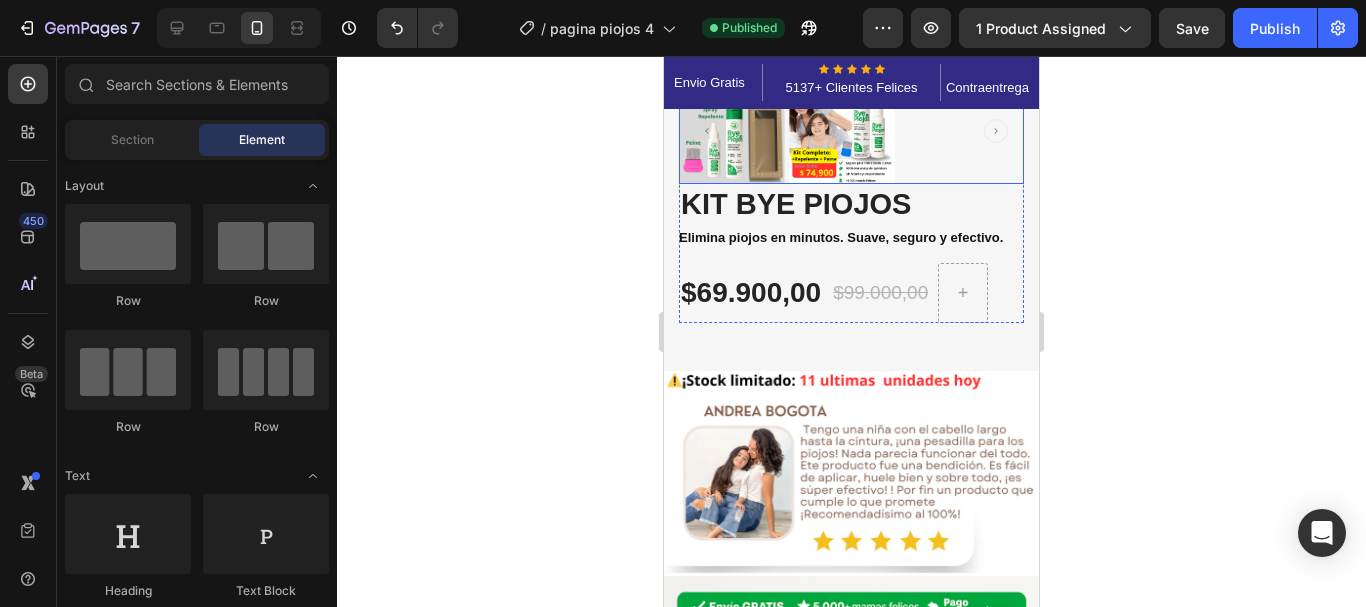 scroll, scrollTop: 500, scrollLeft: 0, axis: vertical 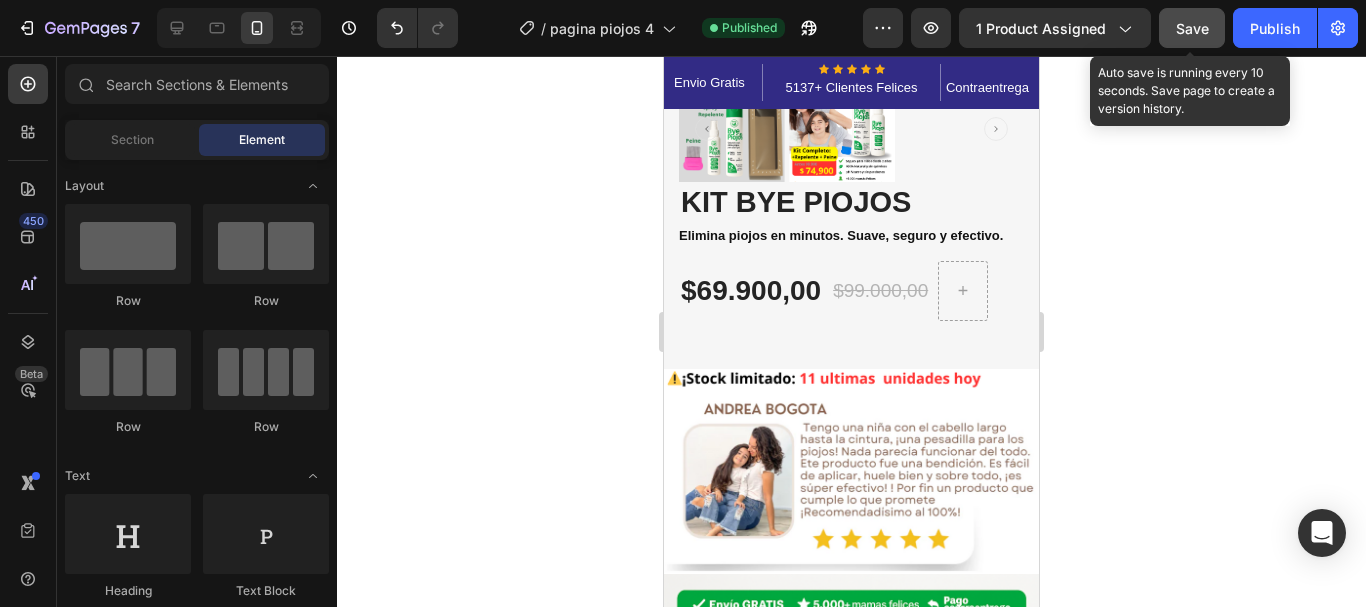 click on "Save" 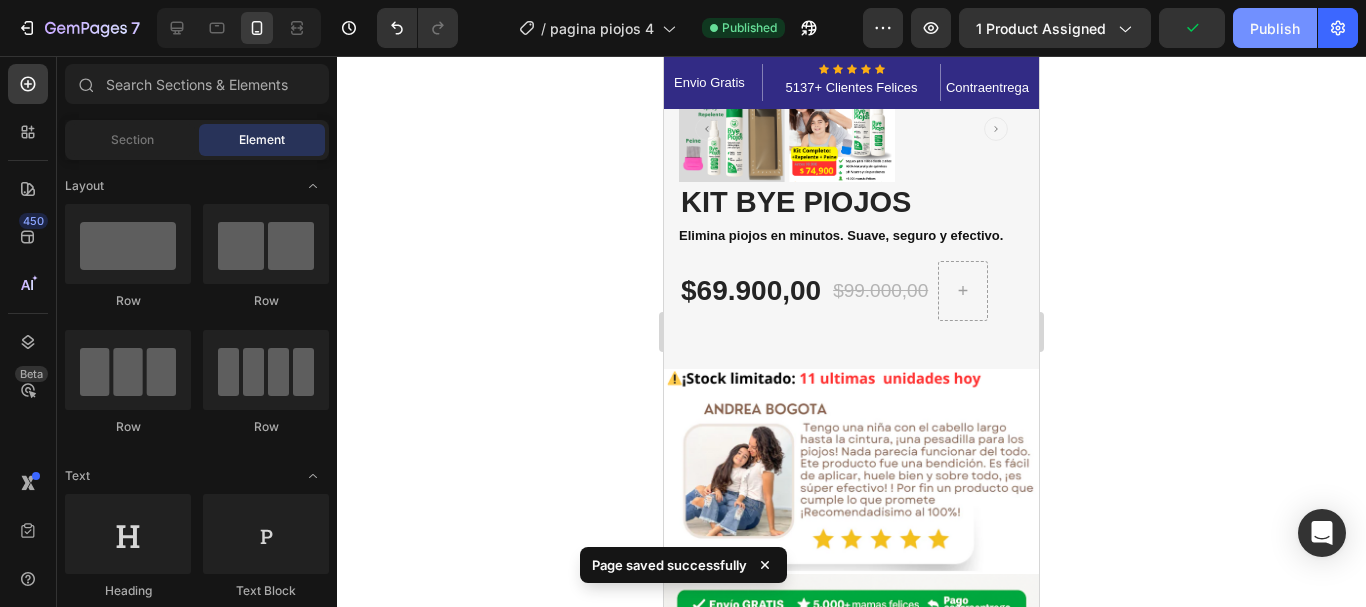 click on "Publish" at bounding box center [1275, 28] 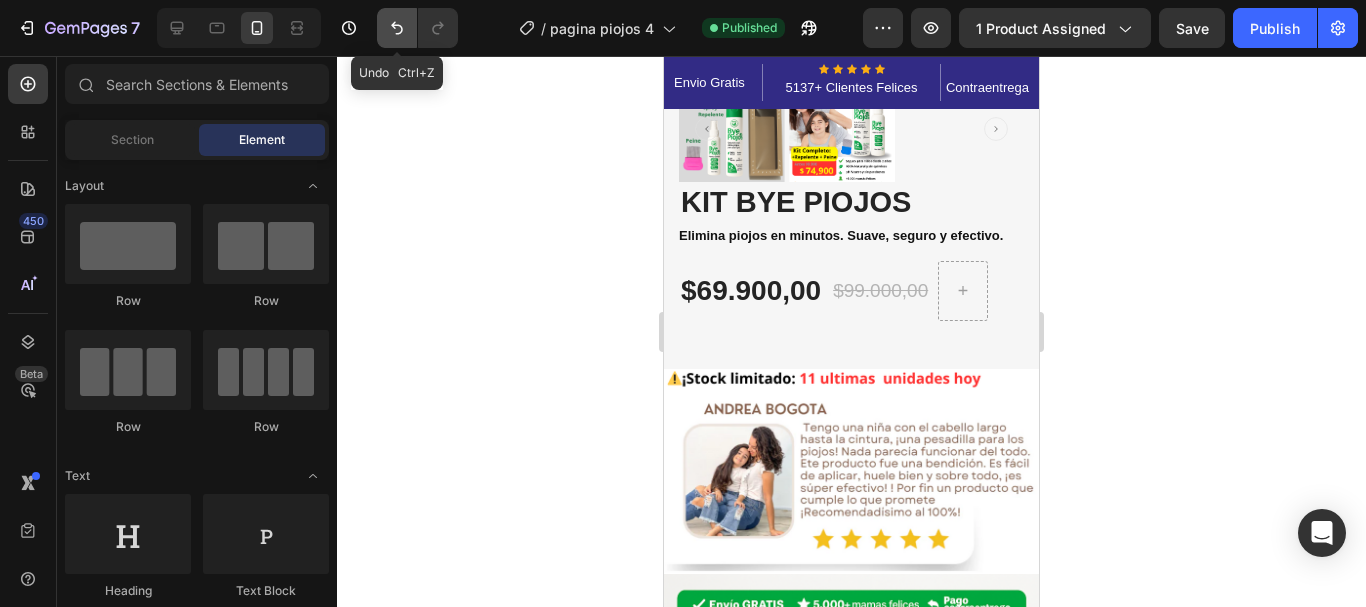 click 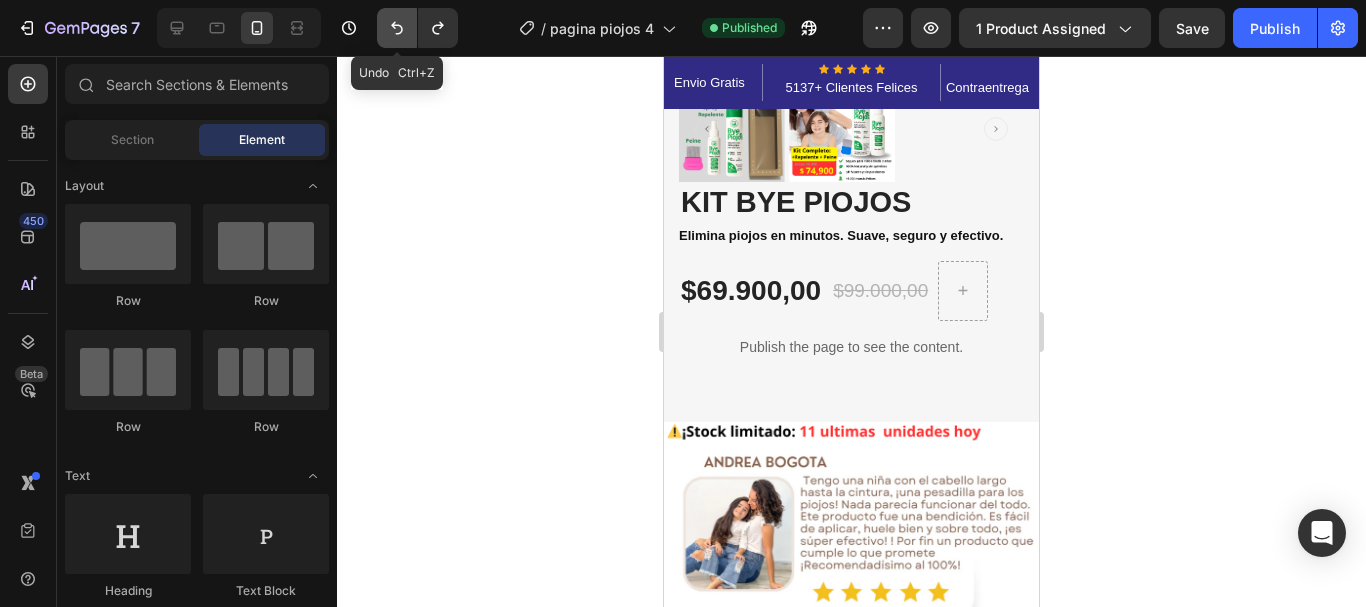 click 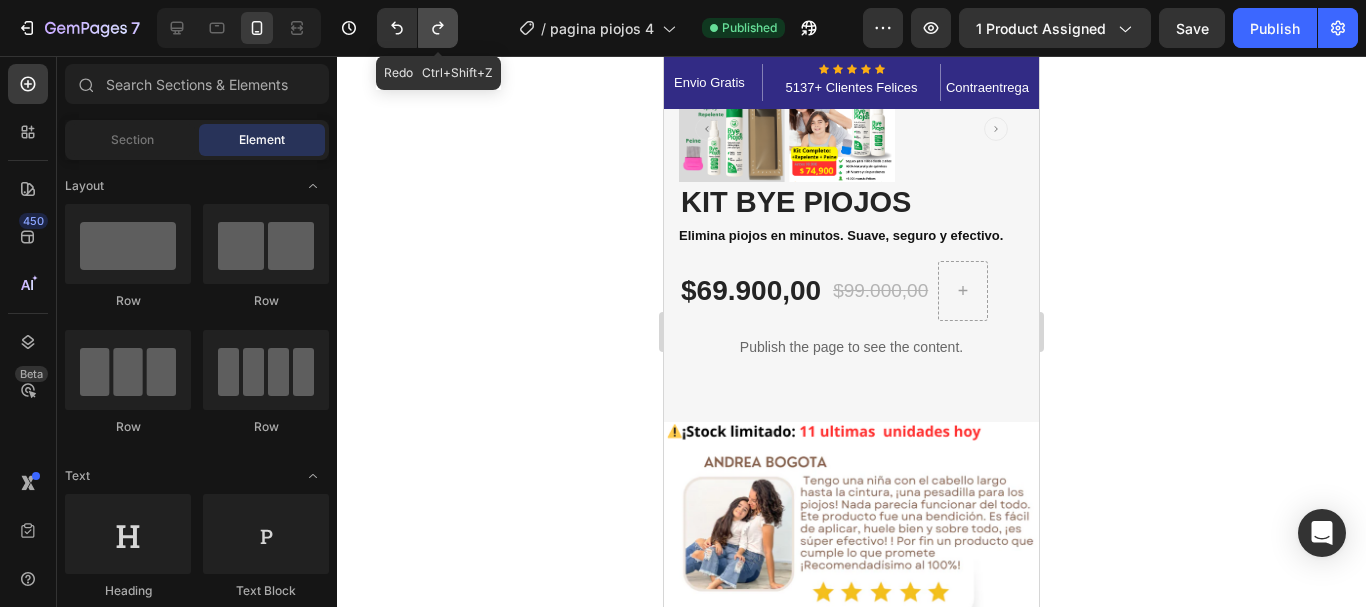 click 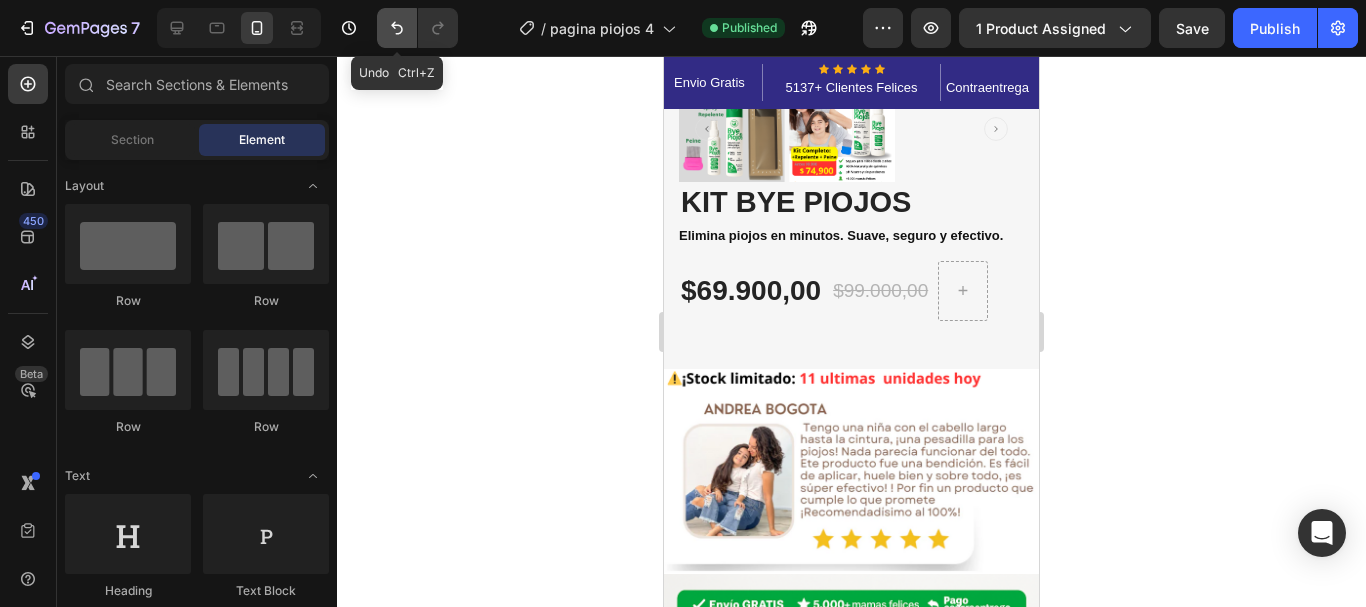 click 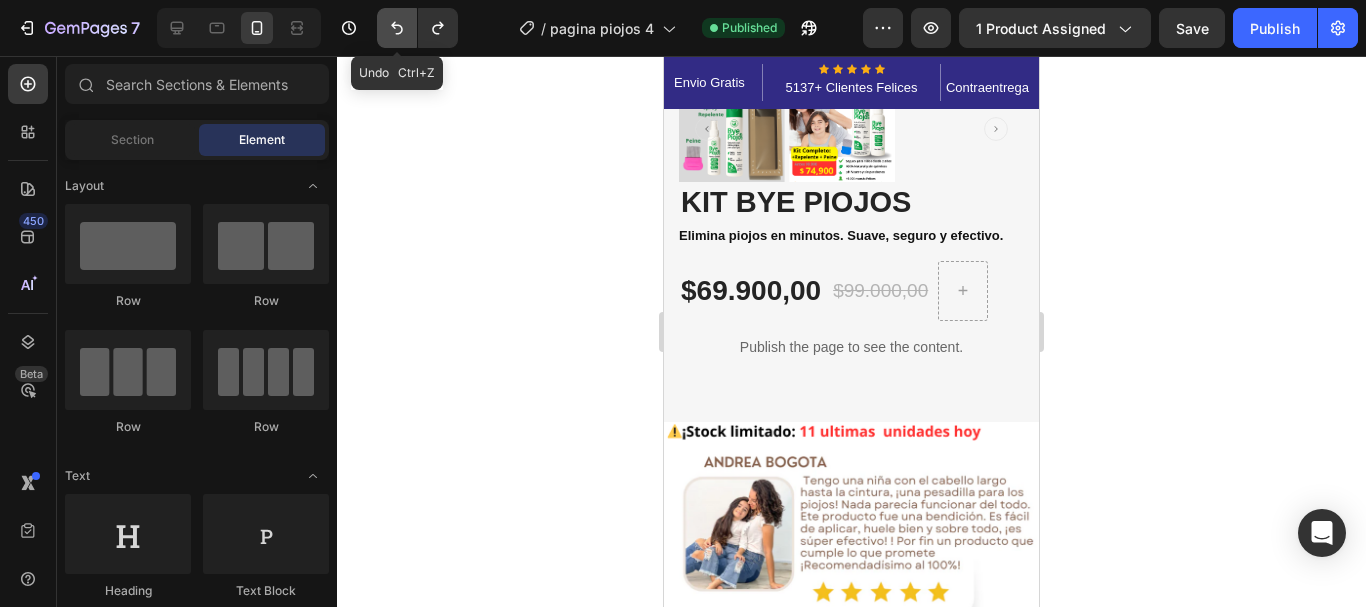 click 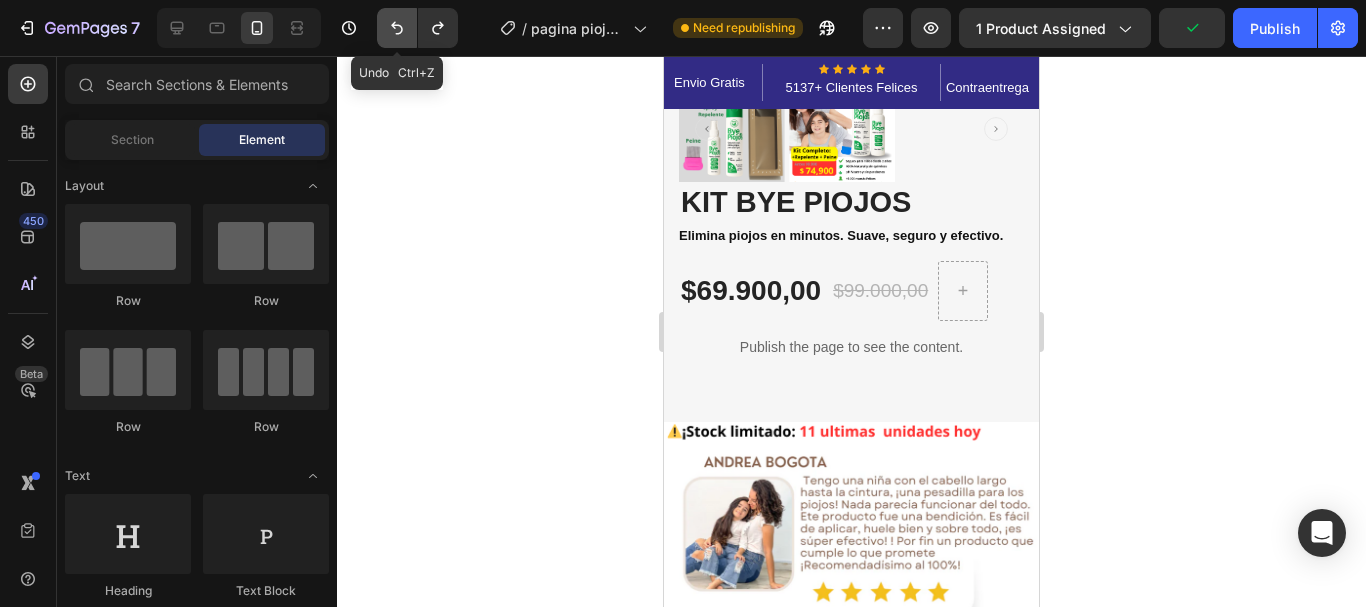 click 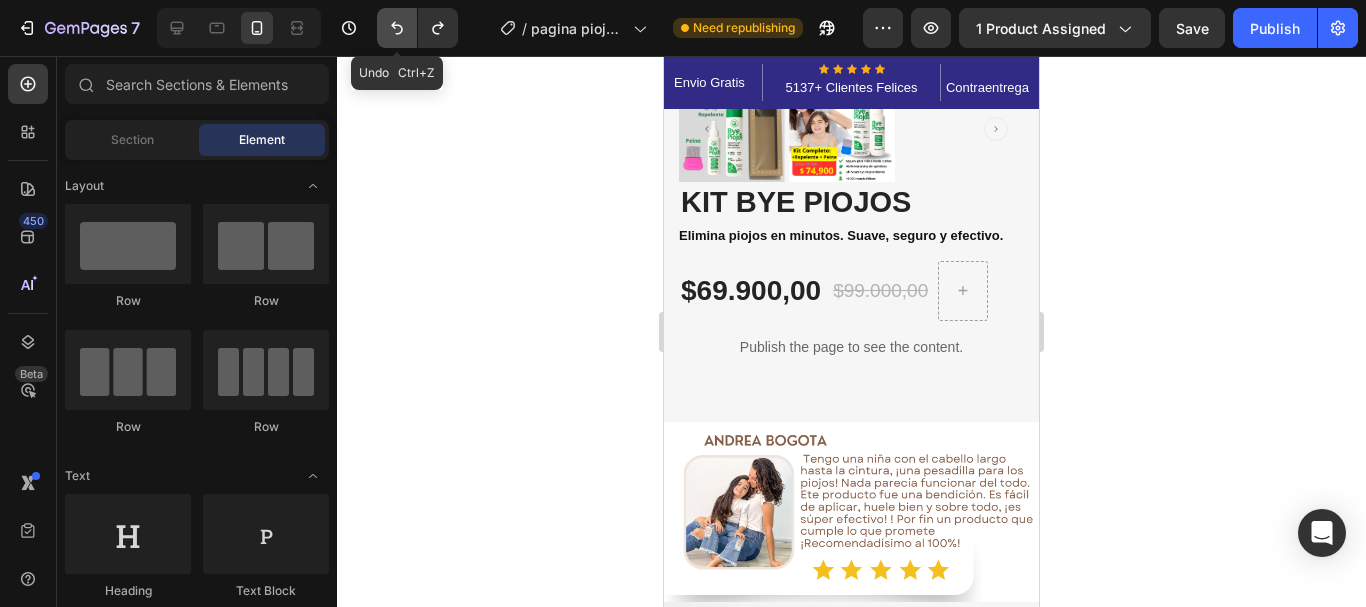 click 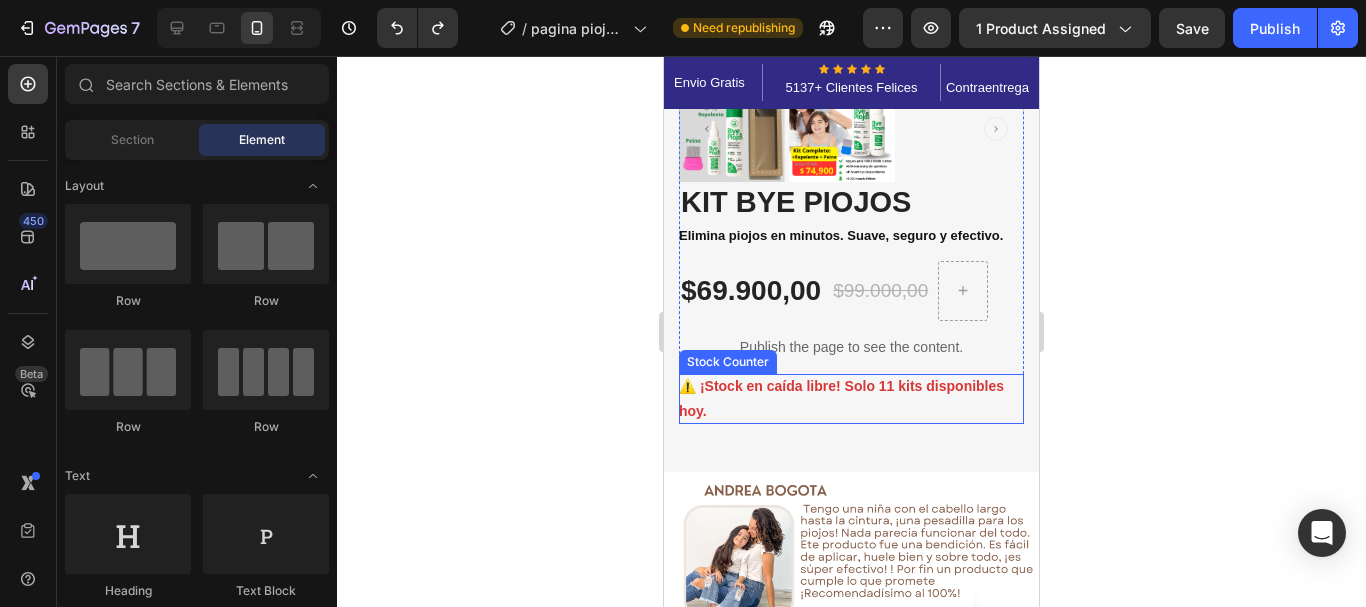 click on "⚠️ ¡Stock en caída libre! Solo 11 kits disponibles hoy." at bounding box center [851, 399] 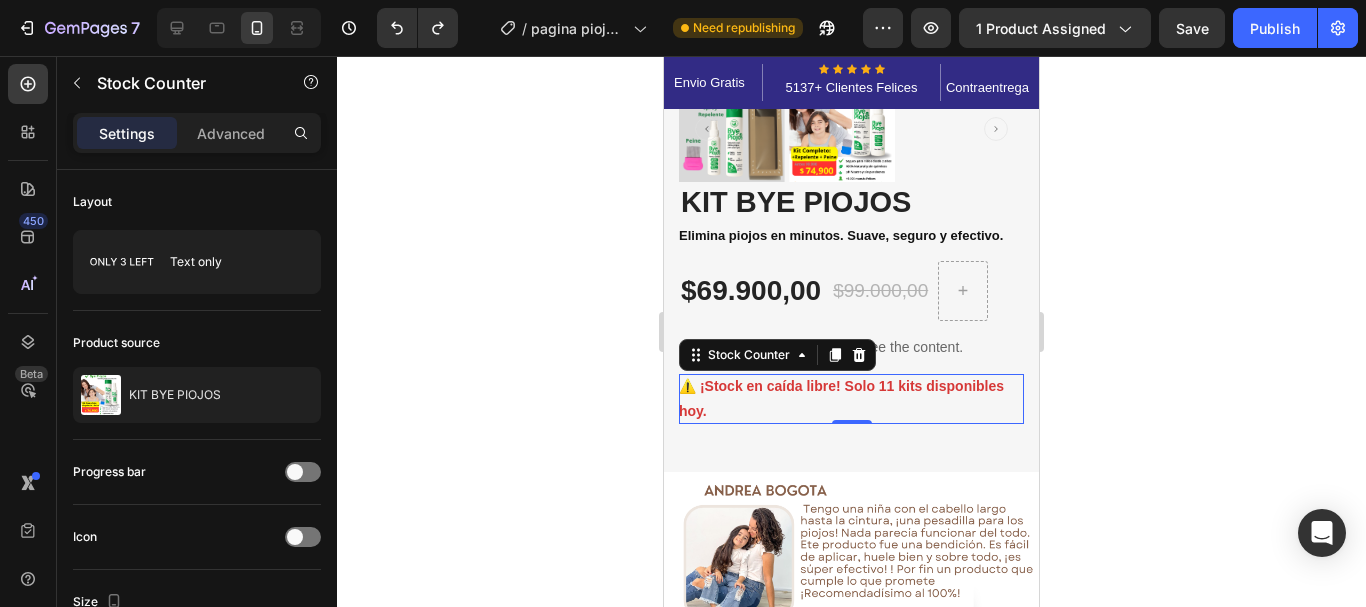 click on "⚠️ ¡Stock en caída libre! Solo 11 kits disponibles hoy." at bounding box center [851, 399] 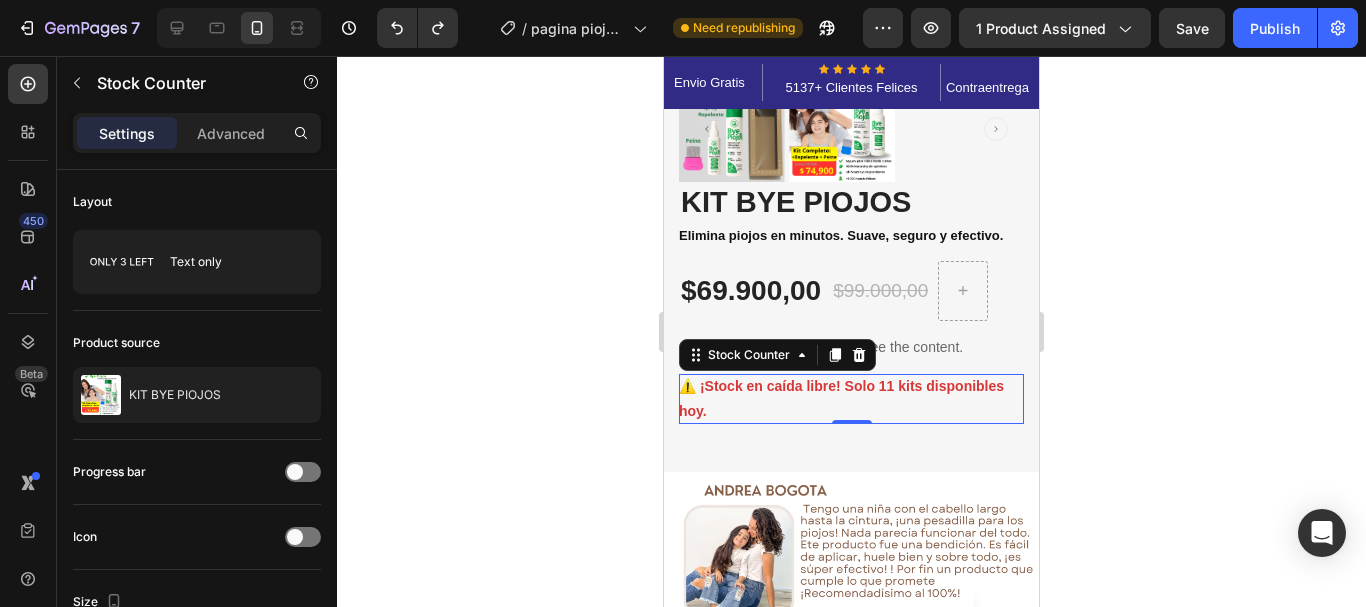 click 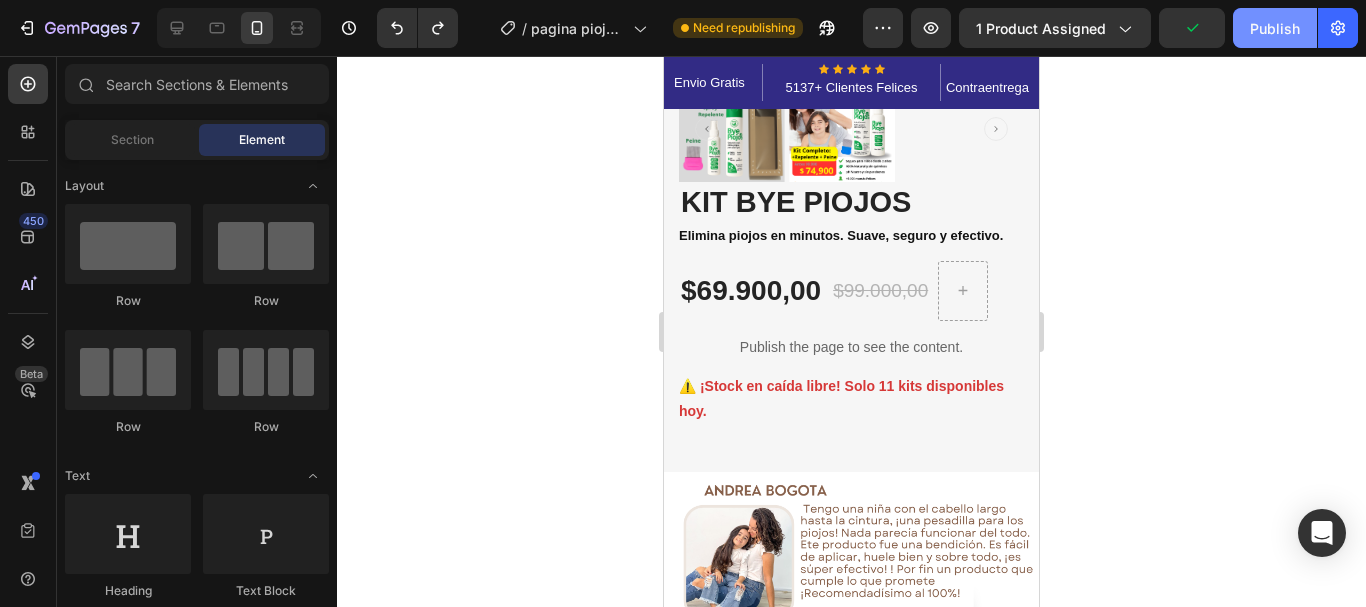 click on "Publish" at bounding box center [1275, 28] 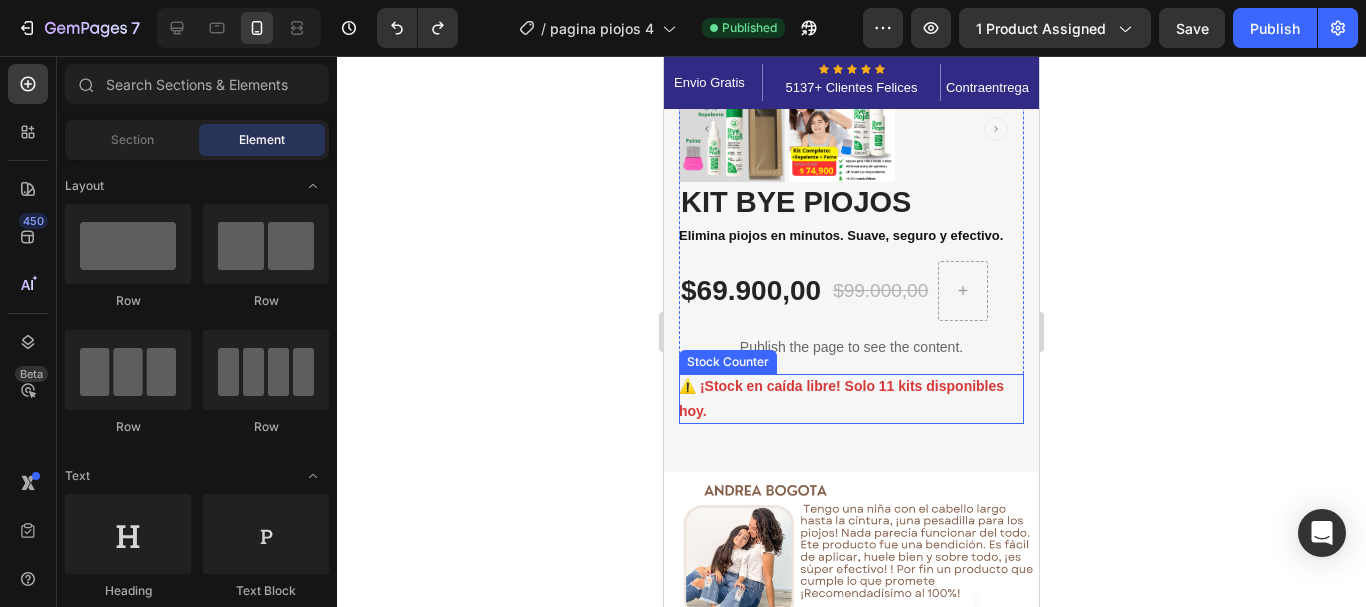 click on "⚠️ ¡Stock en caída libre! Solo 11 kits disponibles hoy." at bounding box center (851, 399) 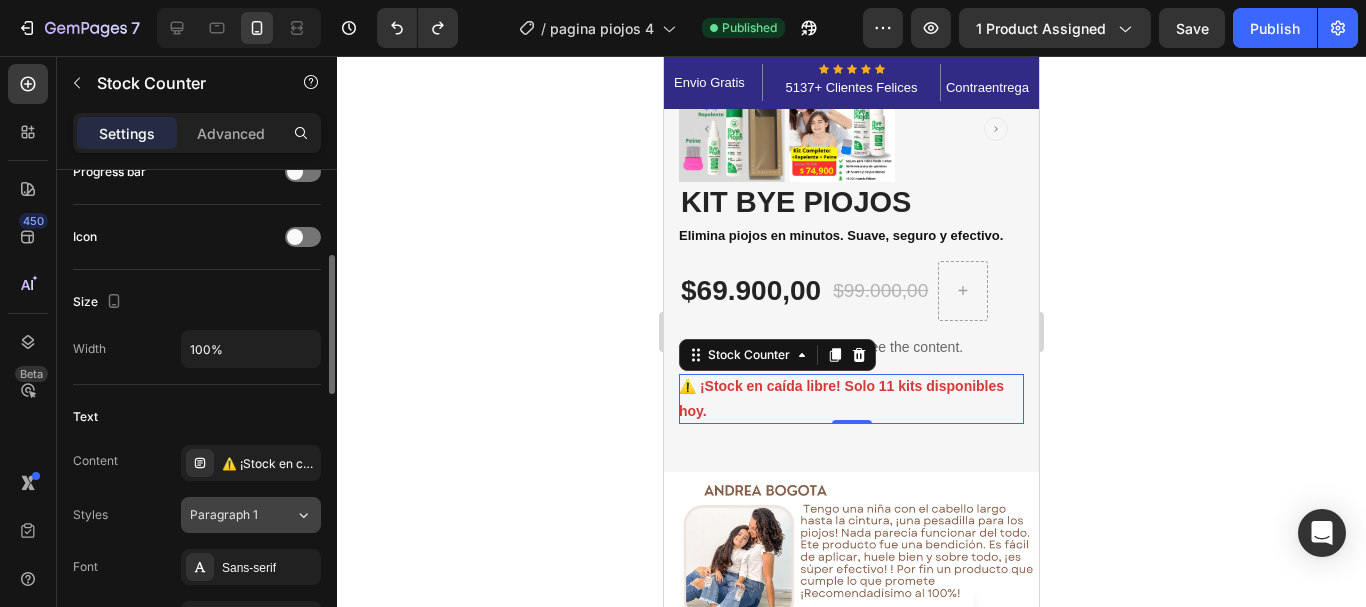 scroll, scrollTop: 400, scrollLeft: 0, axis: vertical 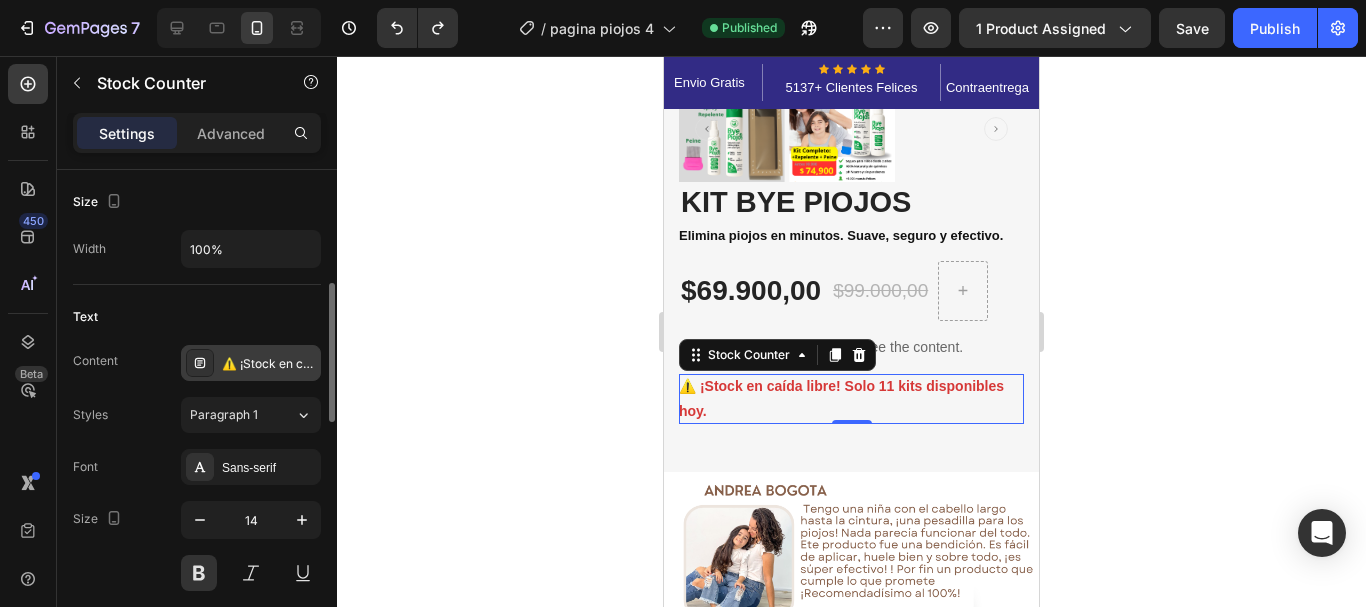 click on "⚠️ ¡Stock en caída libre! Solo 11 kits disponibles hoy." at bounding box center [269, 364] 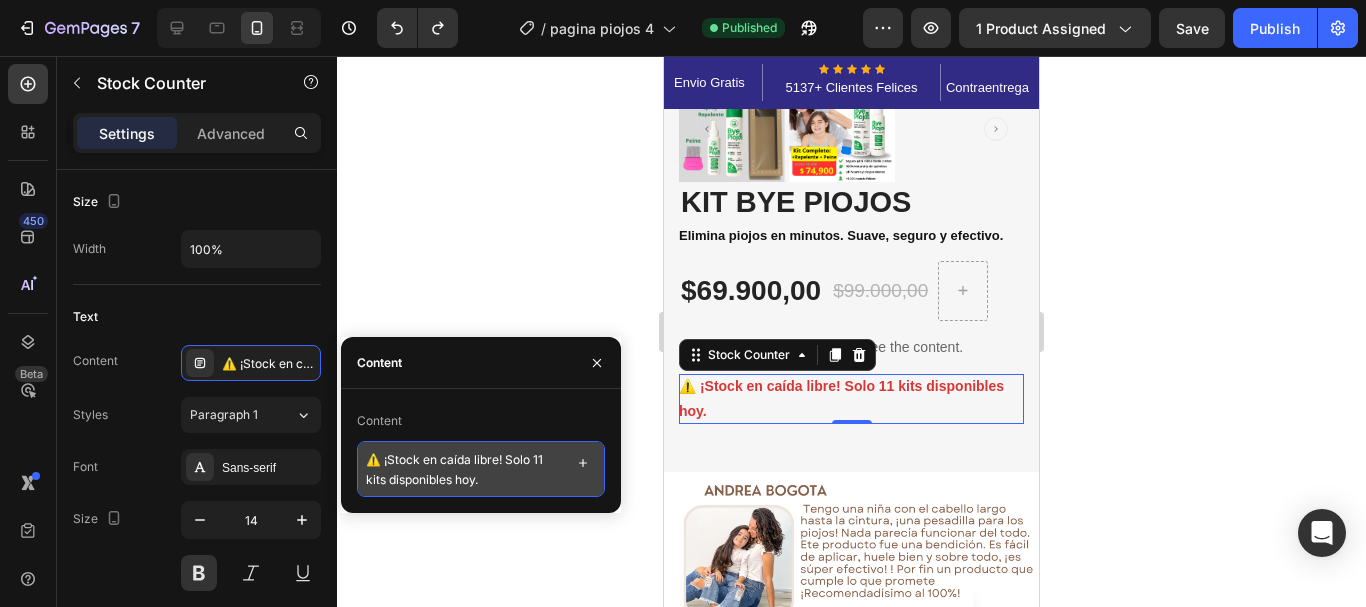 click on "⚠️ ¡Stock en caída libre! Solo 11 kits disponibles hoy." at bounding box center (481, 469) 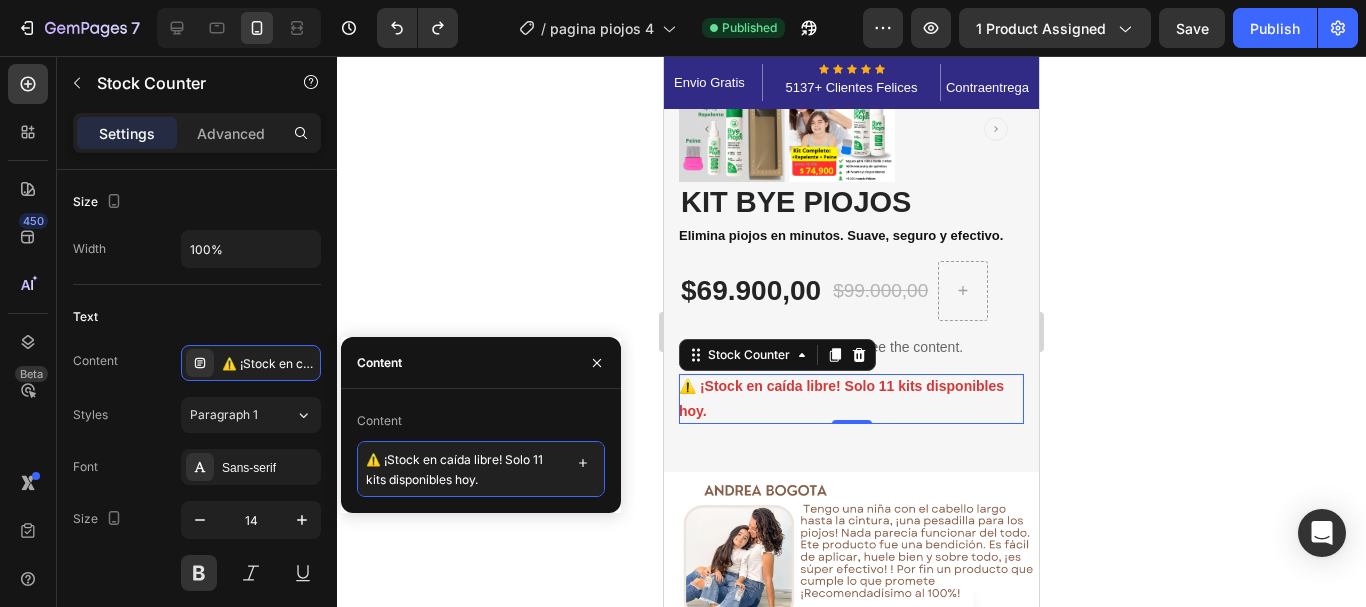 scroll, scrollTop: 2, scrollLeft: 0, axis: vertical 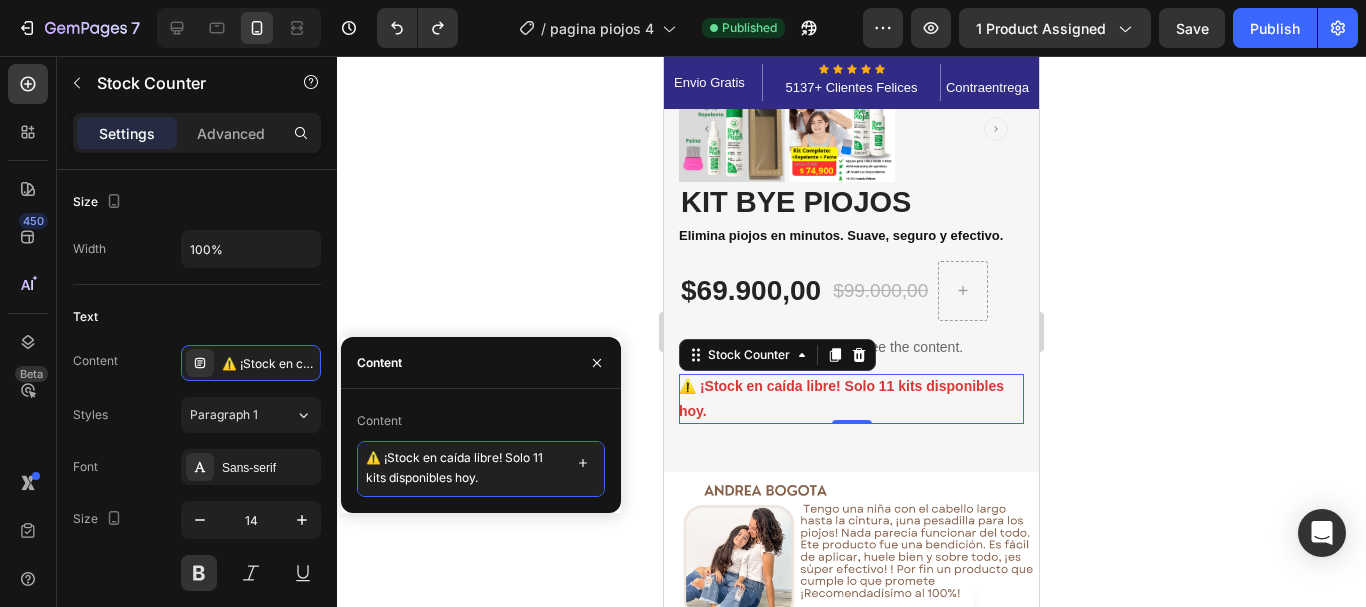 drag, startPoint x: 478, startPoint y: 479, endPoint x: 462, endPoint y: 446, distance: 36.67424 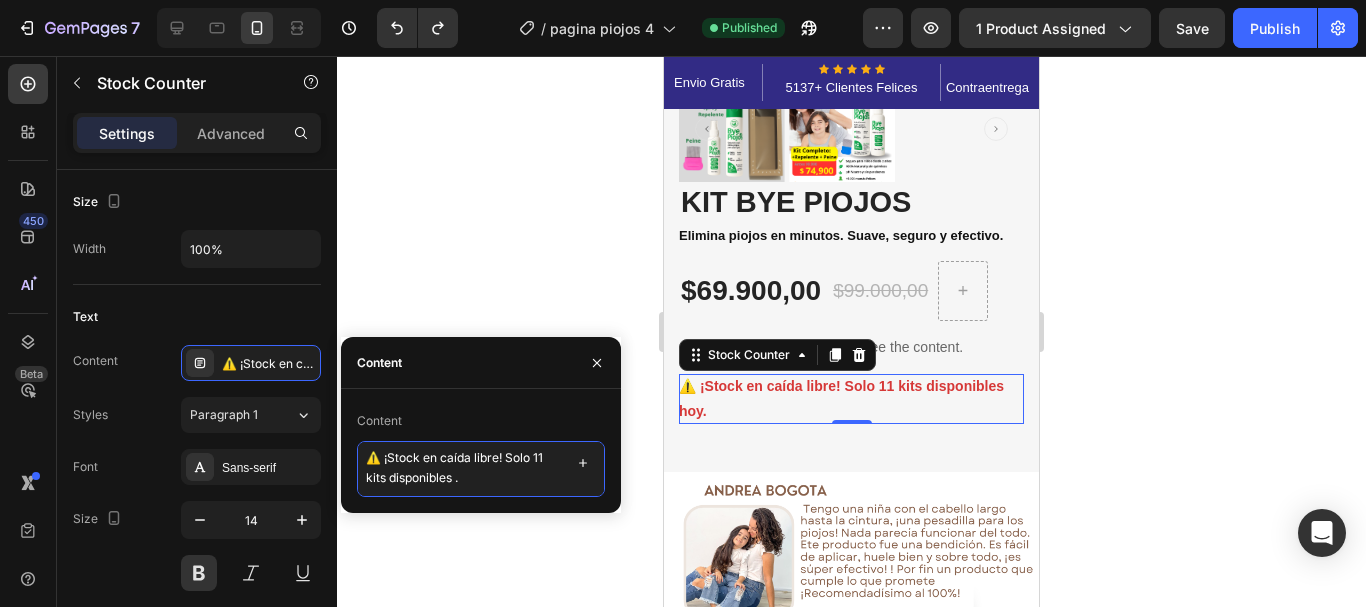 scroll, scrollTop: 0, scrollLeft: 0, axis: both 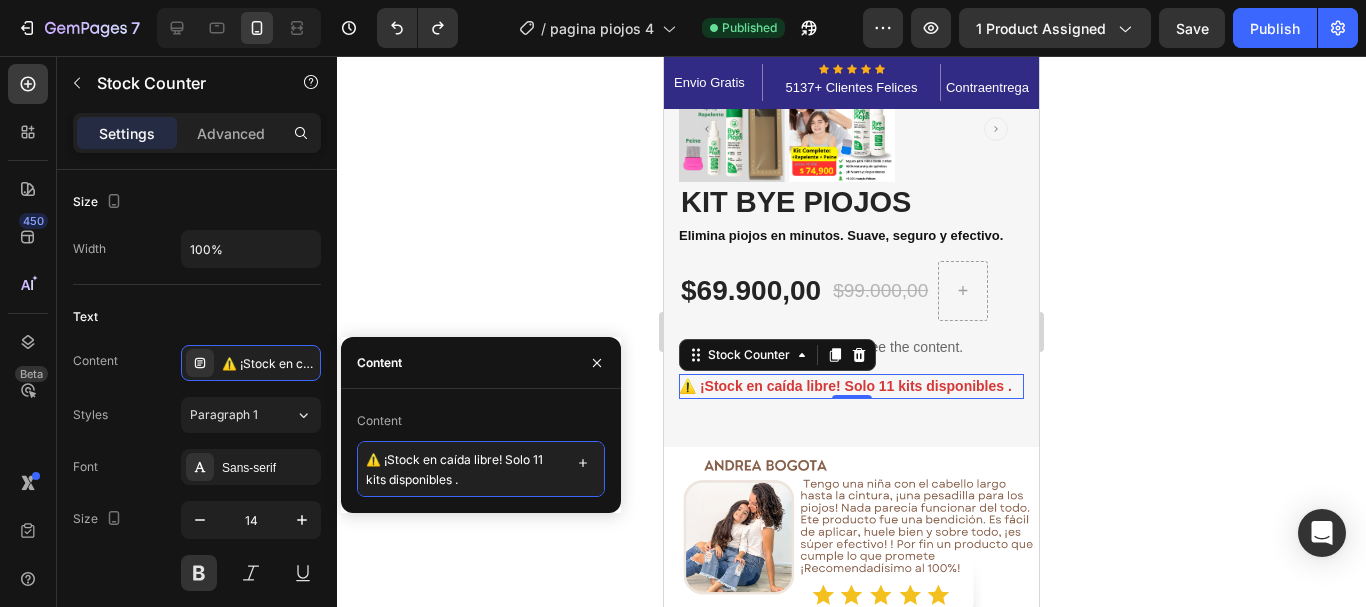 type on "⚠️ ¡Stock en caída libre! Solo 11 kits disponibles." 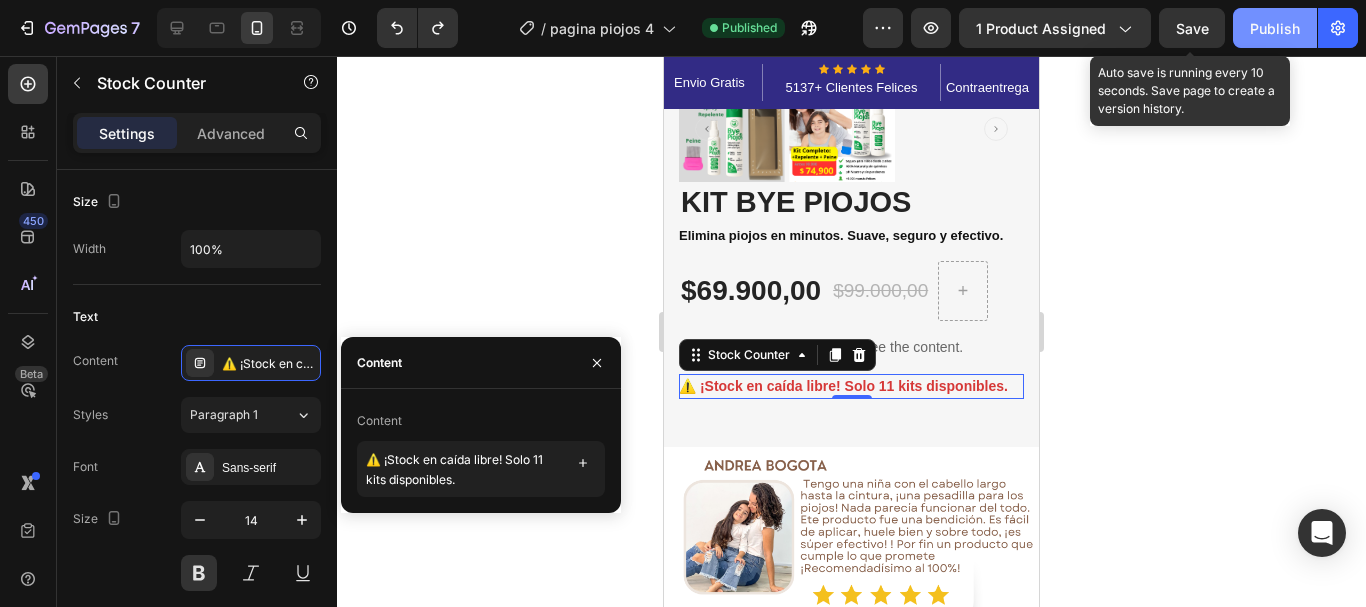 click on "Save" 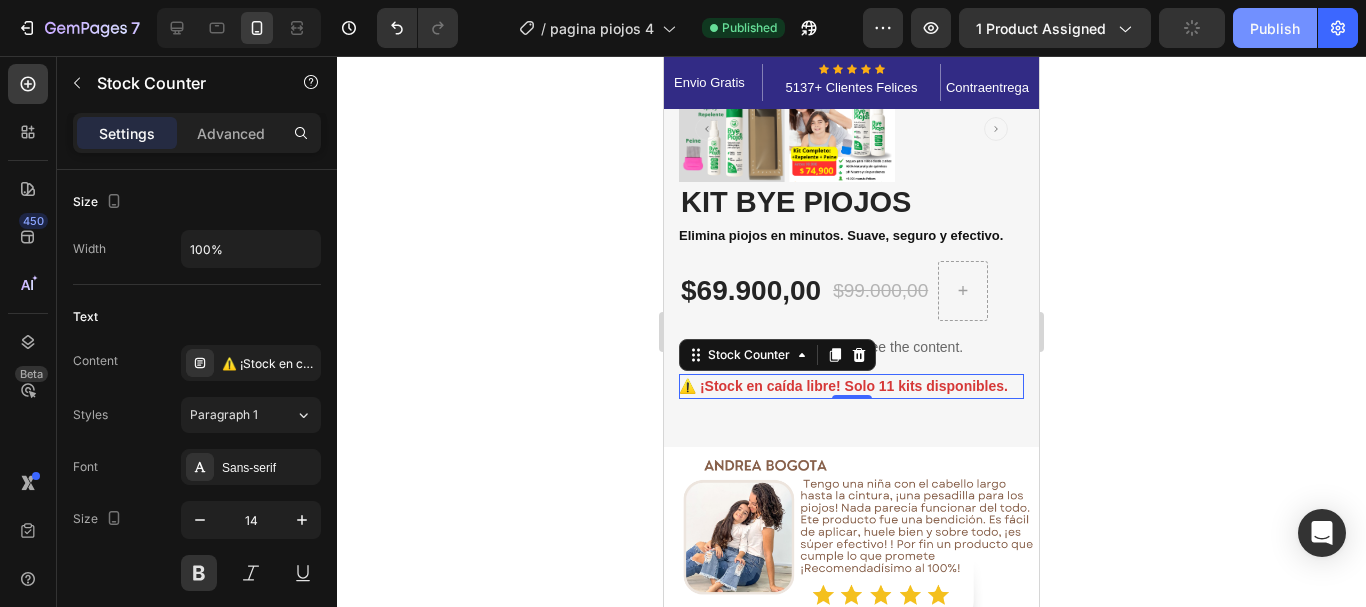 click on "Publish" at bounding box center (1275, 28) 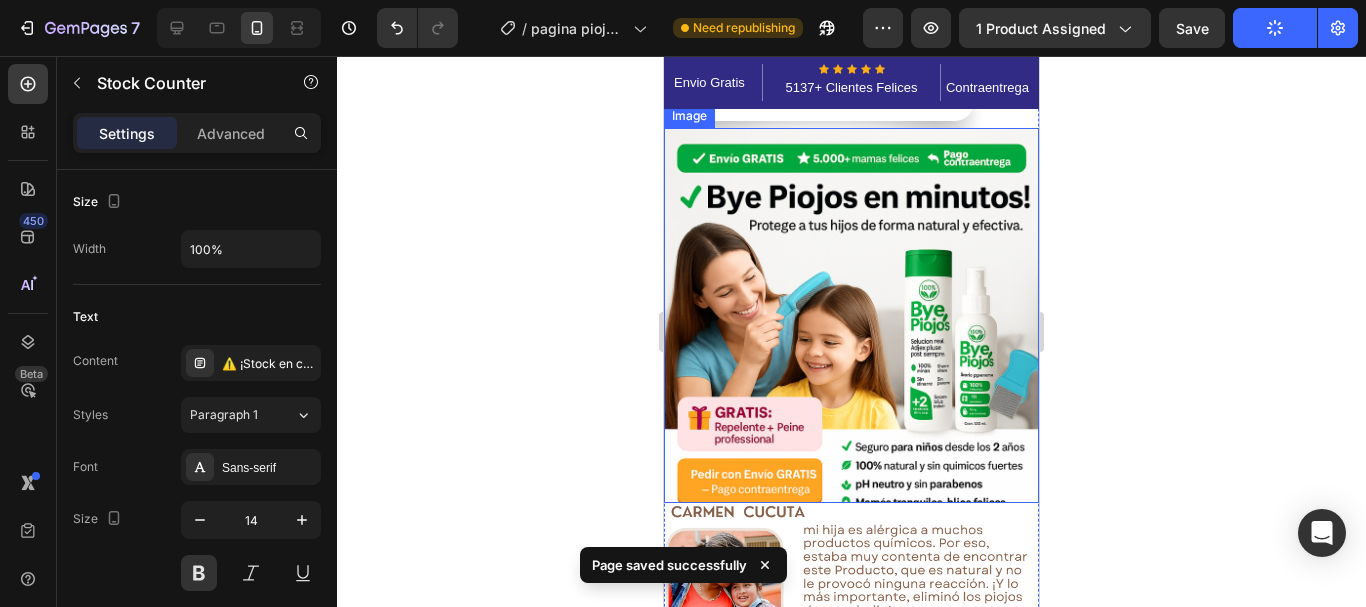 scroll, scrollTop: 1000, scrollLeft: 0, axis: vertical 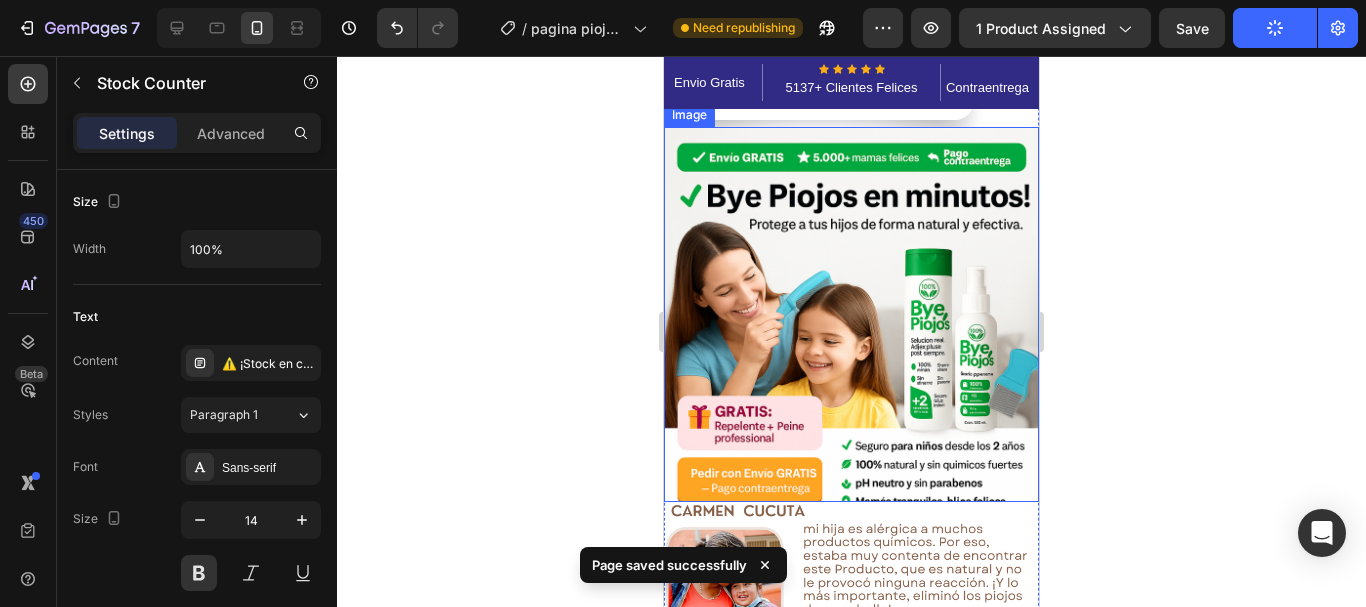 click at bounding box center [851, 314] 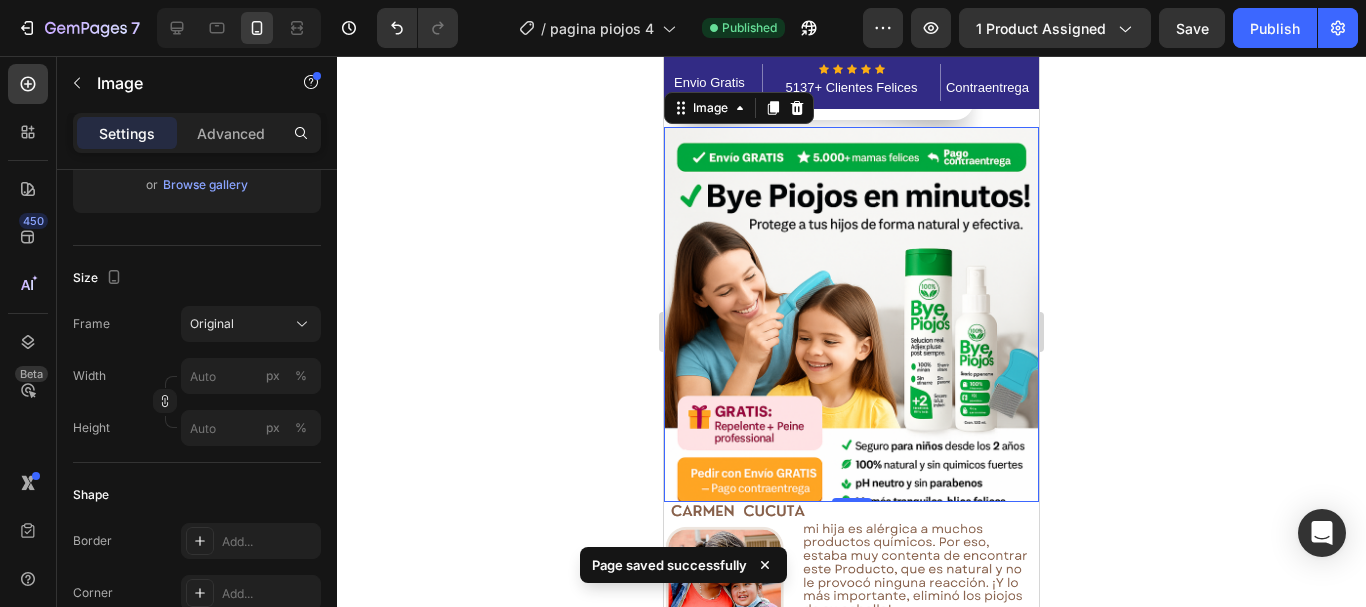 scroll, scrollTop: 0, scrollLeft: 0, axis: both 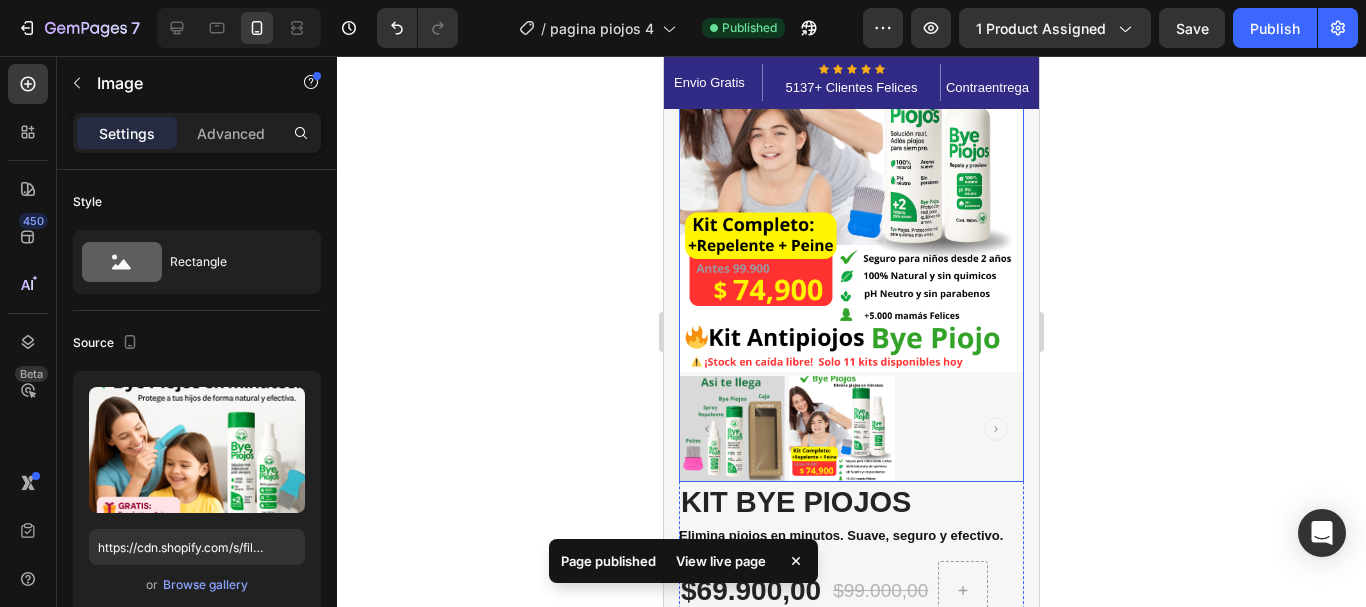 click 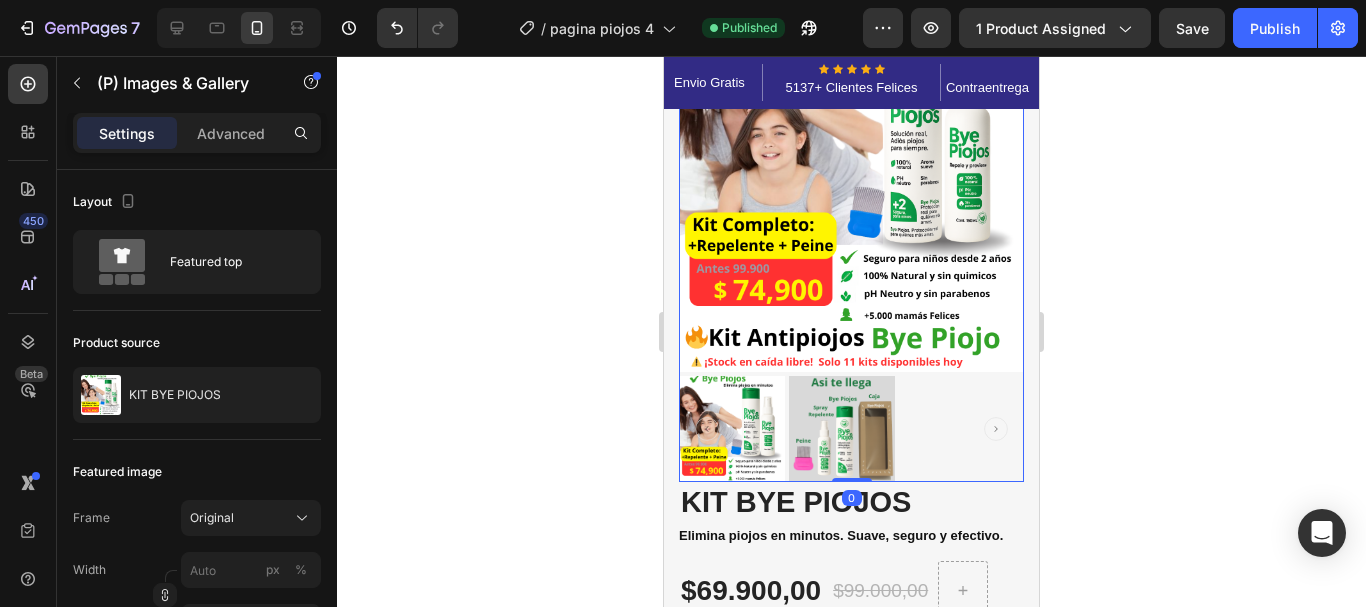 click 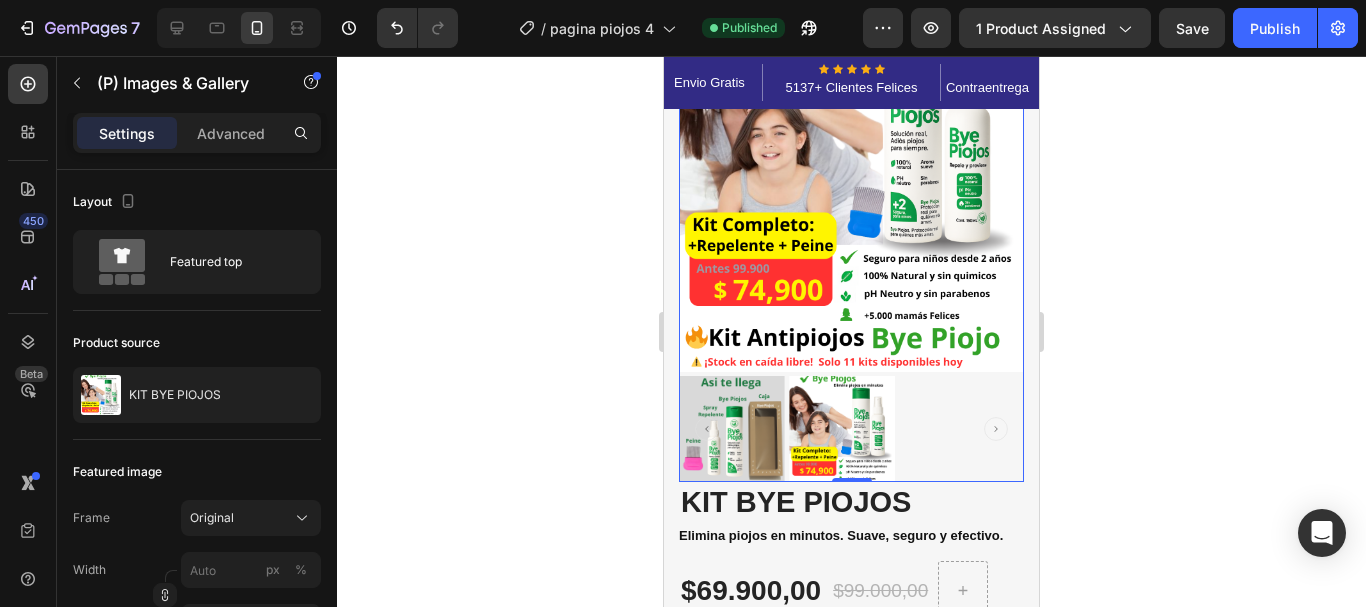 click 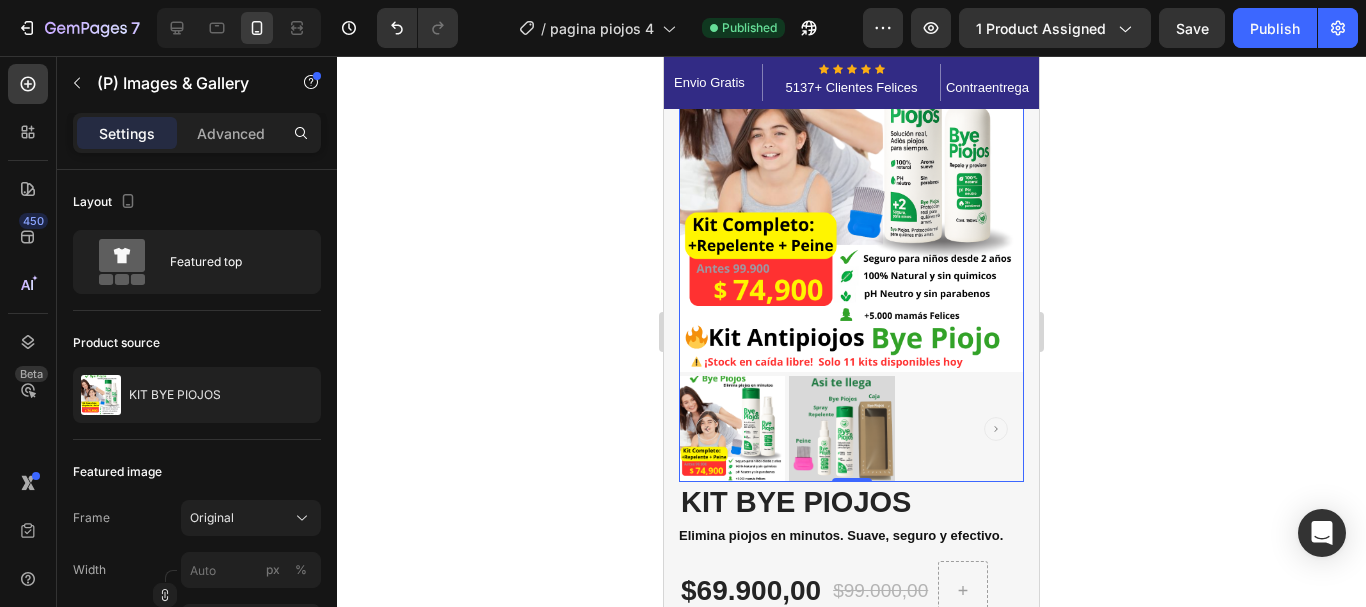 click 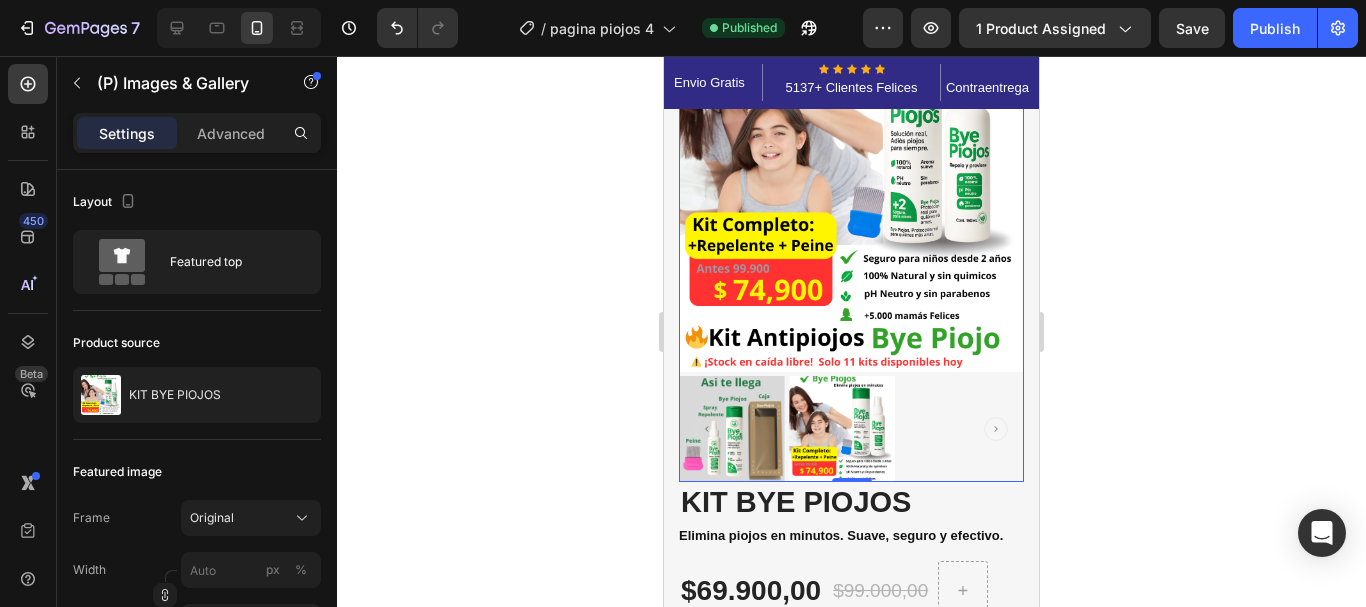 click 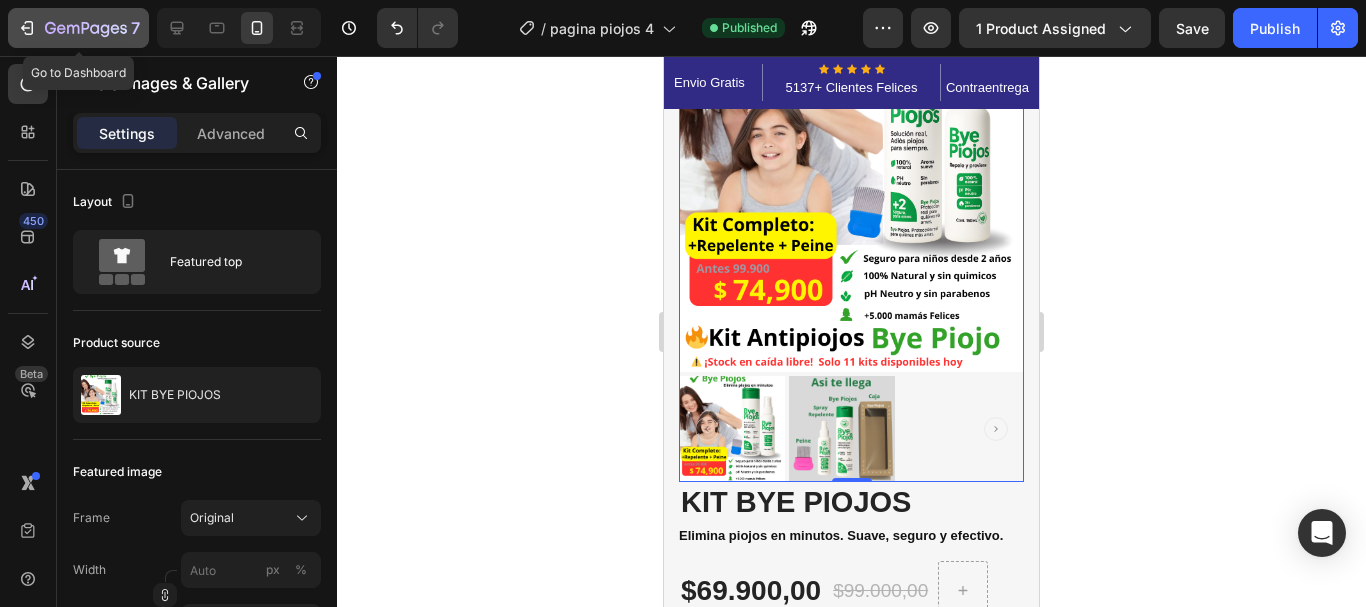 click 